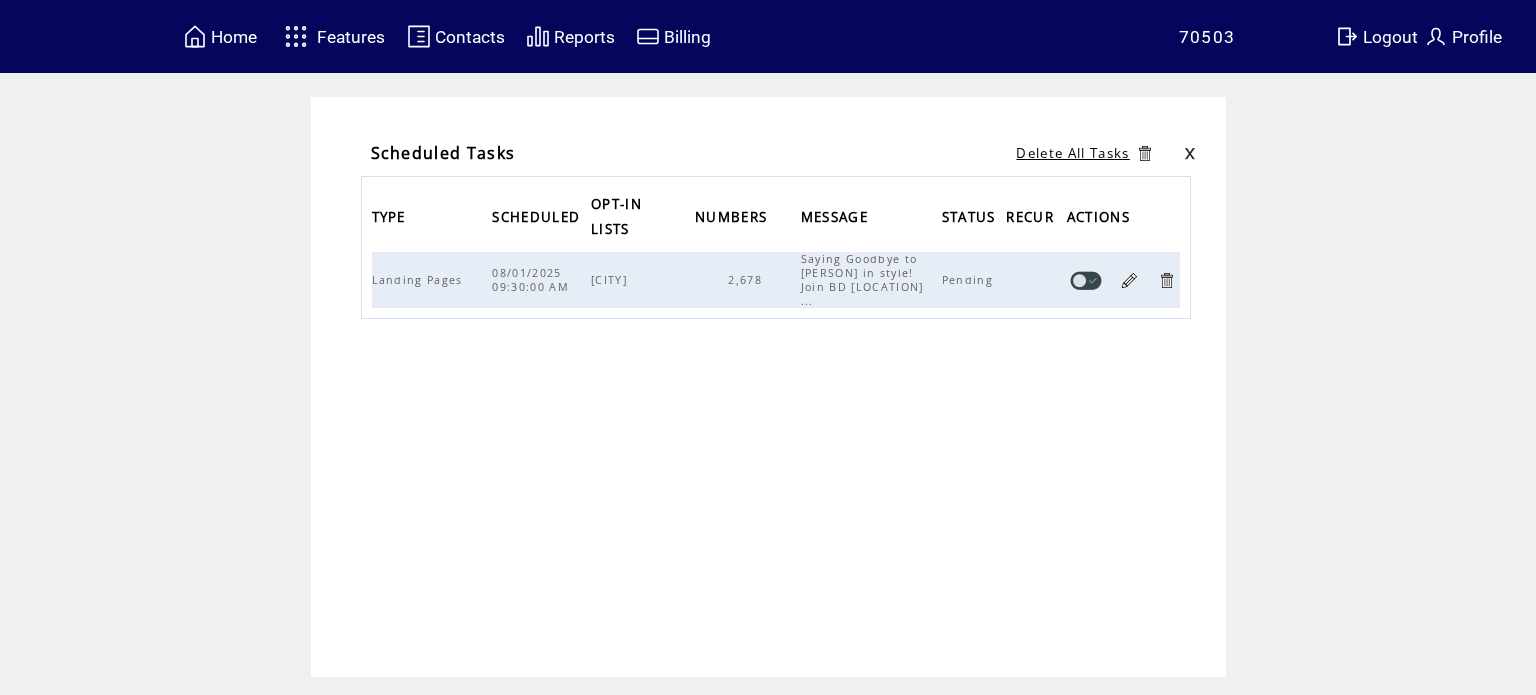 scroll, scrollTop: 0, scrollLeft: 0, axis: both 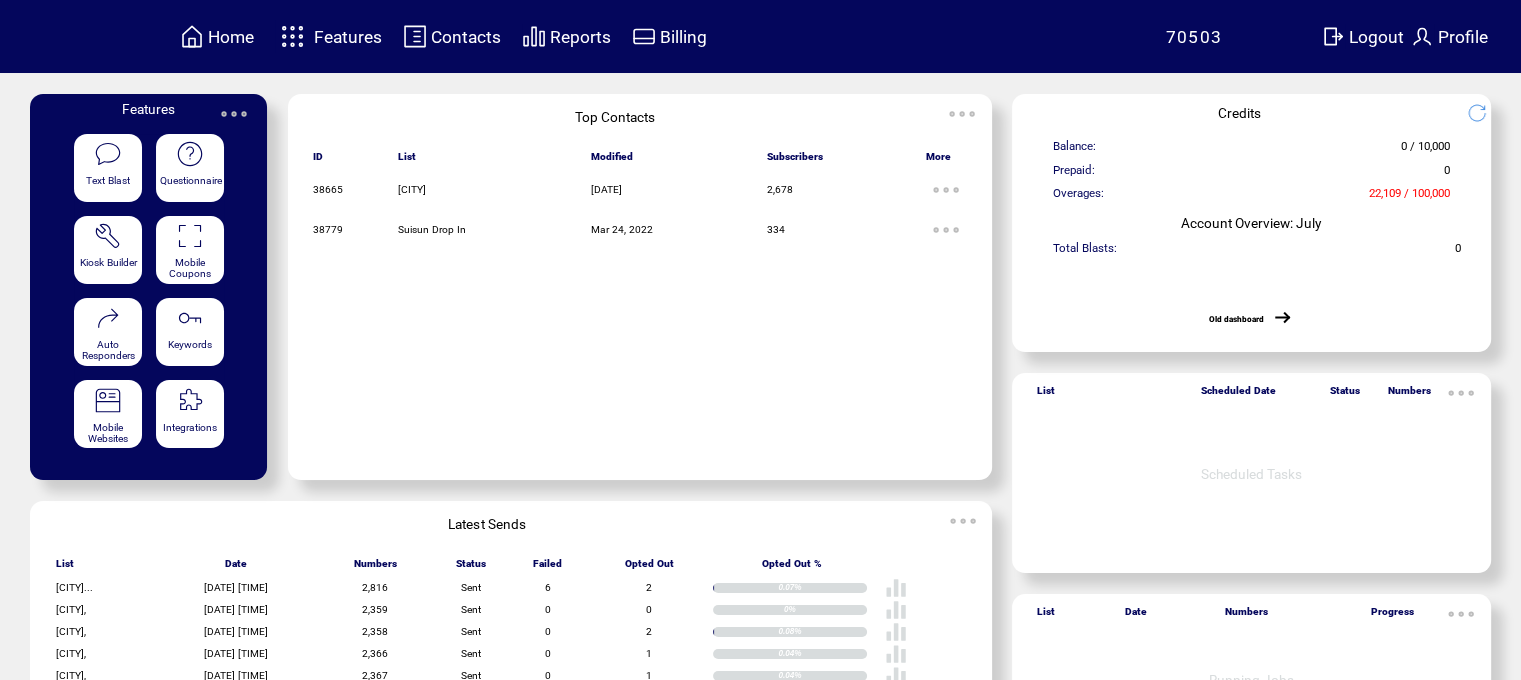 click on "Features" at bounding box center [348, 37] 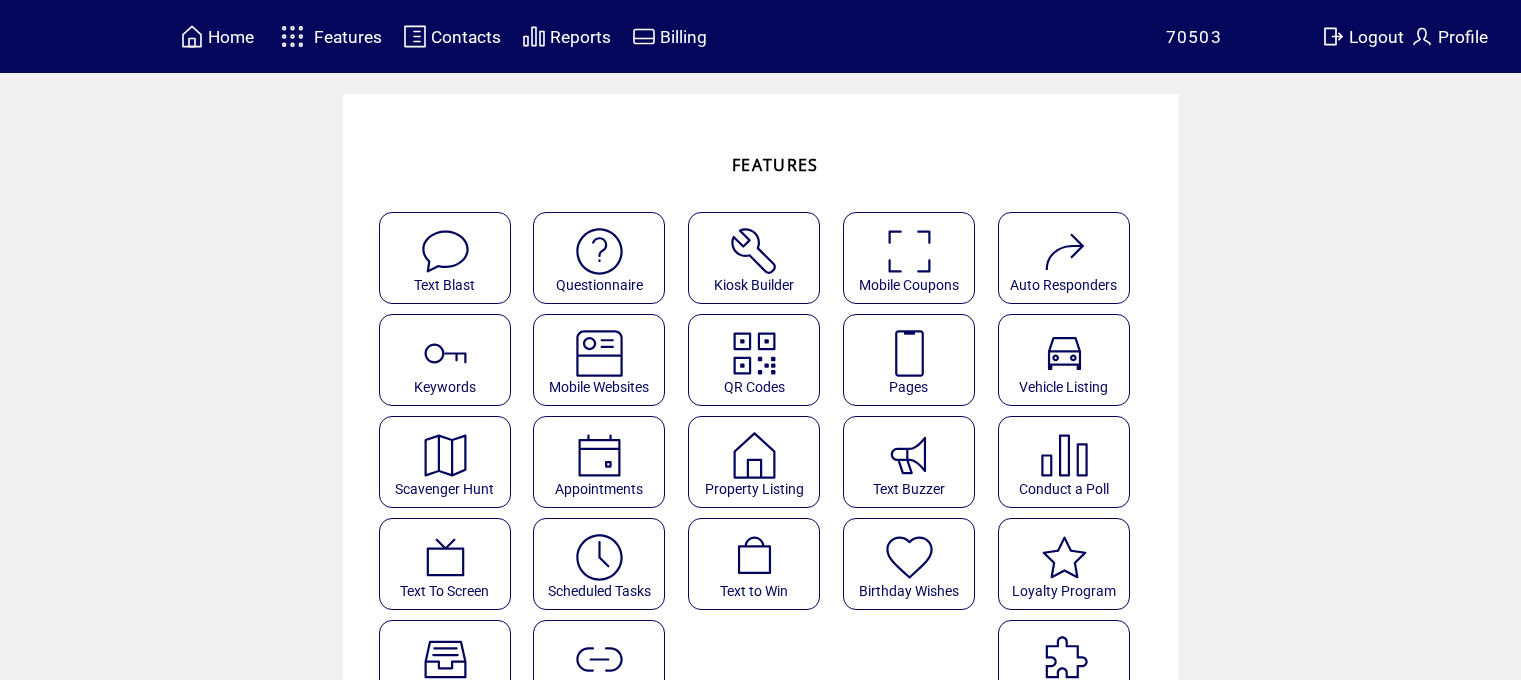 scroll, scrollTop: 0, scrollLeft: 0, axis: both 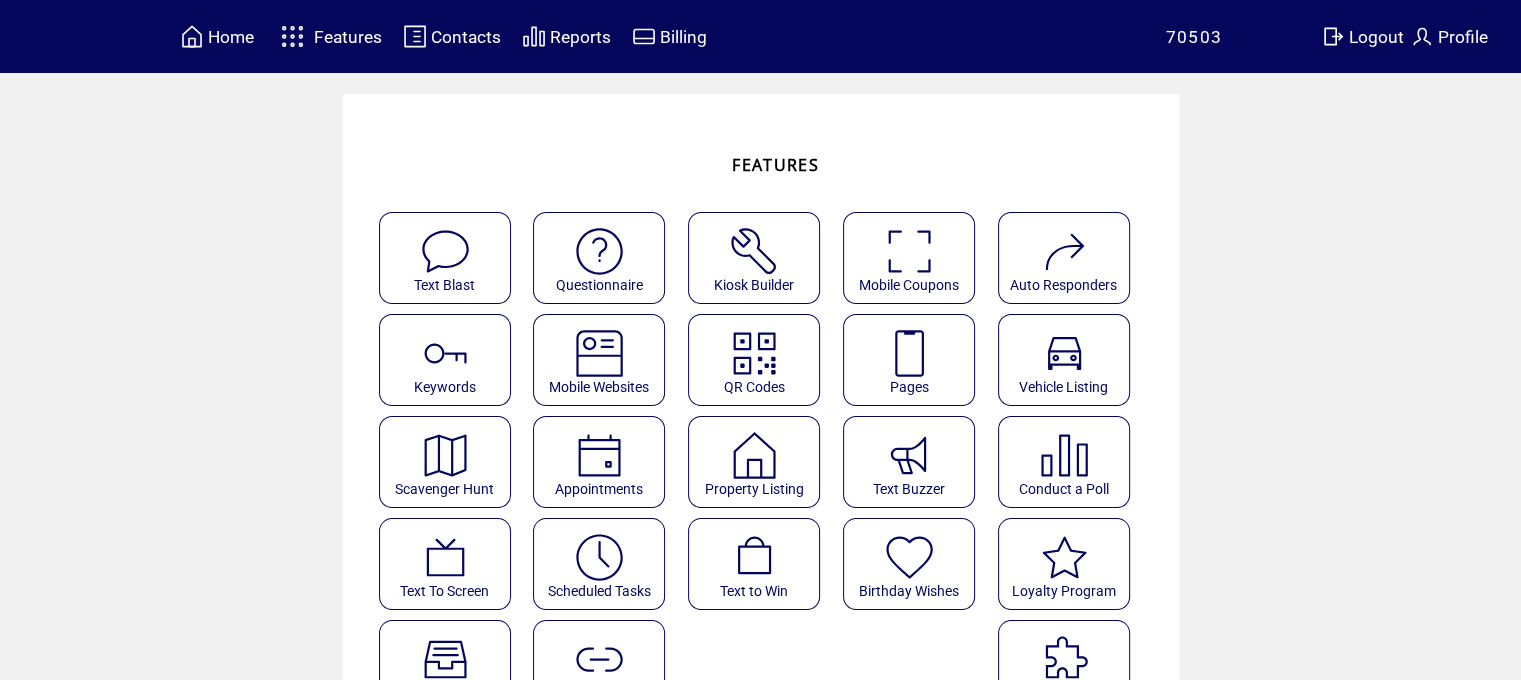 click on "Pages" 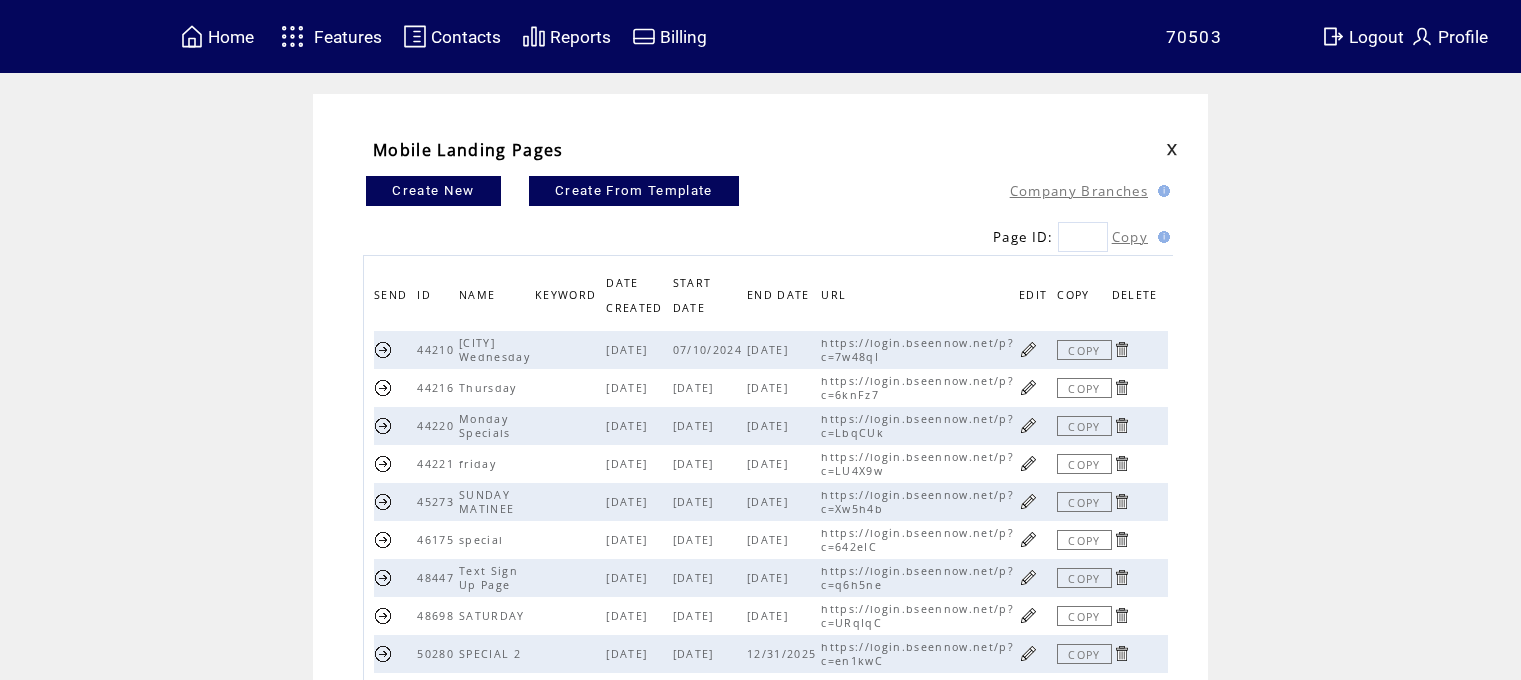 scroll, scrollTop: 0, scrollLeft: 0, axis: both 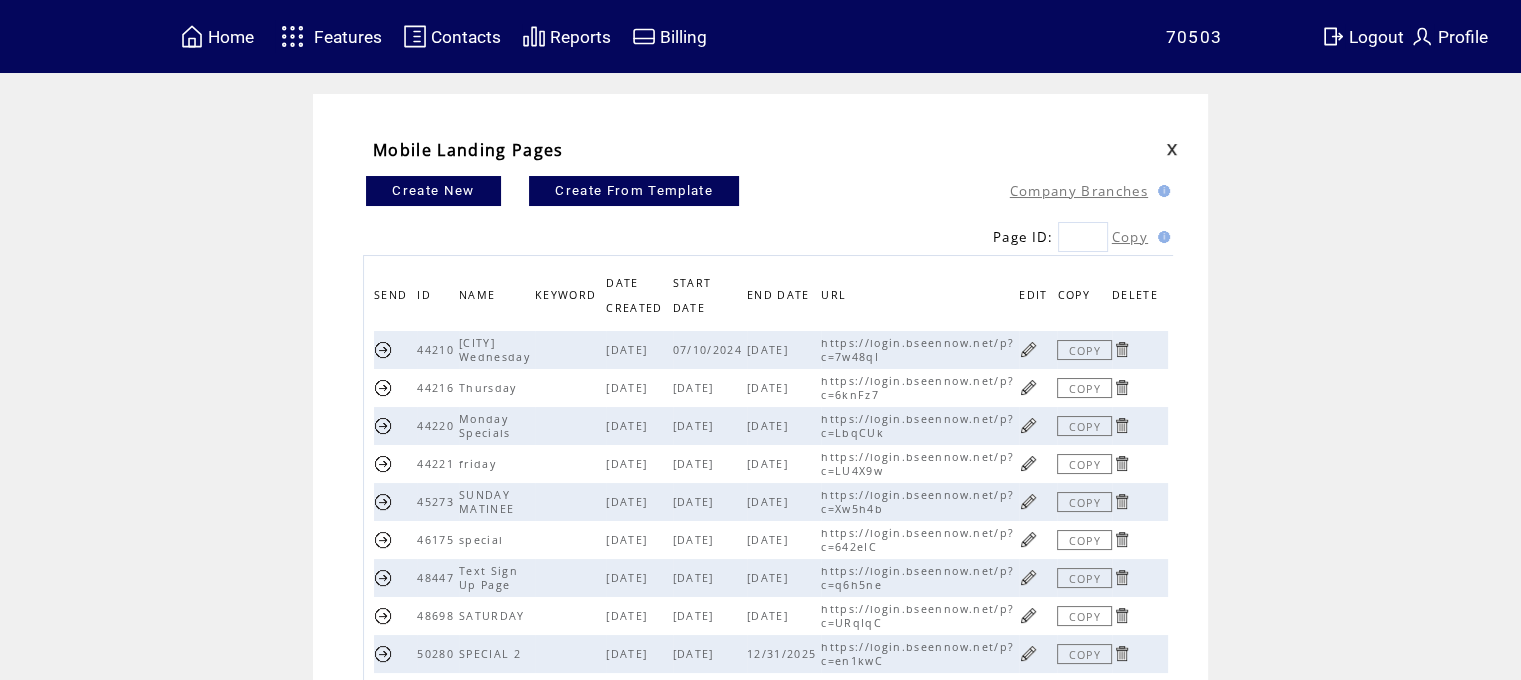 click at bounding box center (1028, 615) 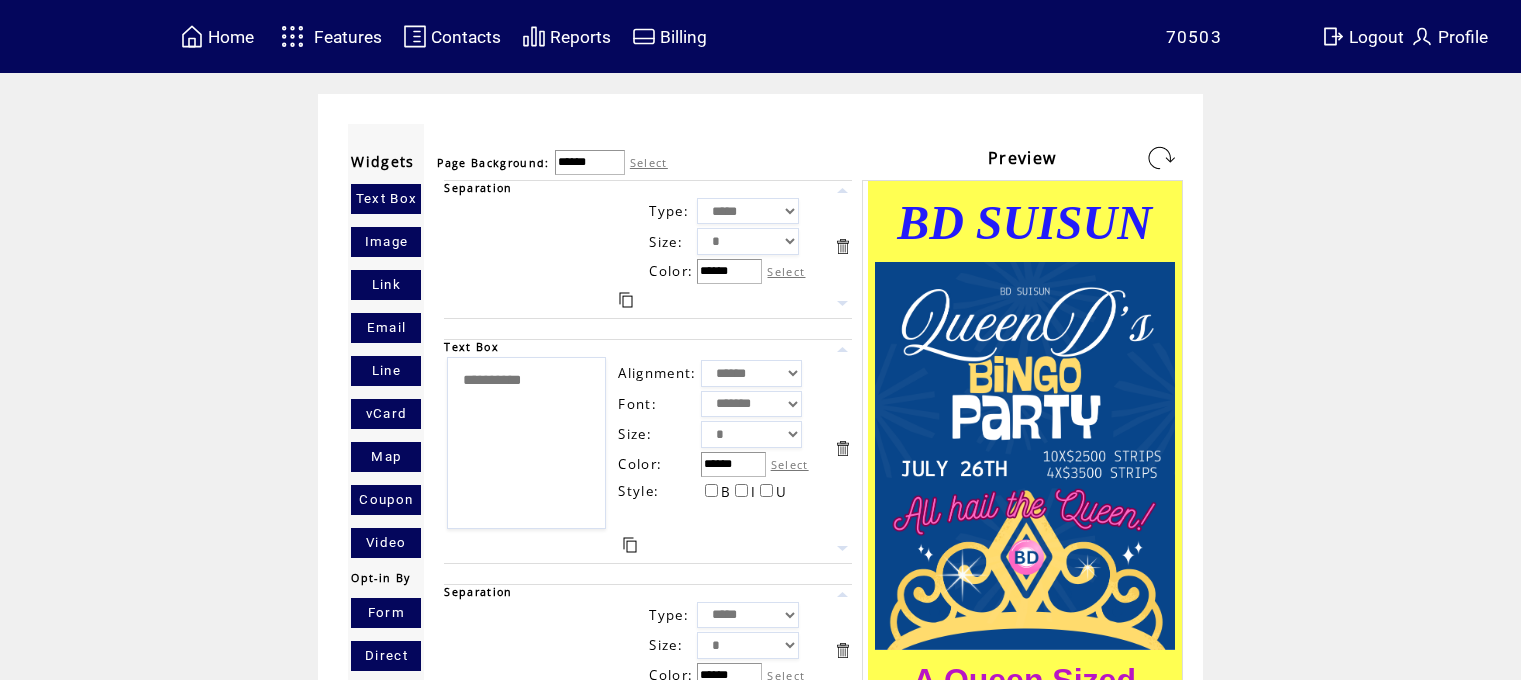 scroll, scrollTop: 0, scrollLeft: 0, axis: both 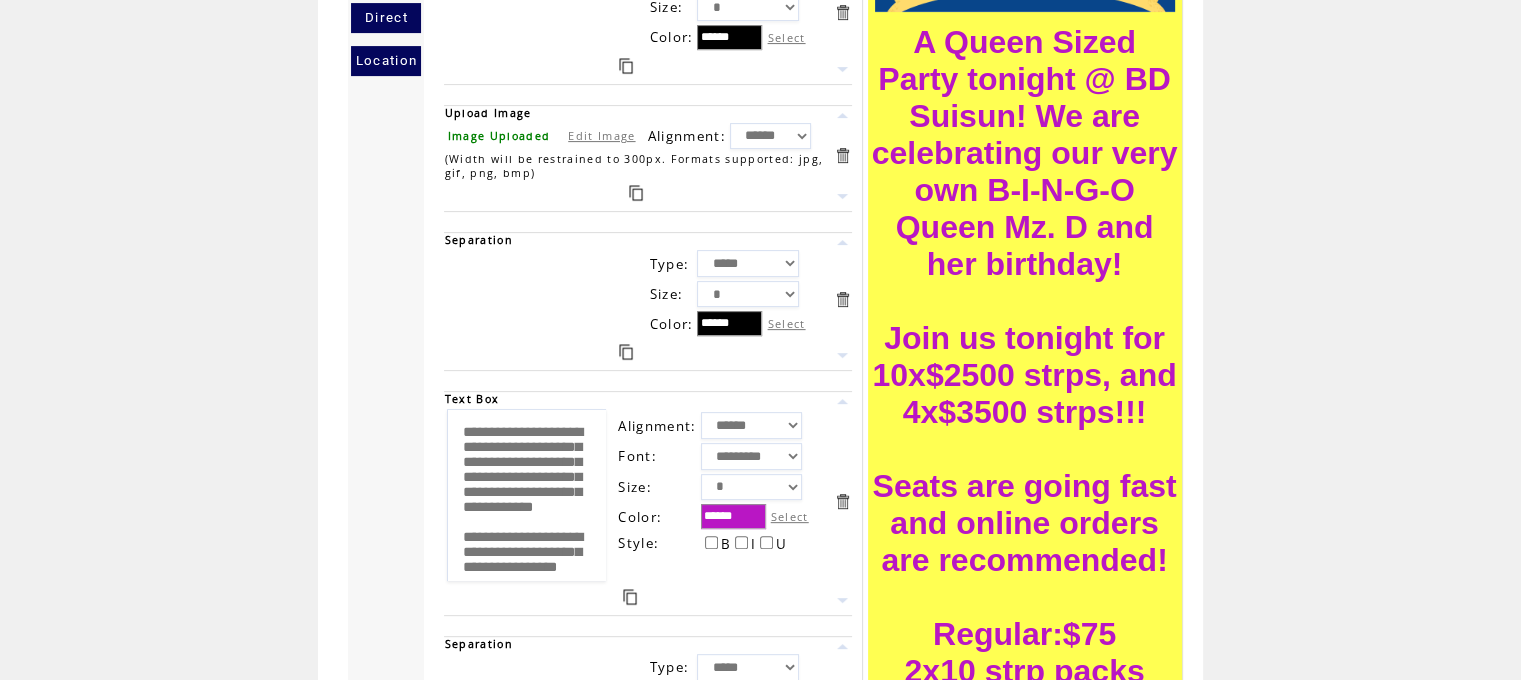 click on "Edit Image" at bounding box center [601, 135] 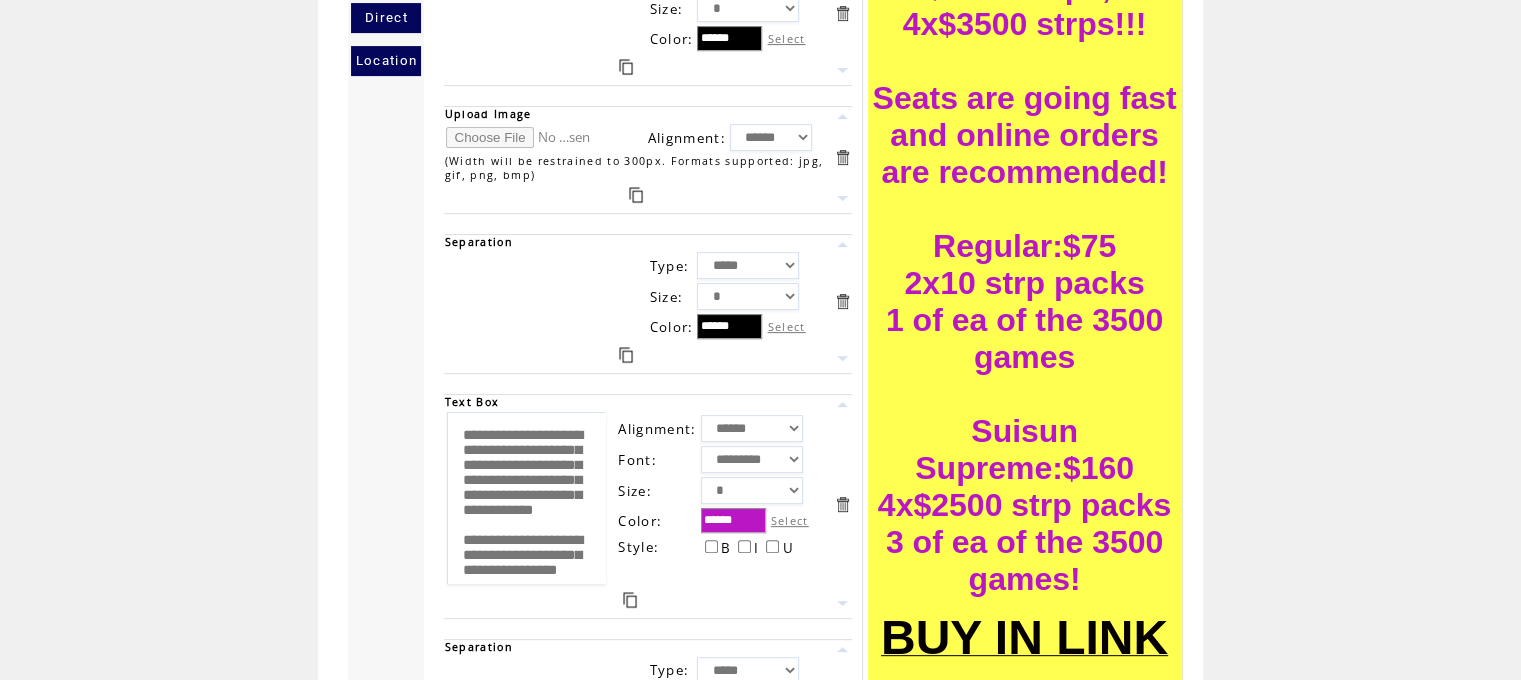 click at bounding box center (521, 137) 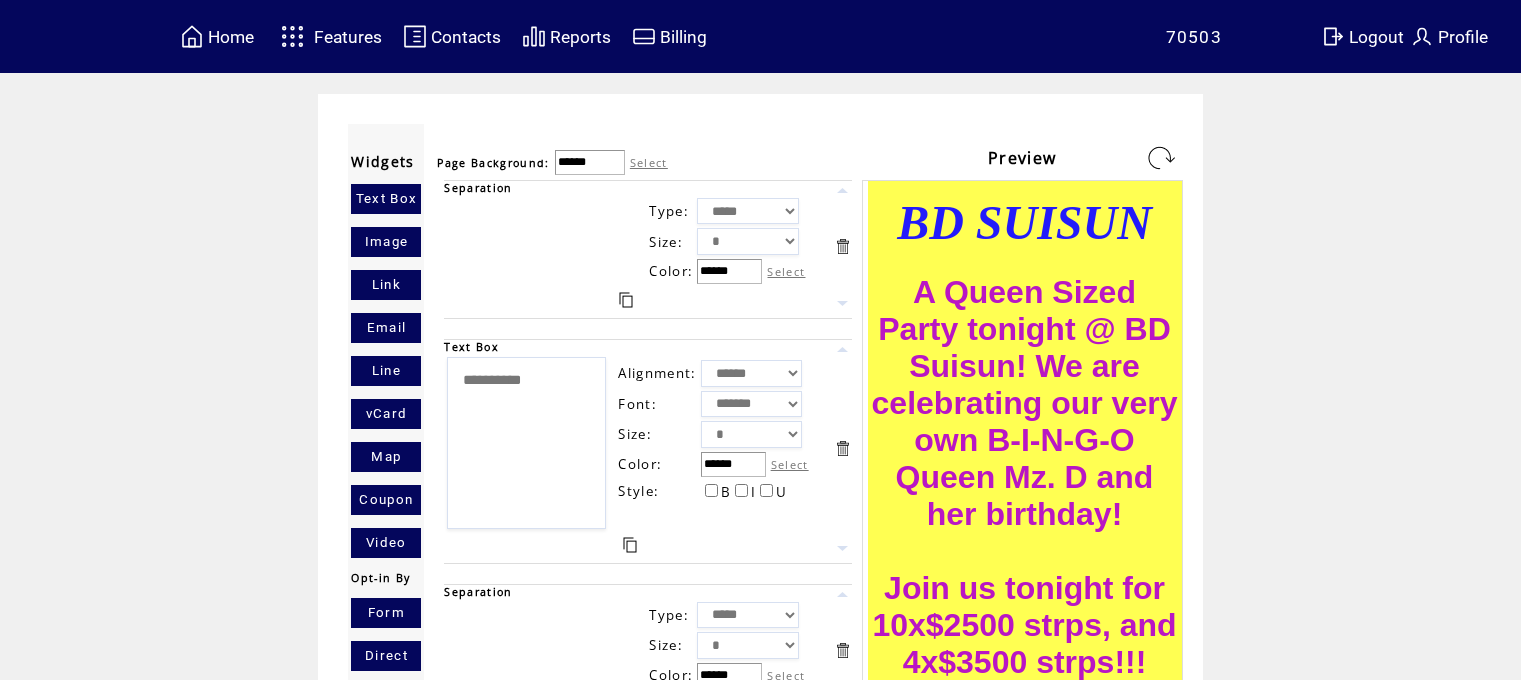 scroll, scrollTop: 0, scrollLeft: 0, axis: both 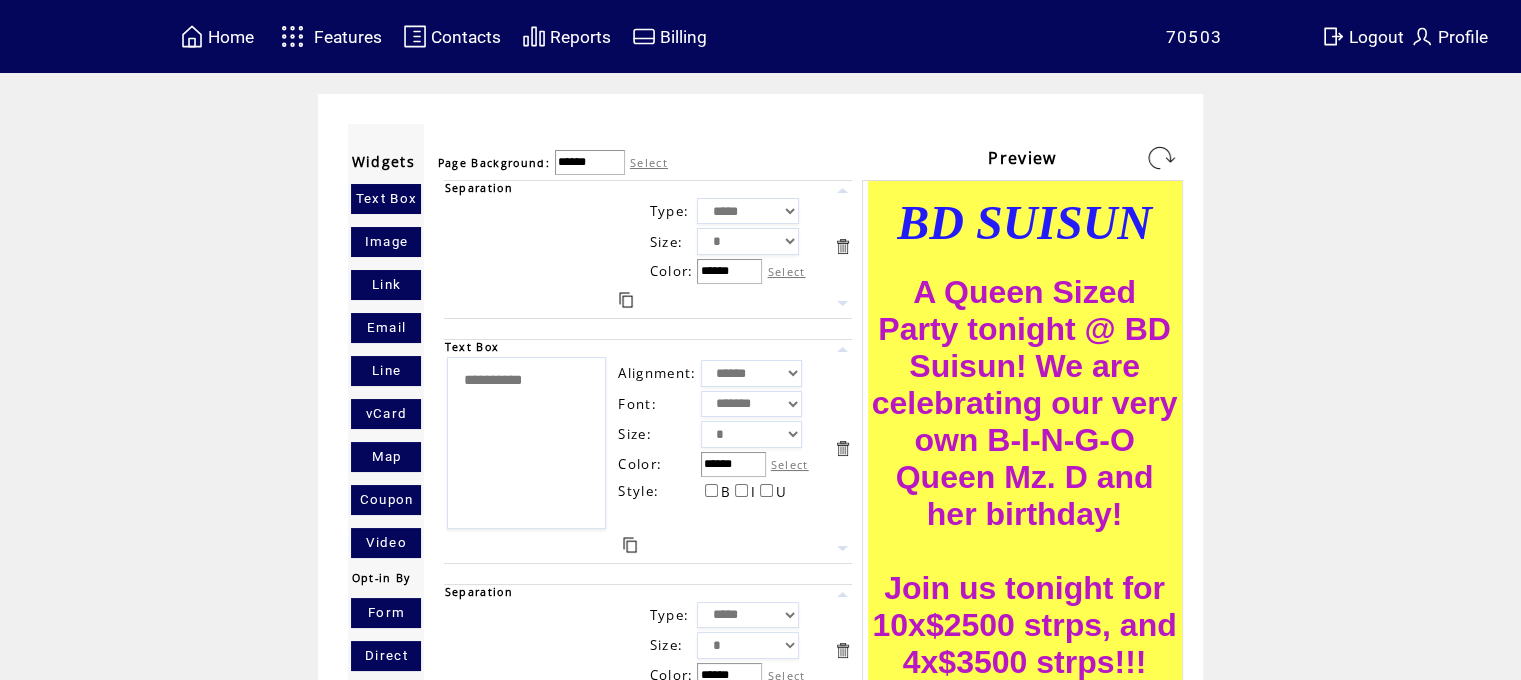 drag, startPoint x: 1511, startPoint y: 111, endPoint x: 1516, endPoint y: 166, distance: 55.226807 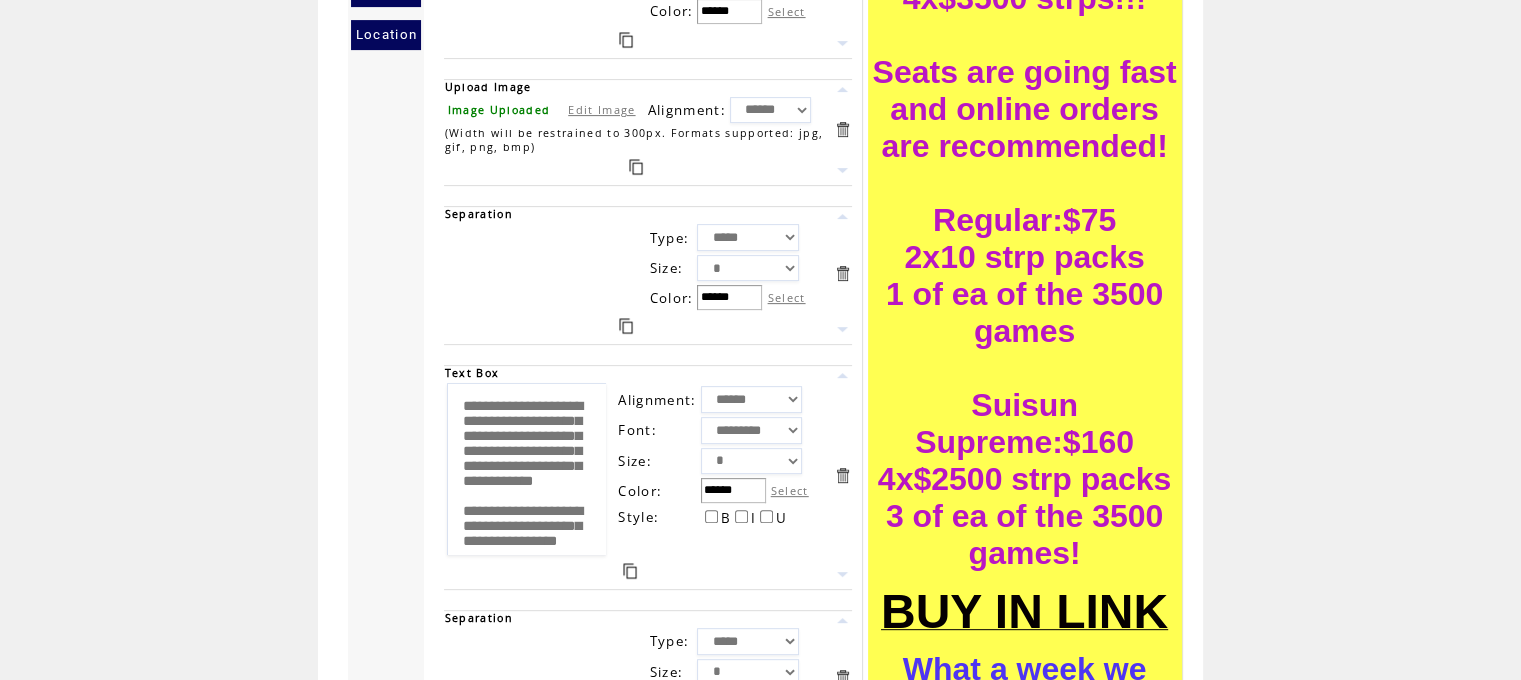 scroll, scrollTop: 650, scrollLeft: 0, axis: vertical 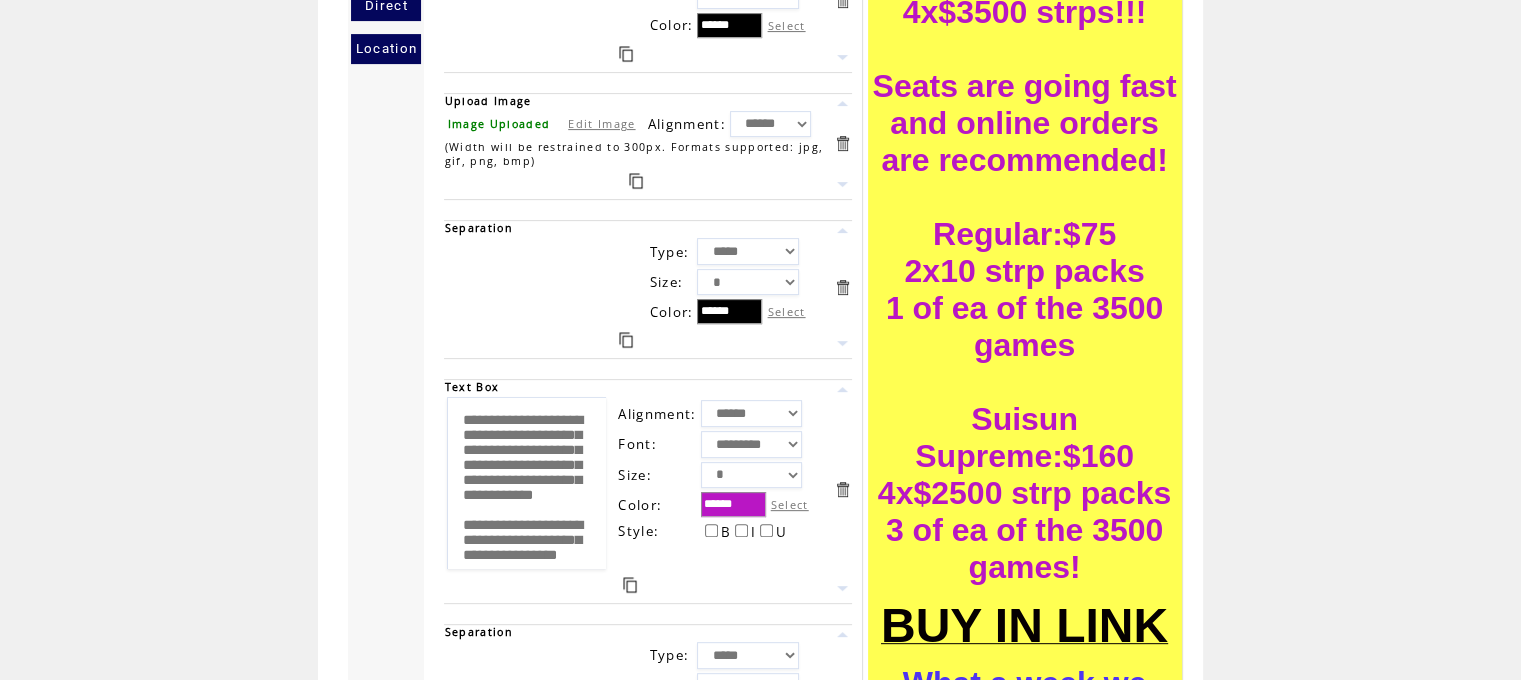 click on "Select" at bounding box center [790, 504] 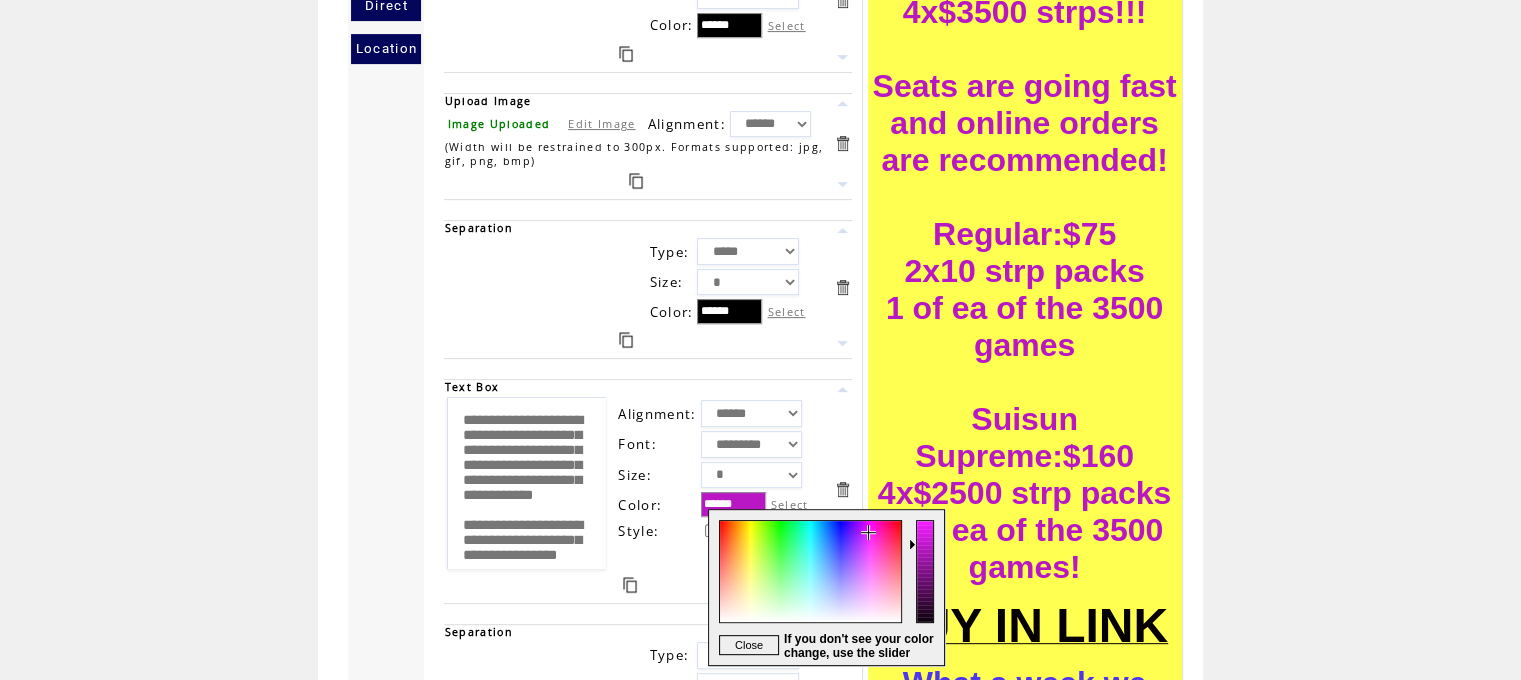 click at bounding box center [809, 587] 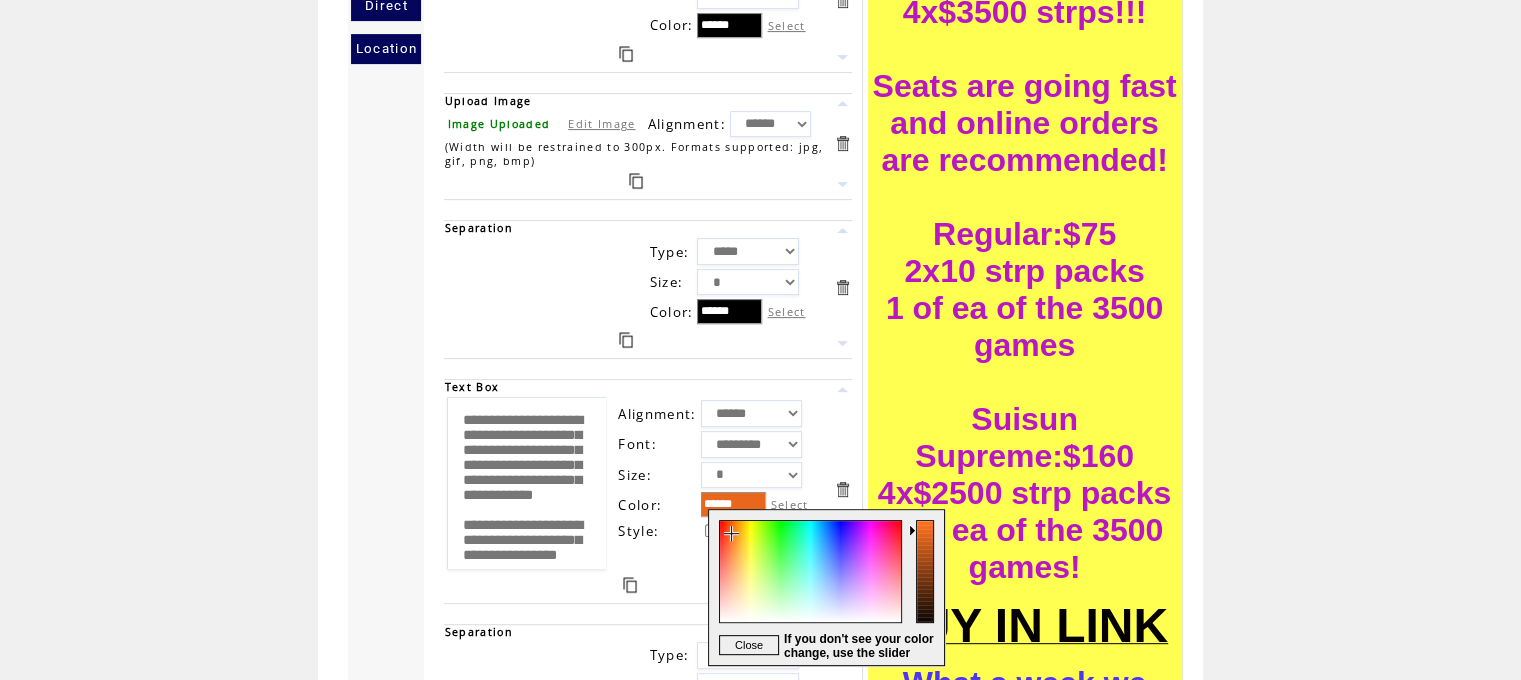 click at bounding box center (926, 587) 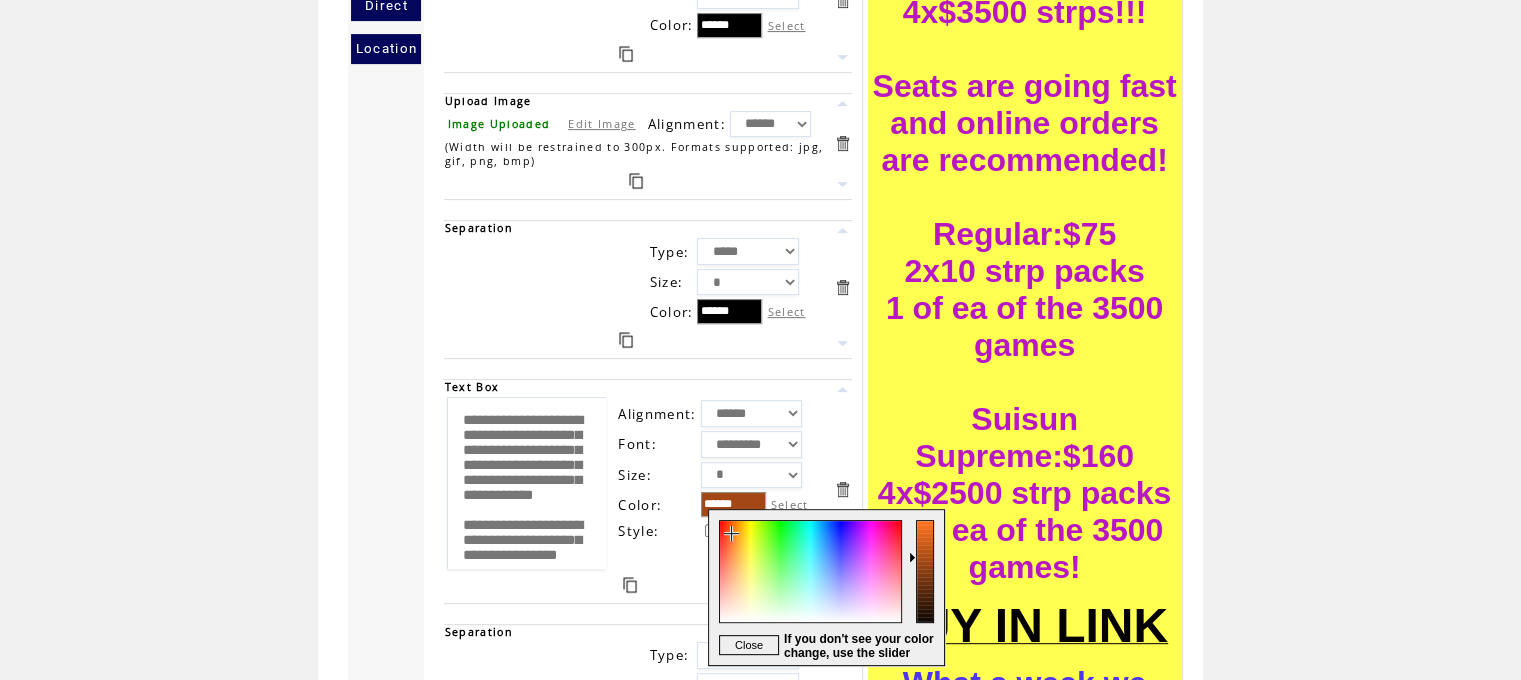 click at bounding box center [926, 587] 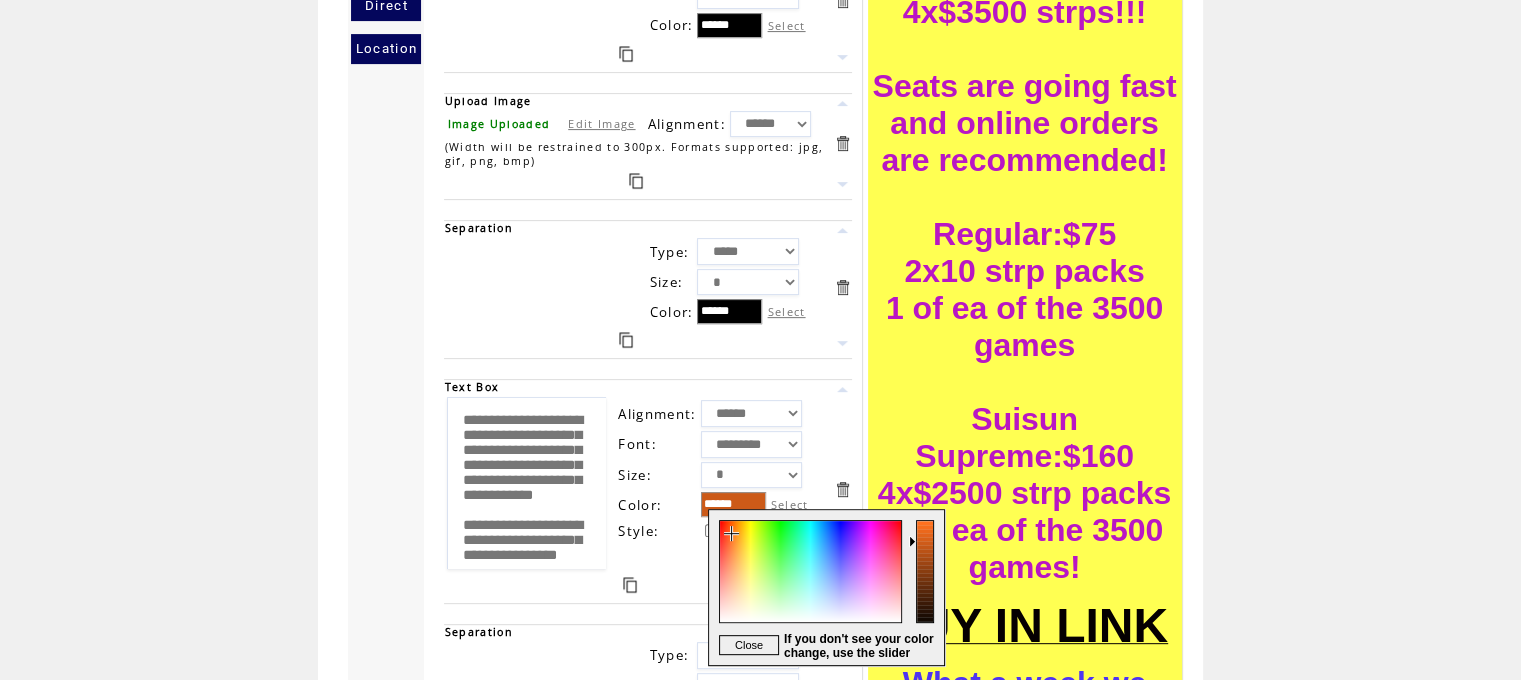 click at bounding box center [926, 587] 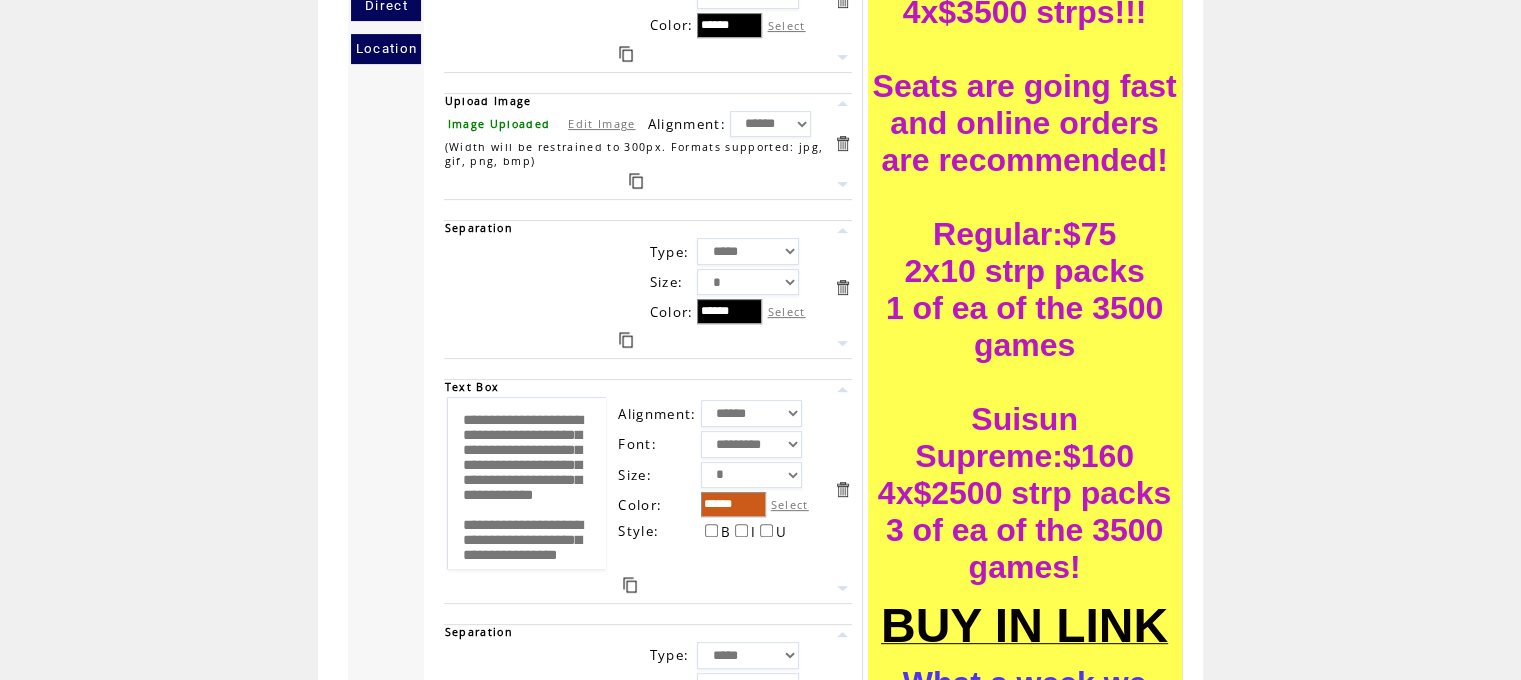 scroll, scrollTop: 0, scrollLeft: 0, axis: both 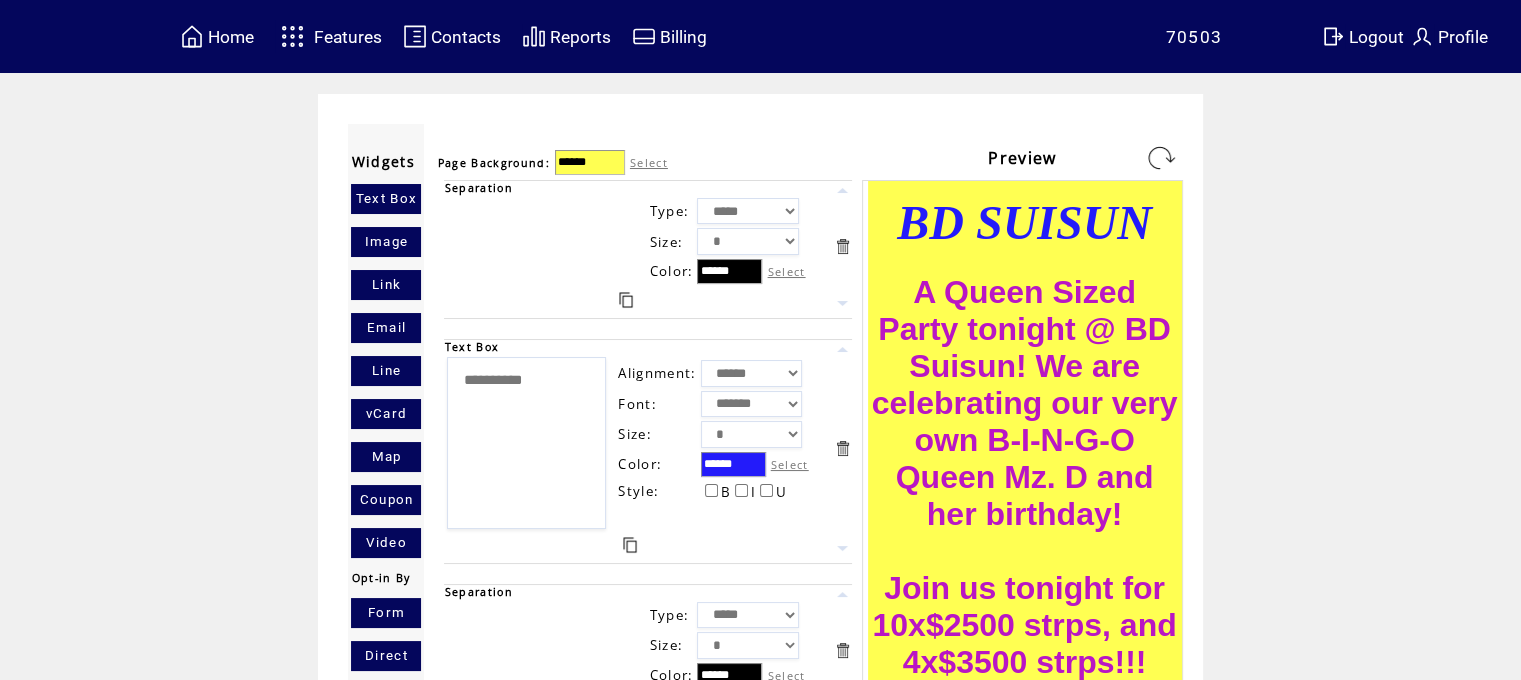 click at bounding box center (1161, 158) 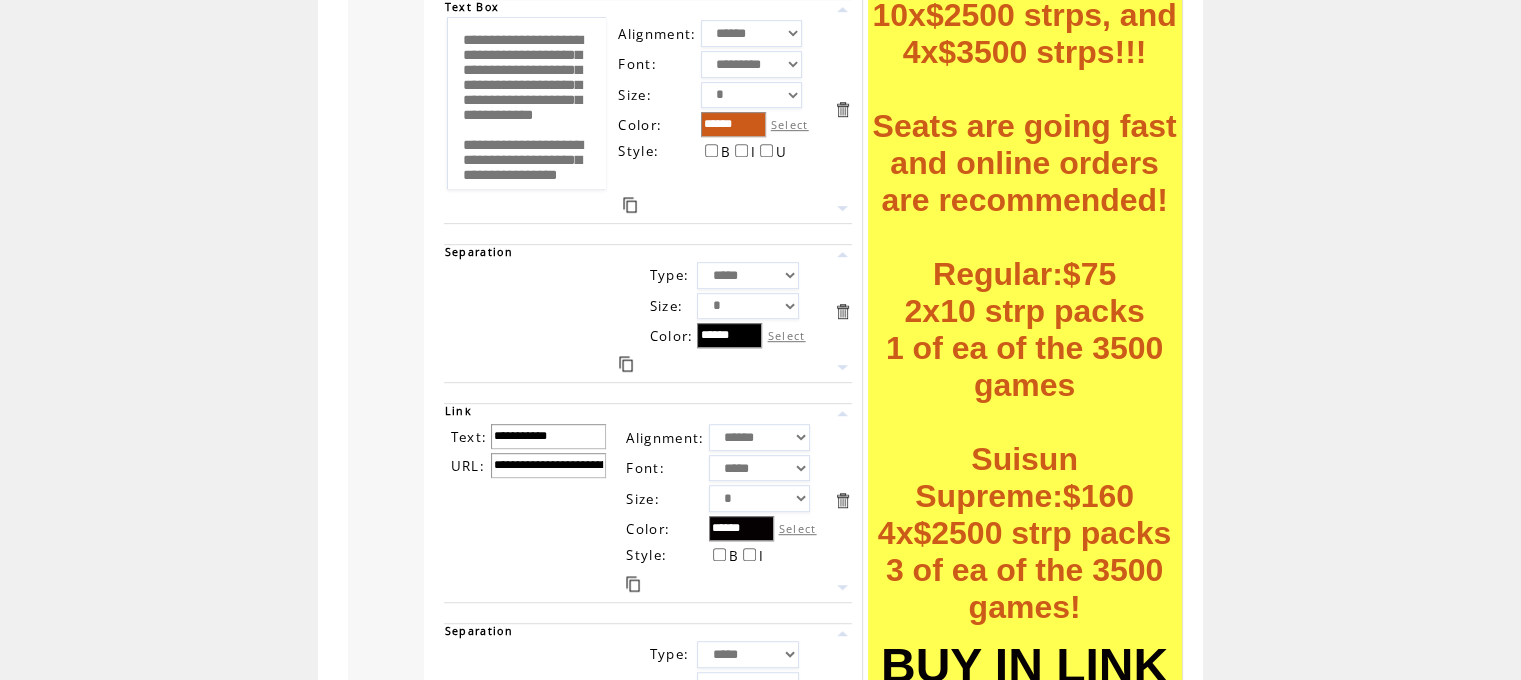 scroll, scrollTop: 904, scrollLeft: 0, axis: vertical 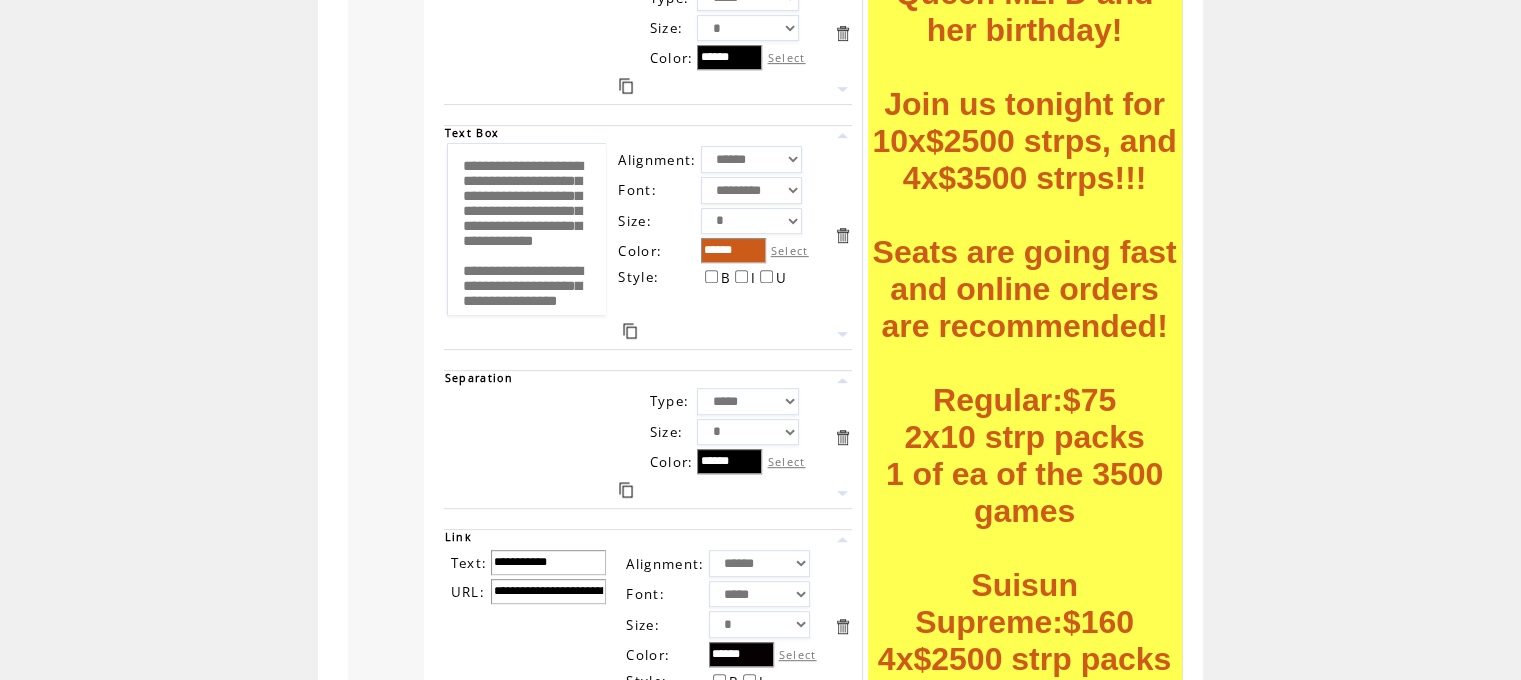 drag, startPoint x: 573, startPoint y: 232, endPoint x: 384, endPoint y: 63, distance: 253.53896 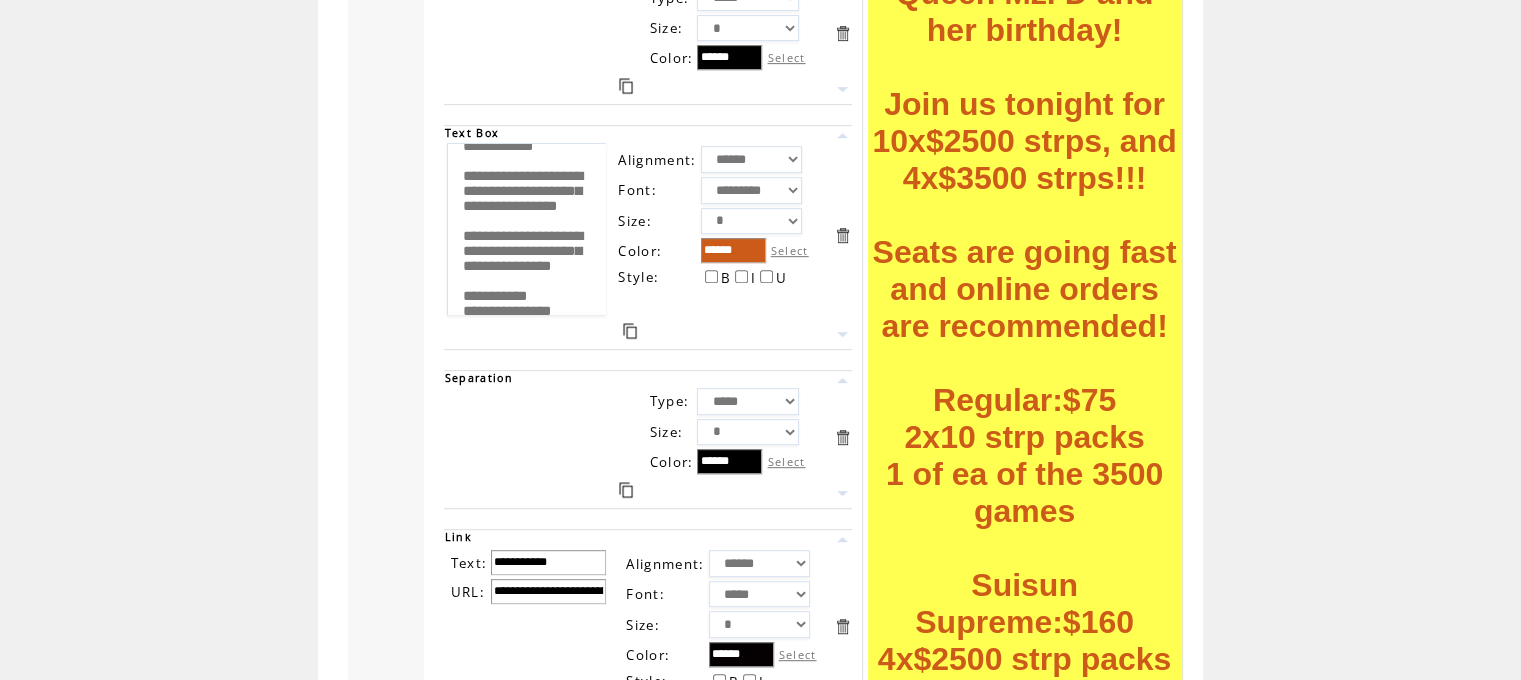 scroll, scrollTop: 145, scrollLeft: 0, axis: vertical 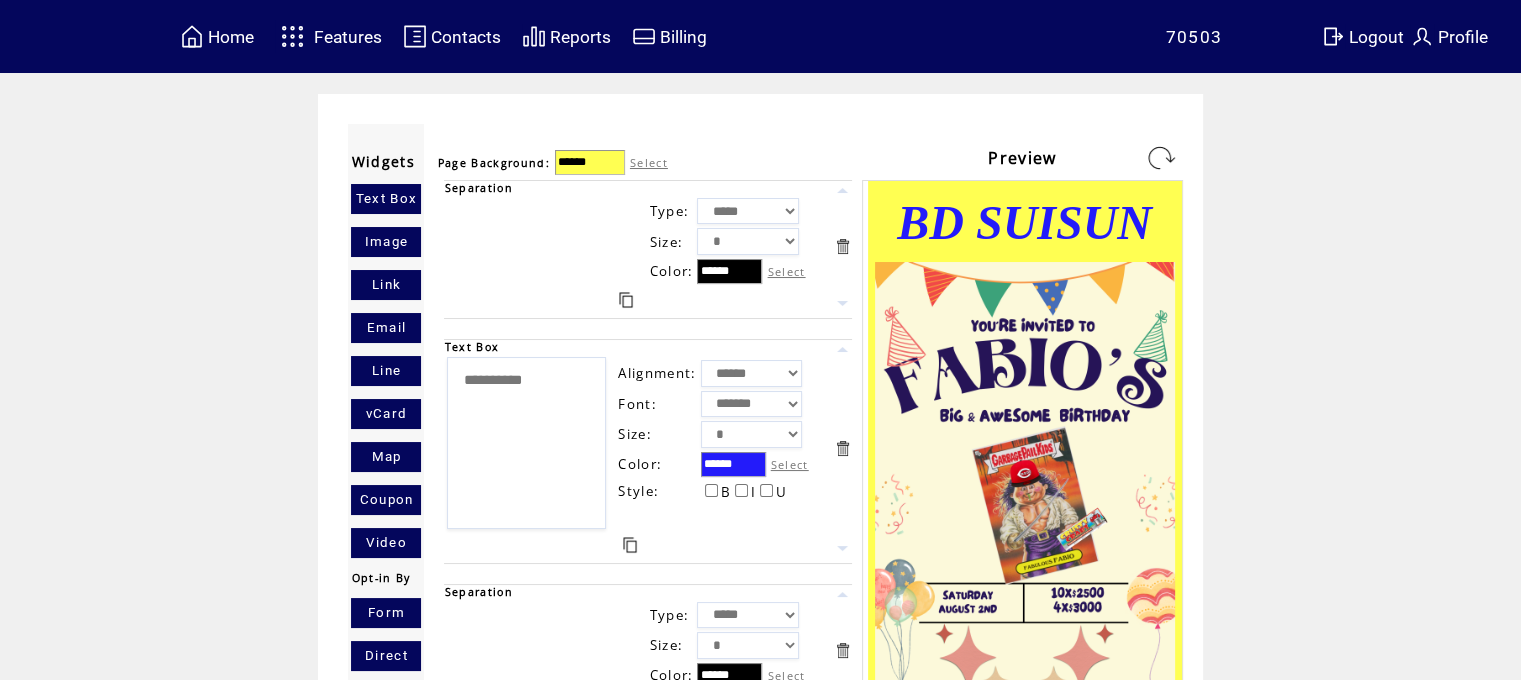 type on "**********" 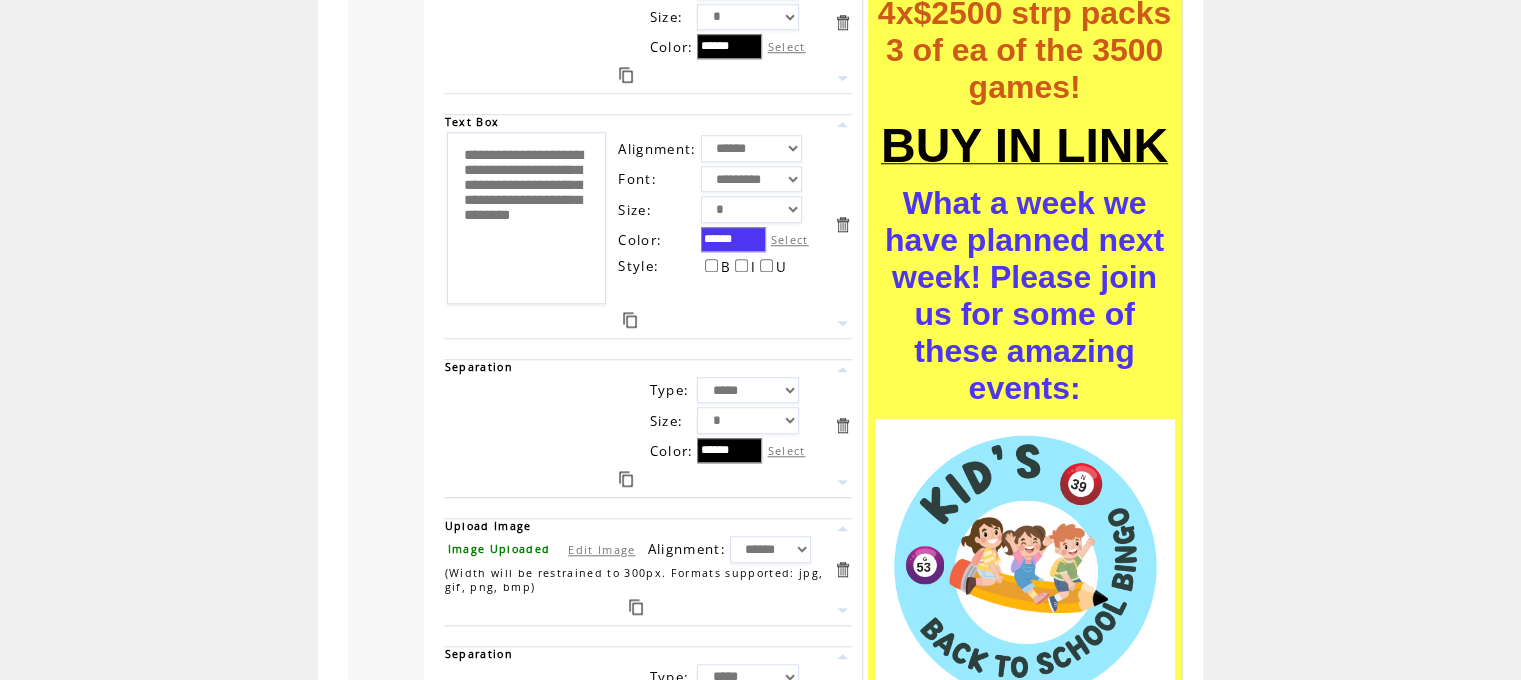 scroll, scrollTop: 1704, scrollLeft: 0, axis: vertical 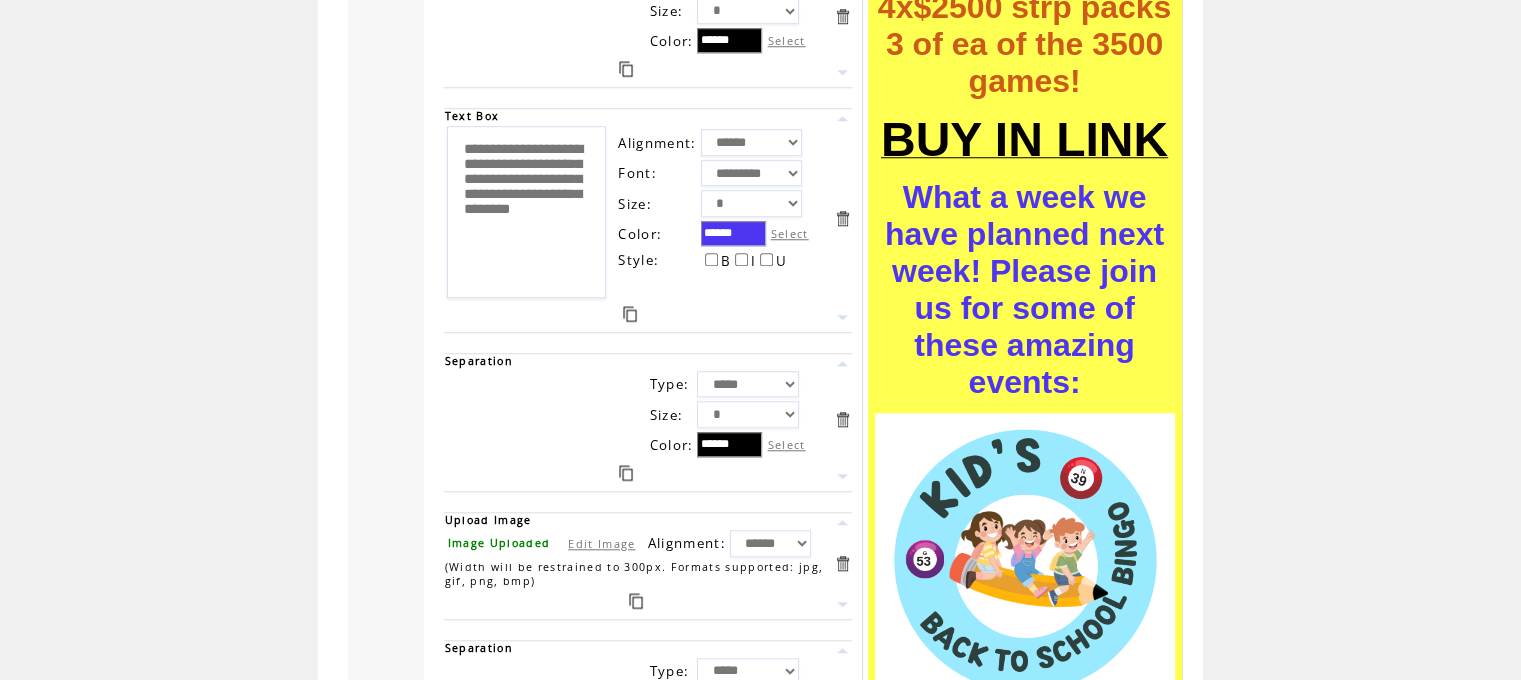 drag, startPoint x: 563, startPoint y: 262, endPoint x: 348, endPoint y: 126, distance: 254.40323 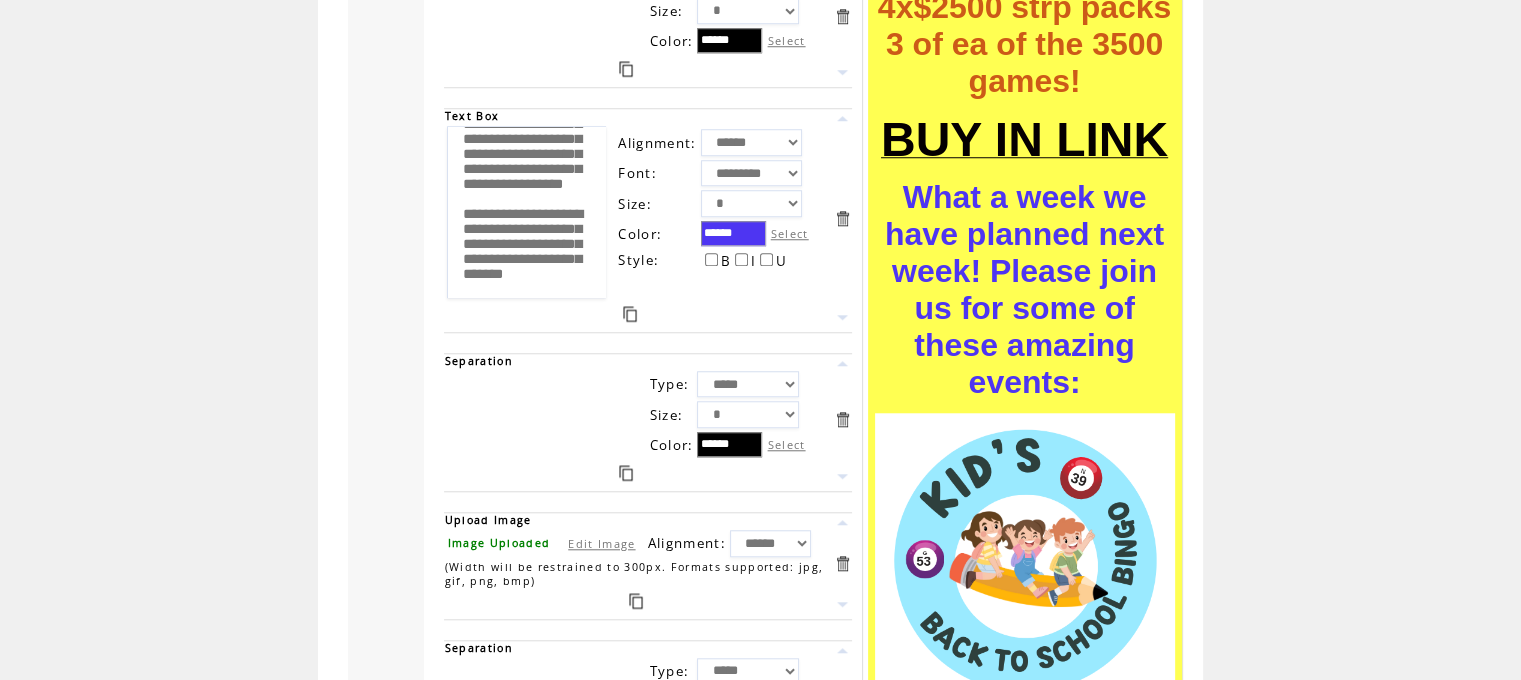 scroll, scrollTop: 524, scrollLeft: 0, axis: vertical 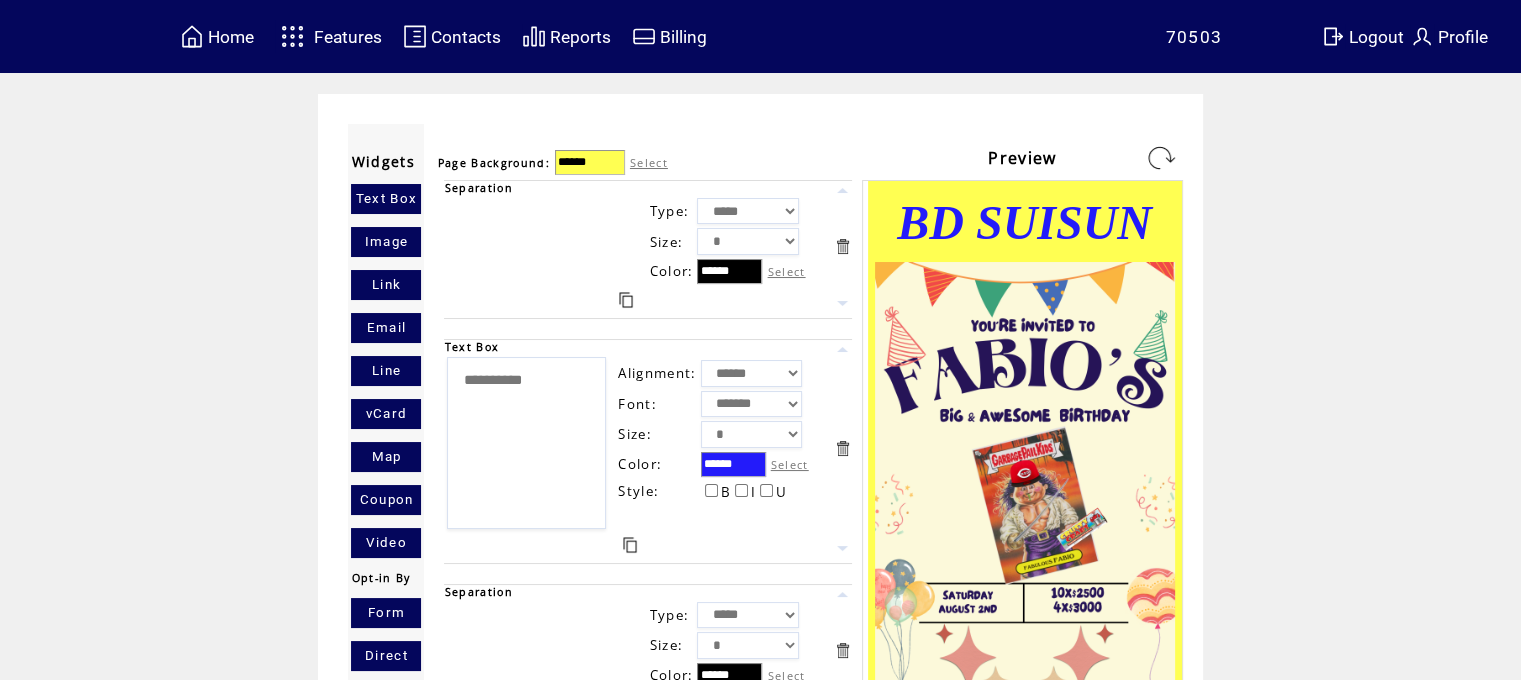 type on "**********" 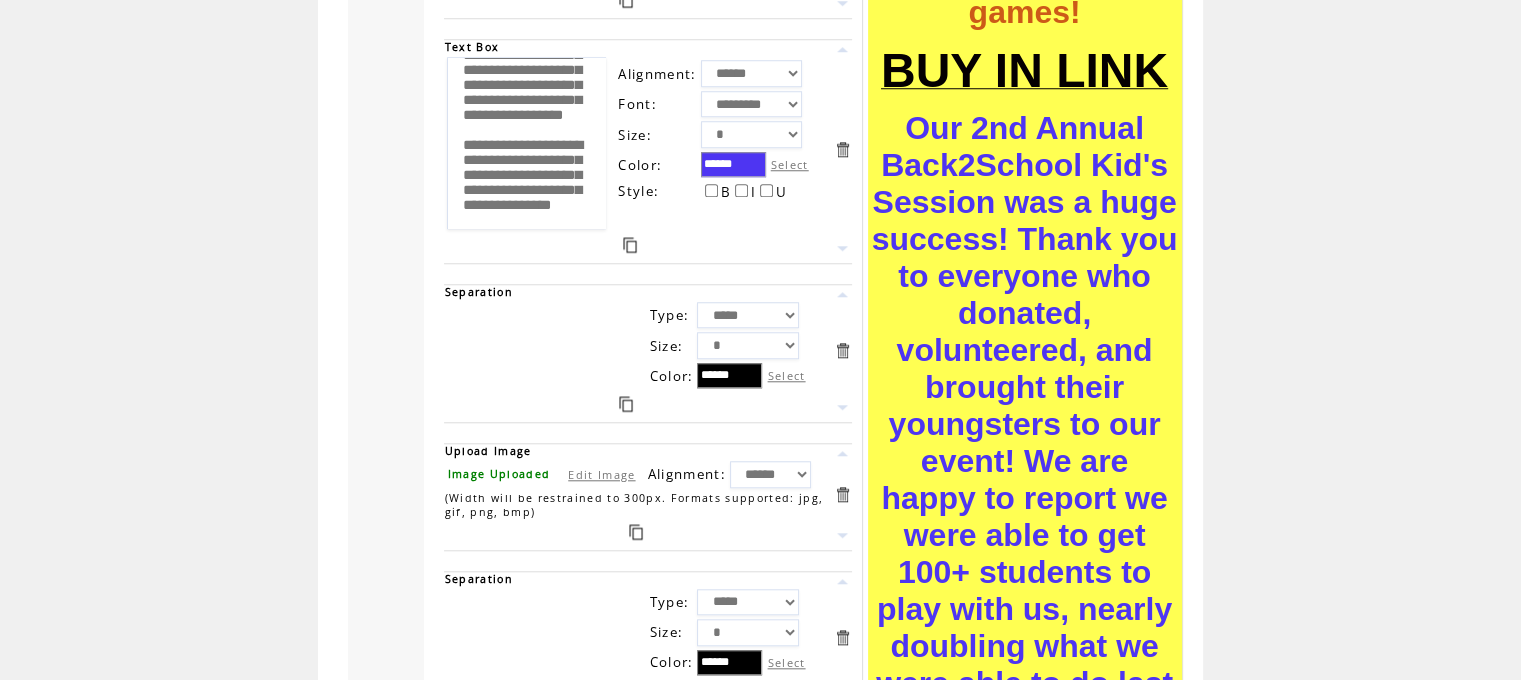 scroll, scrollTop: 1904, scrollLeft: 0, axis: vertical 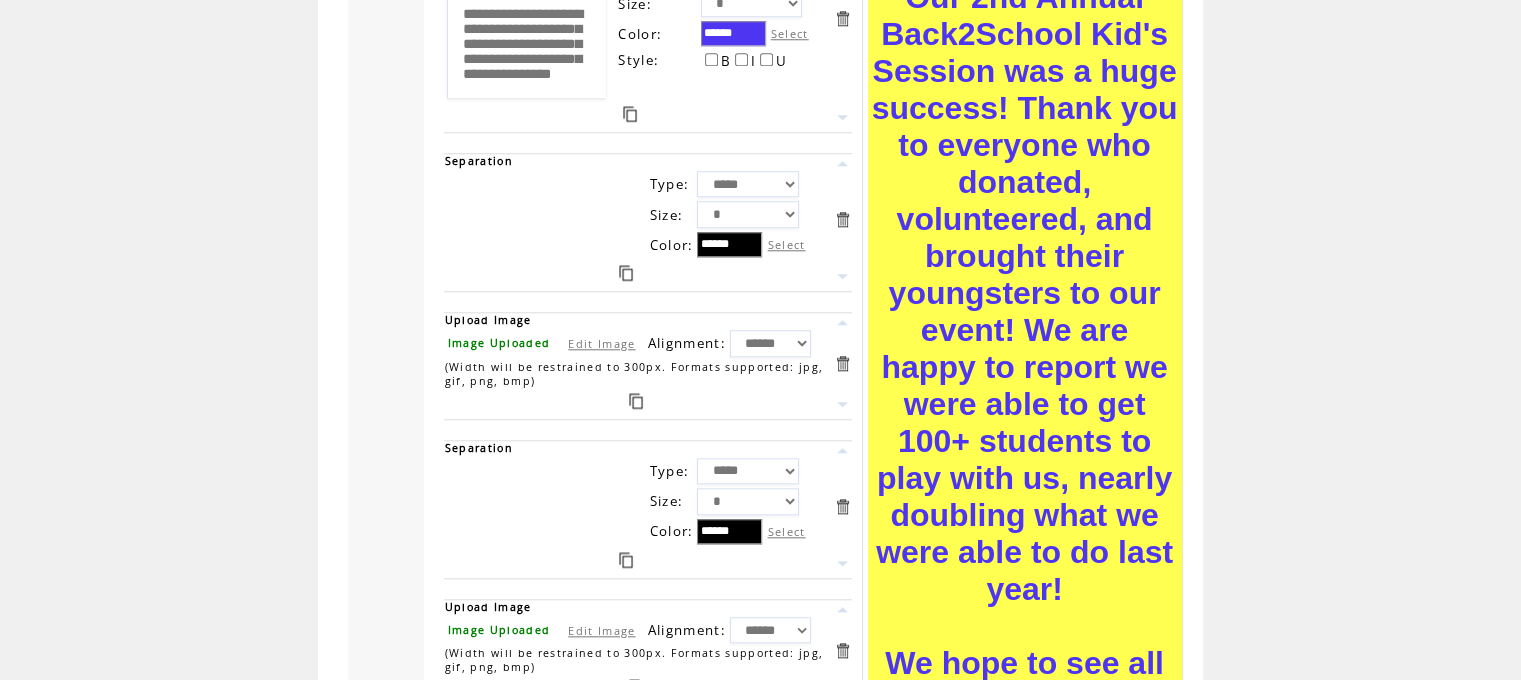 click on "Edit Image" at bounding box center (601, 343) 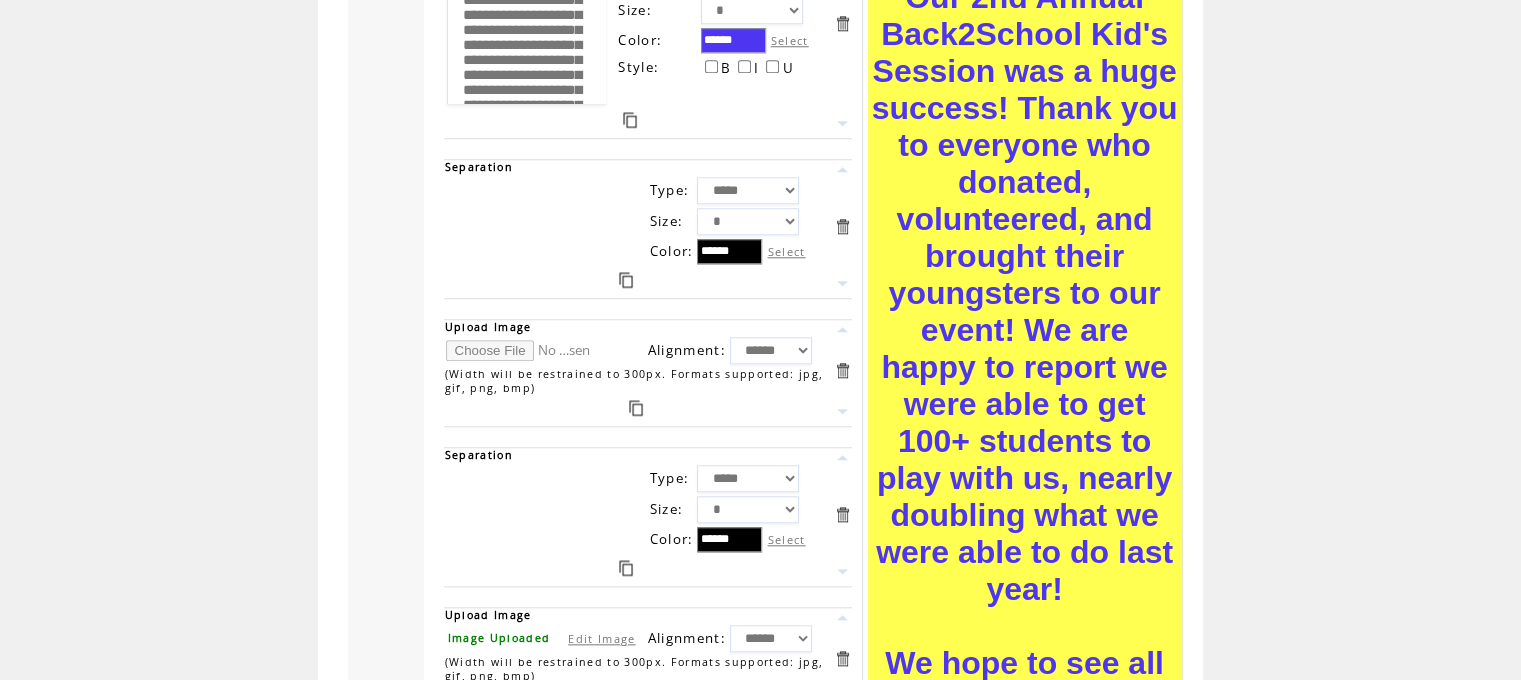 click at bounding box center [521, 350] 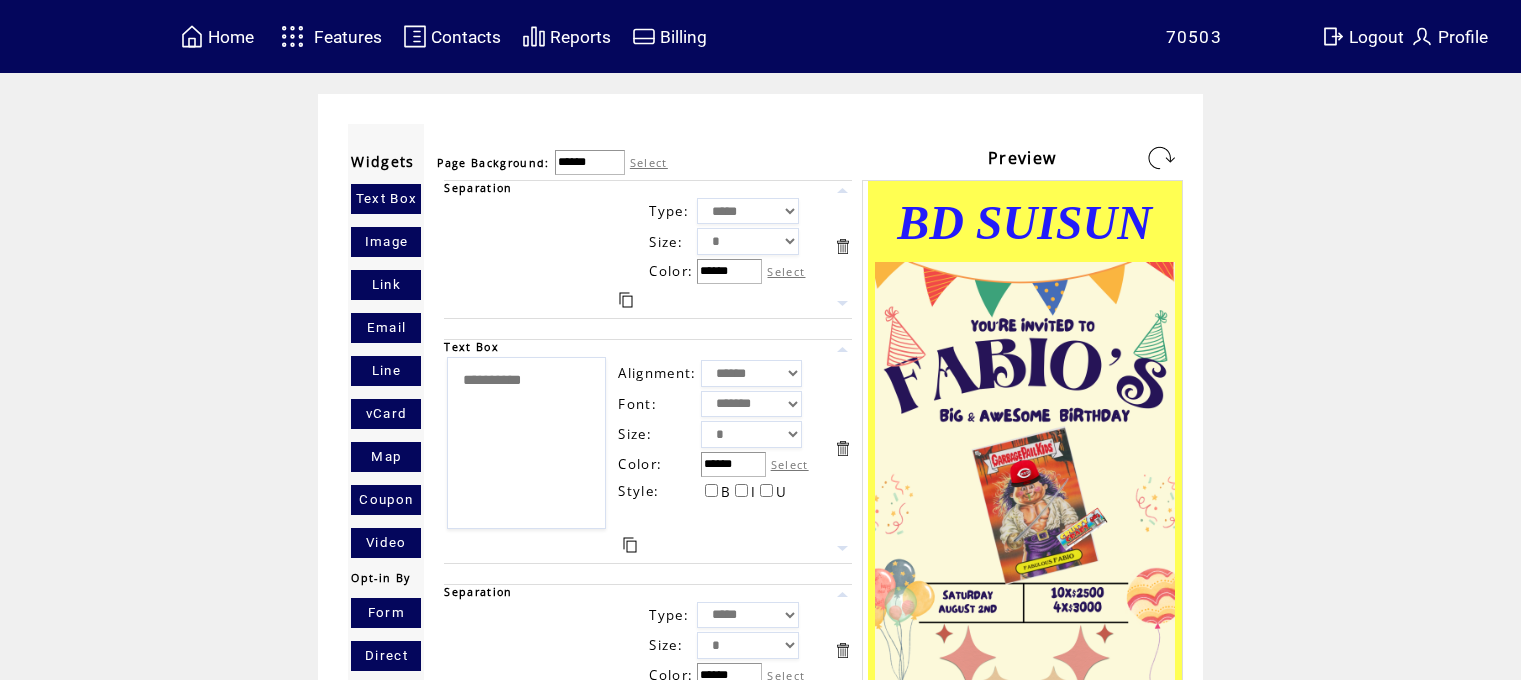 scroll, scrollTop: 0, scrollLeft: 0, axis: both 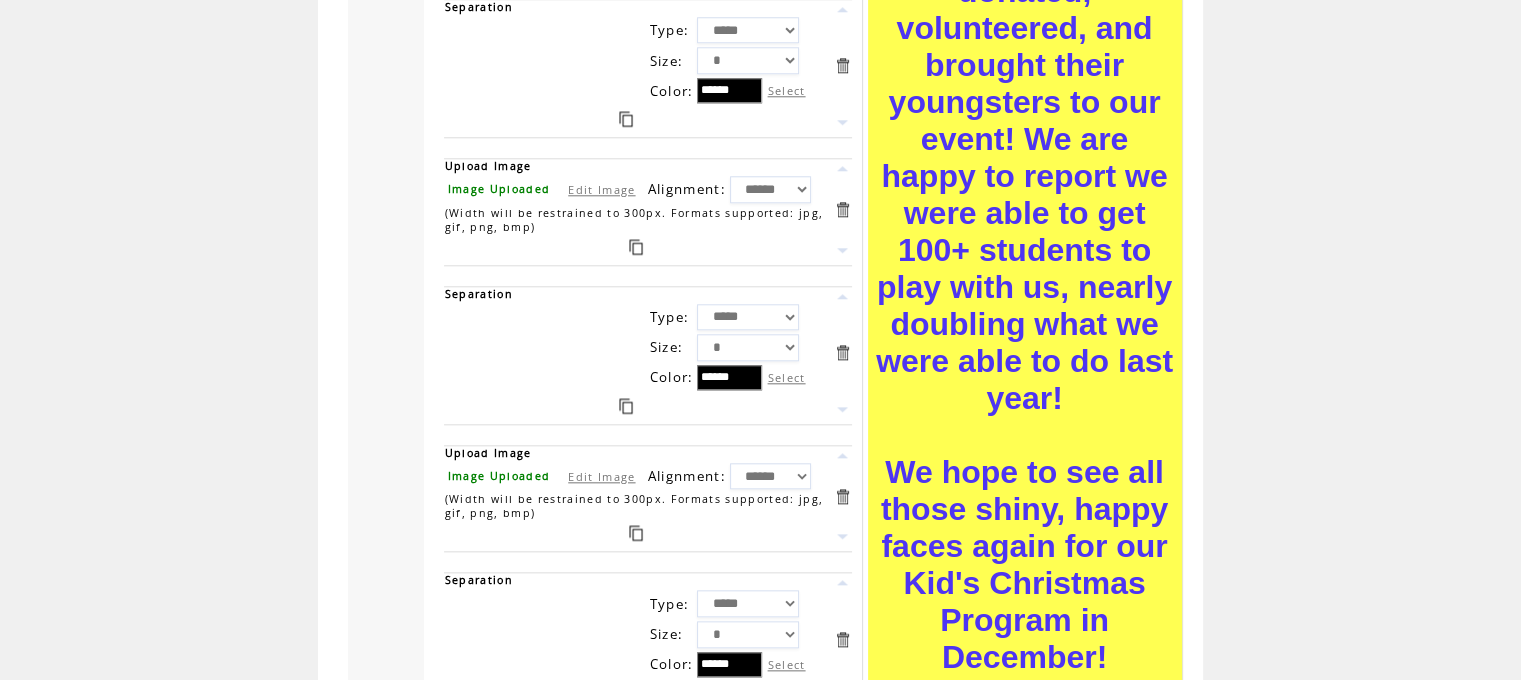 click at bounding box center [636, 247] 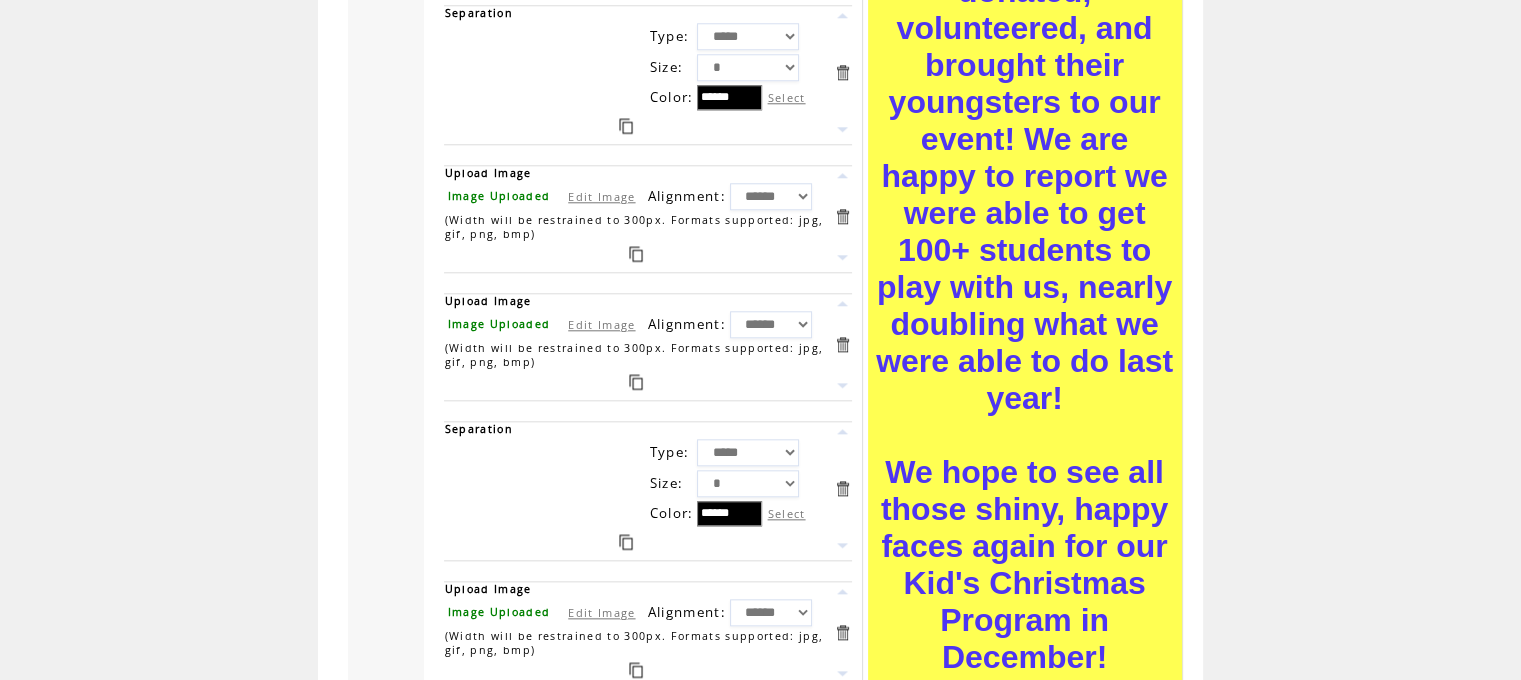 click on "Edit Image" at bounding box center [601, 324] 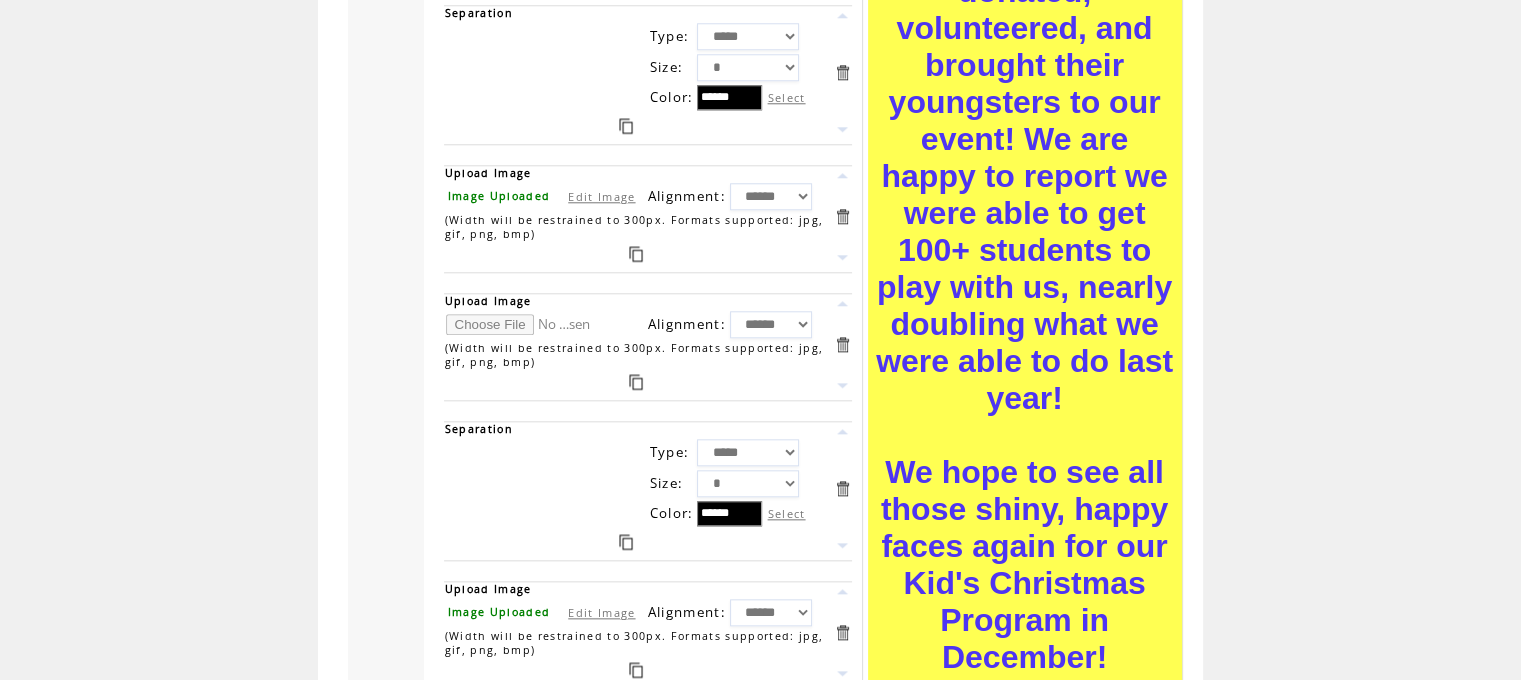 click at bounding box center [521, 324] 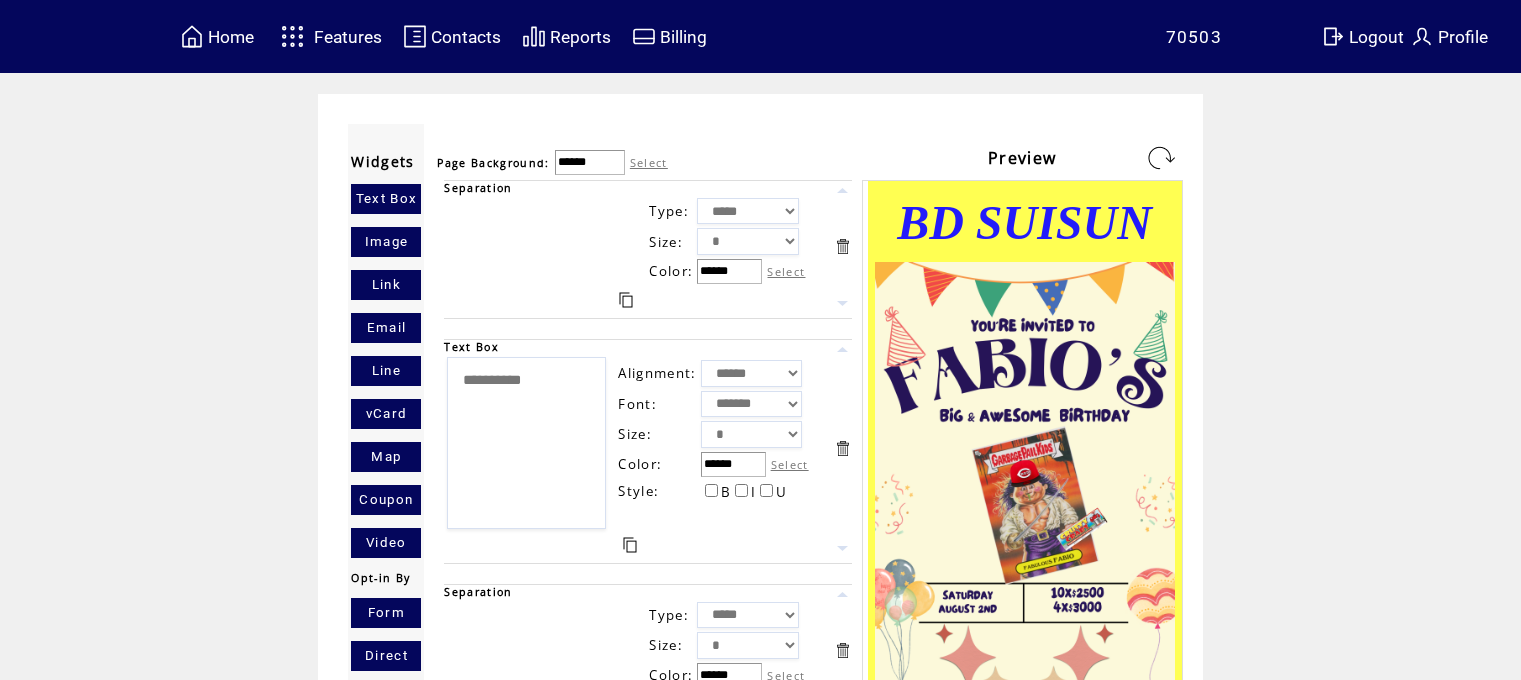 scroll, scrollTop: 0, scrollLeft: 0, axis: both 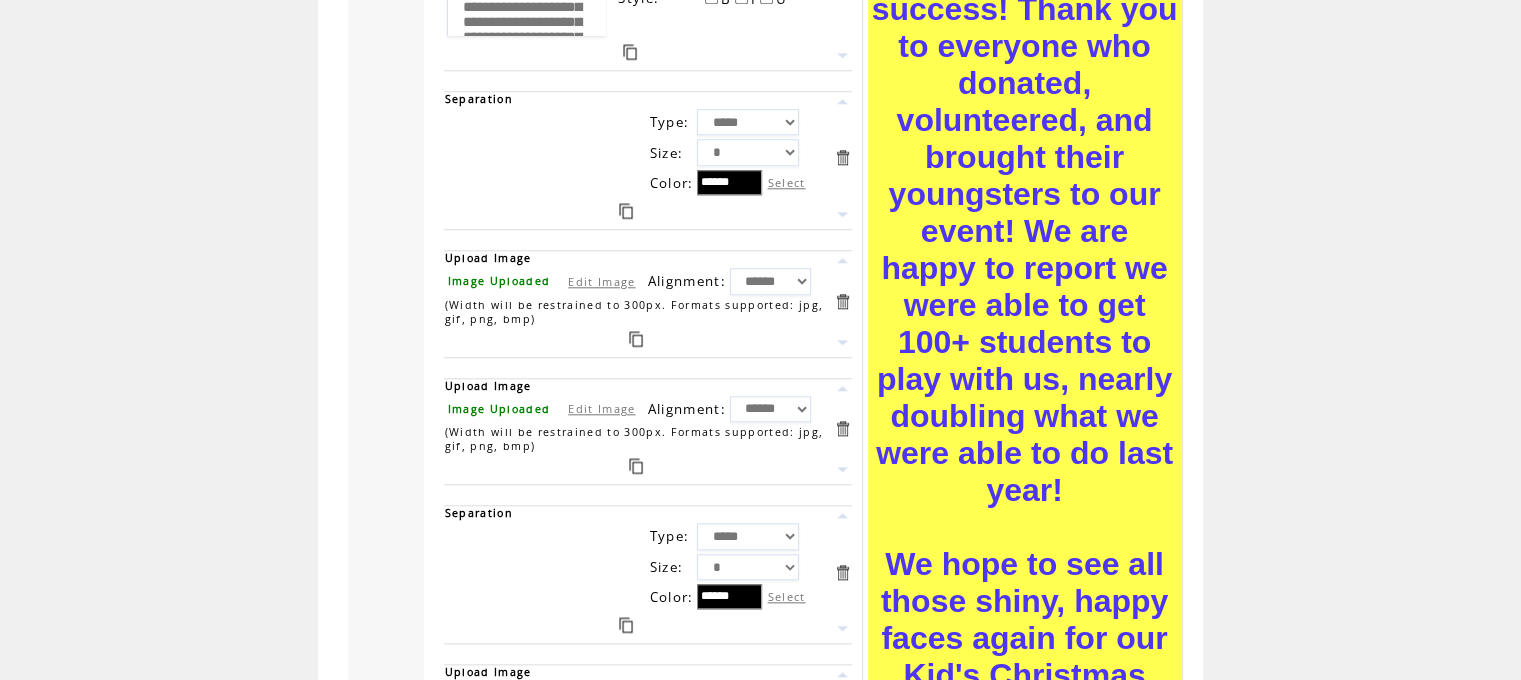 click at bounding box center (636, 466) 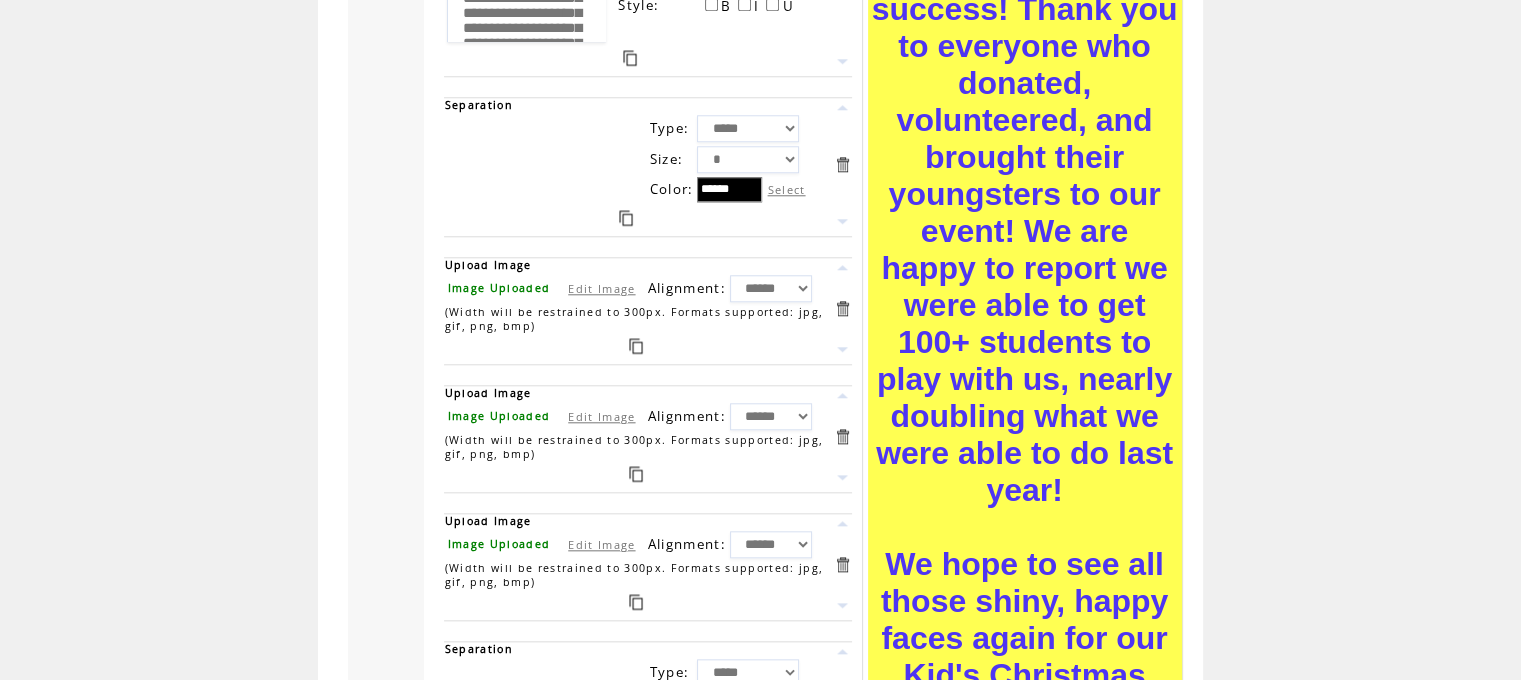 click on "Edit Image" at bounding box center (601, 544) 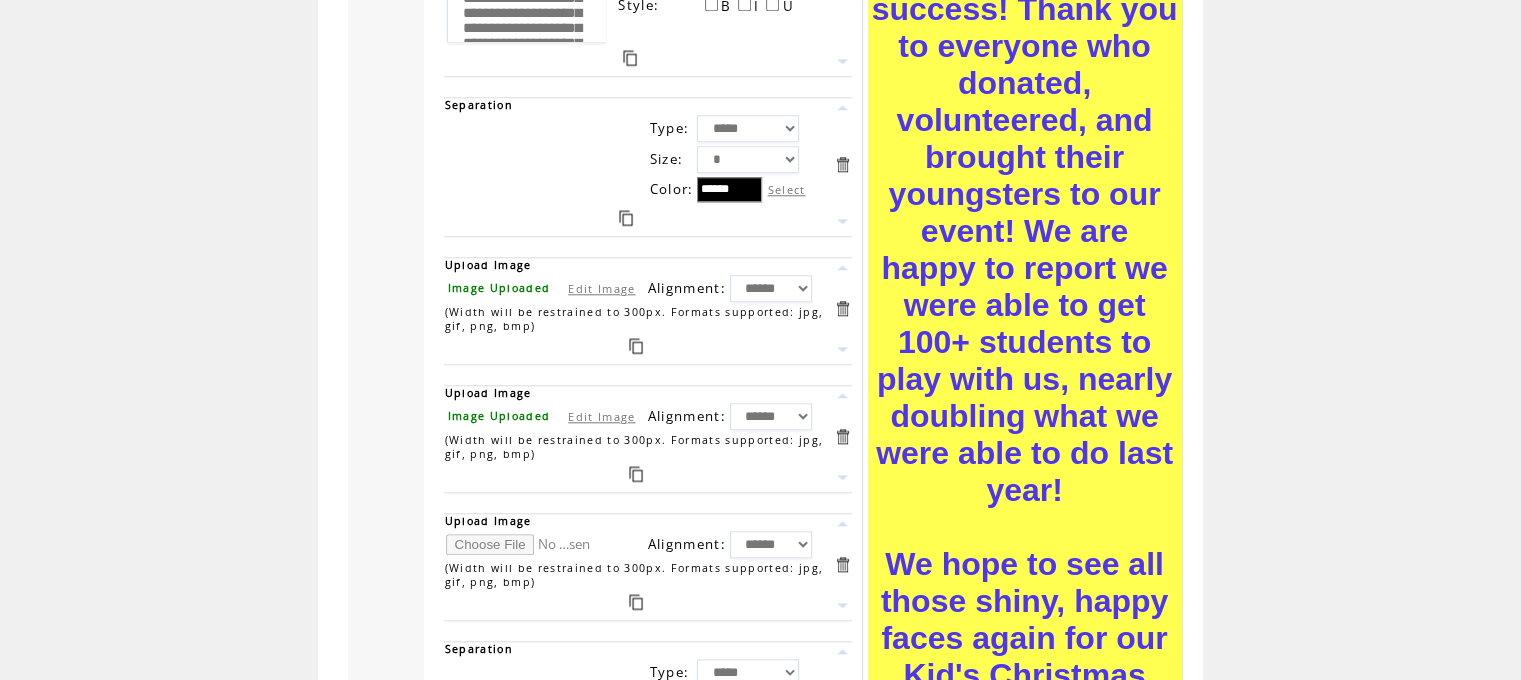 click at bounding box center [521, 544] 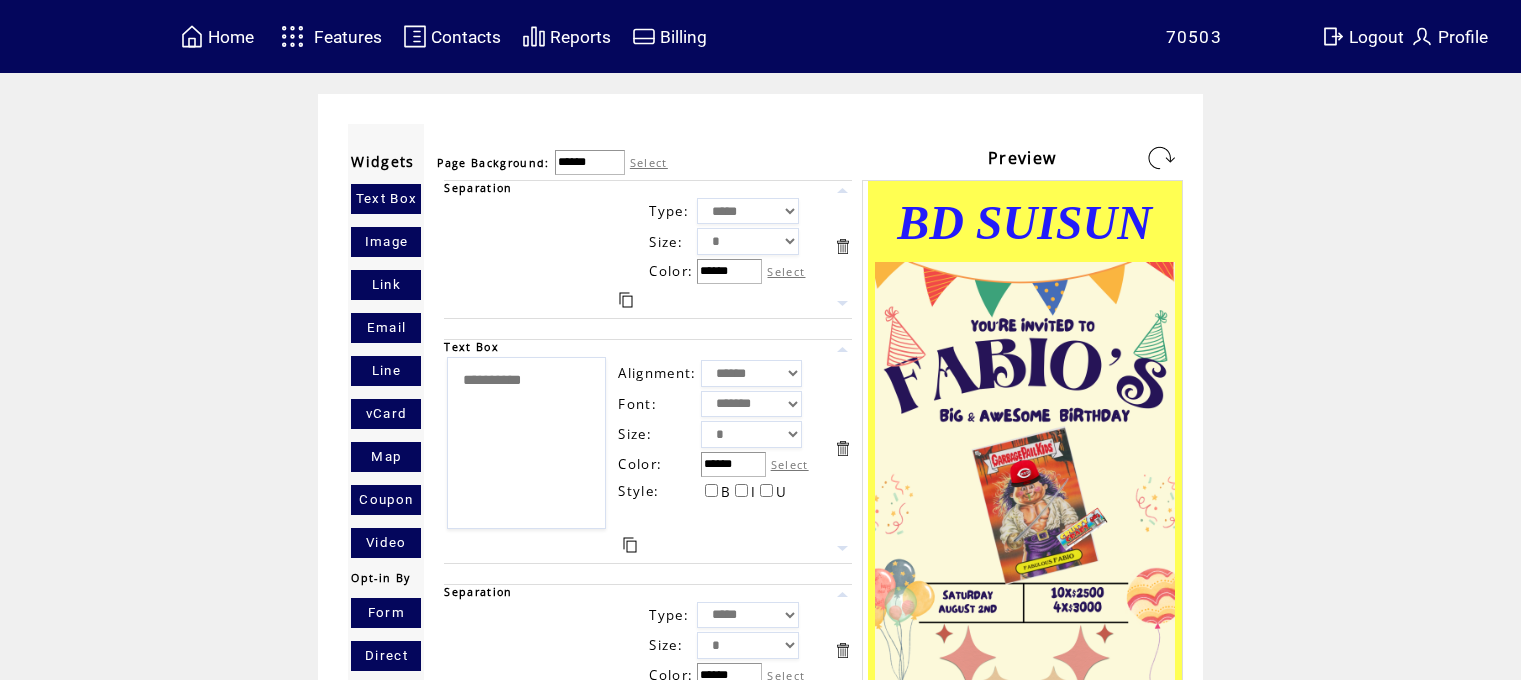 scroll, scrollTop: 0, scrollLeft: 0, axis: both 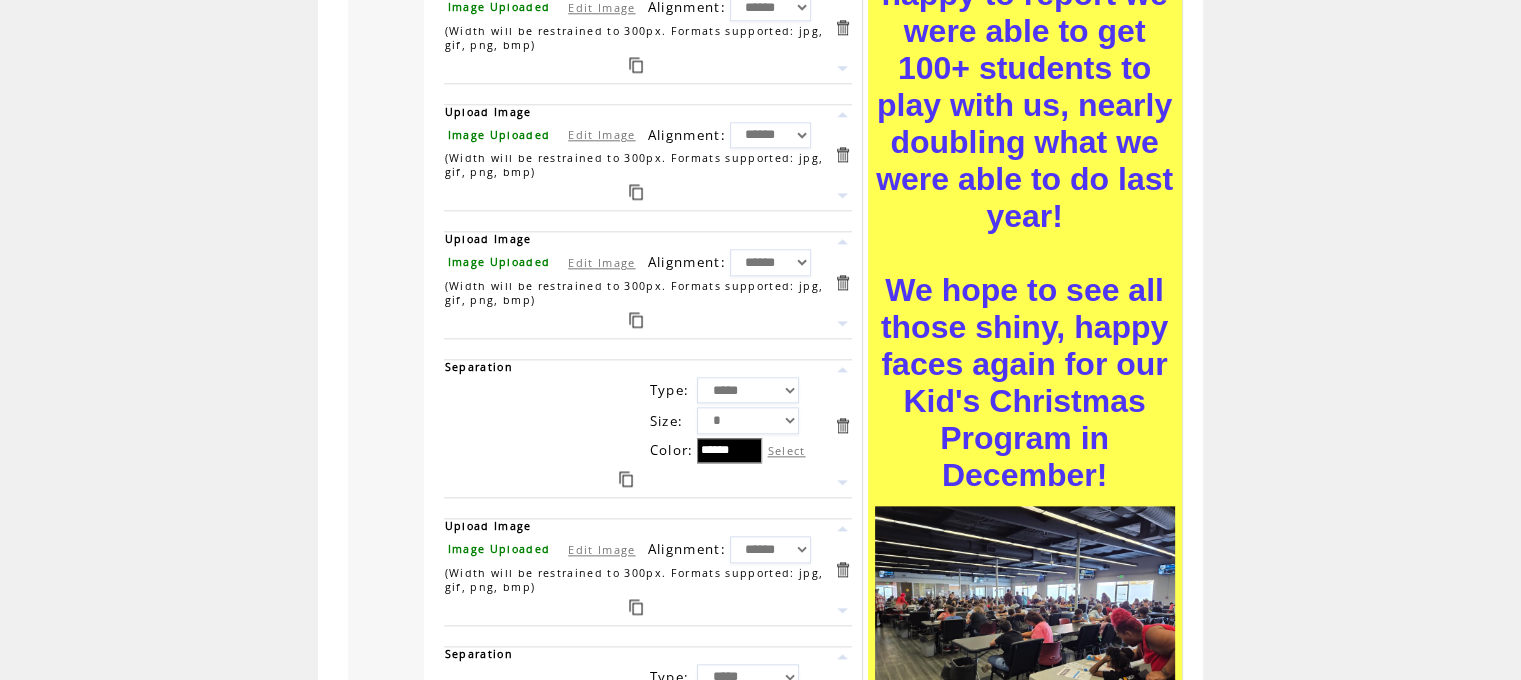 click at bounding box center (636, 320) 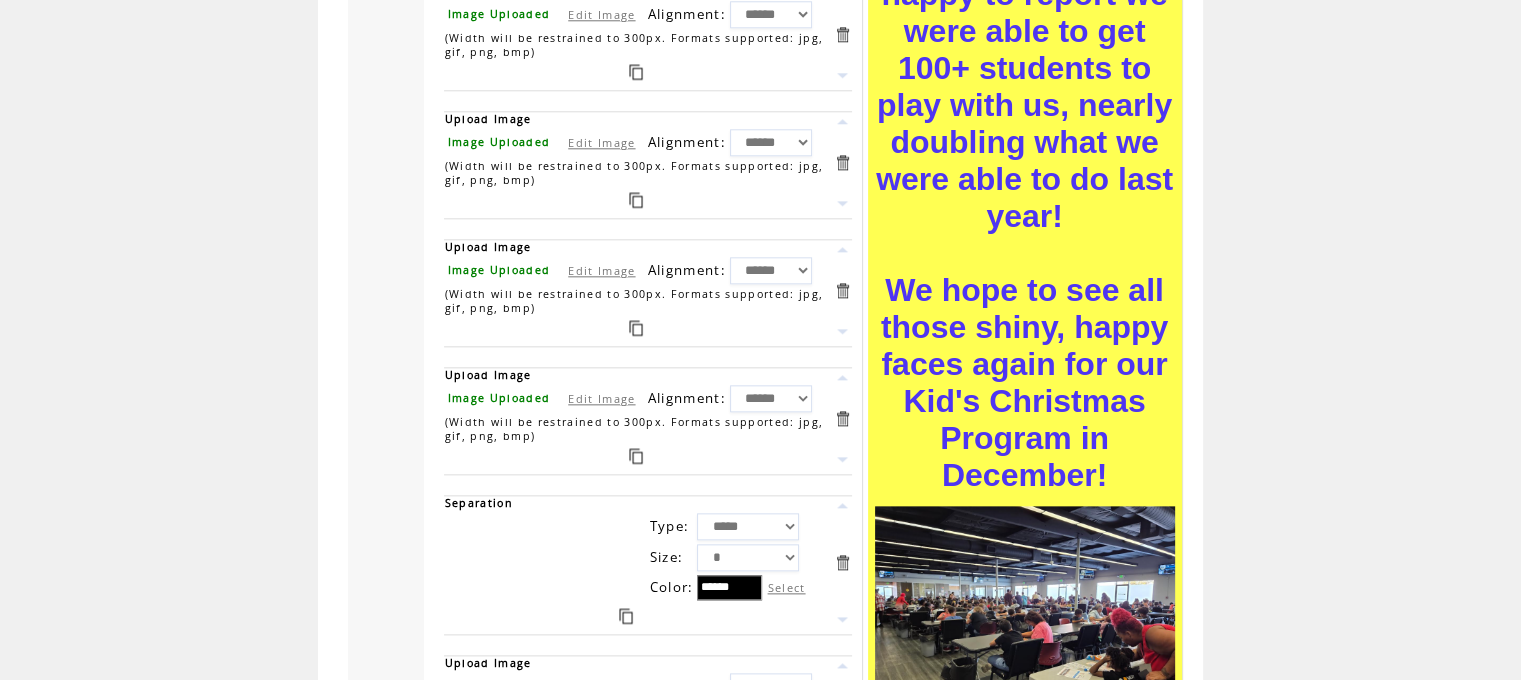 click on "Edit Image" at bounding box center [601, 398] 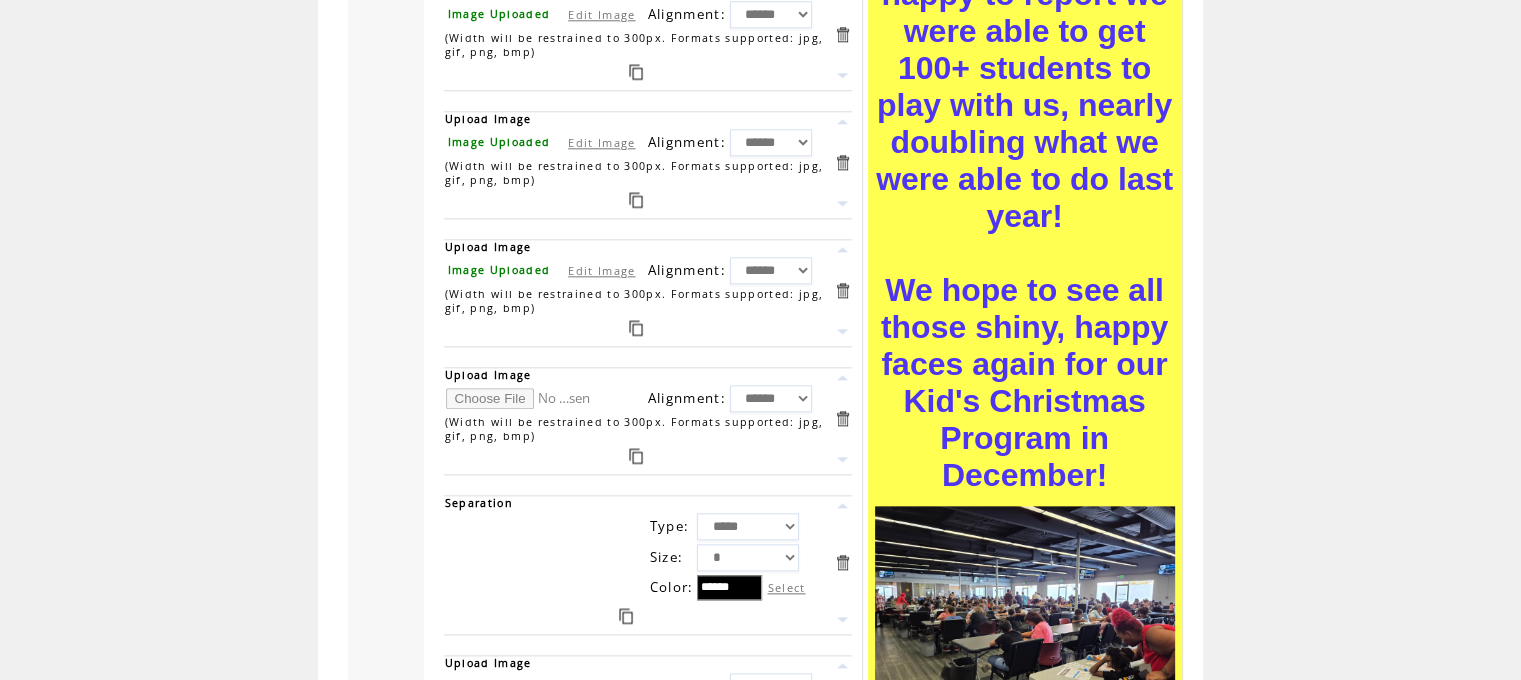 click at bounding box center (521, 398) 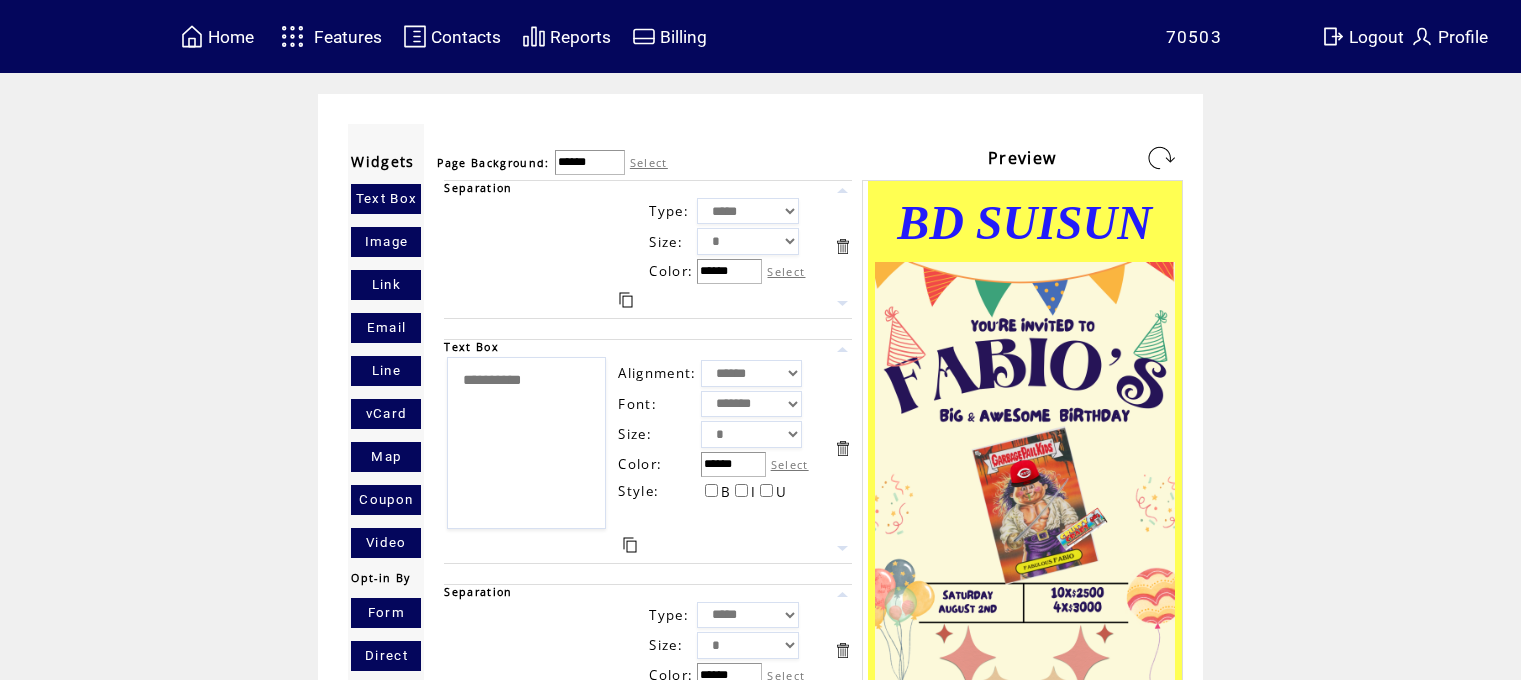 scroll, scrollTop: 0, scrollLeft: 0, axis: both 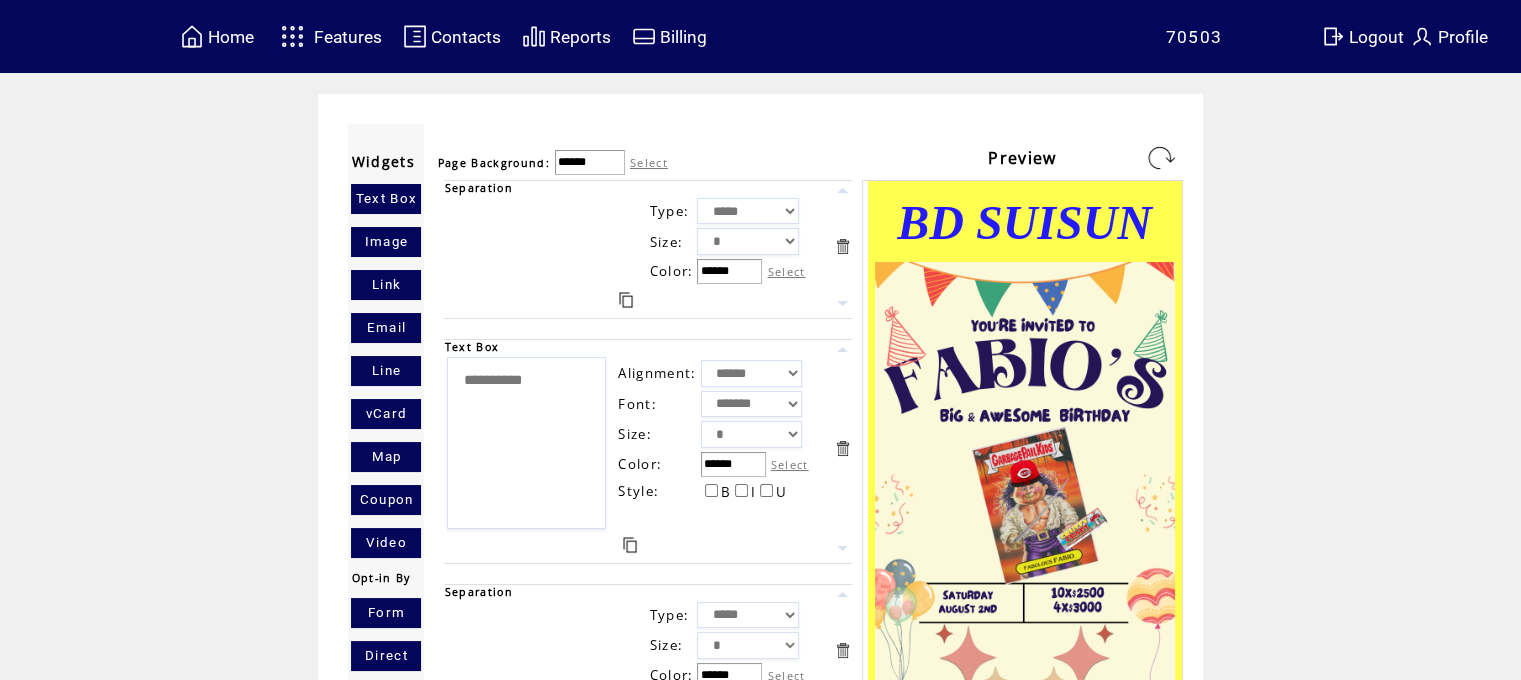 click at bounding box center [1161, 158] 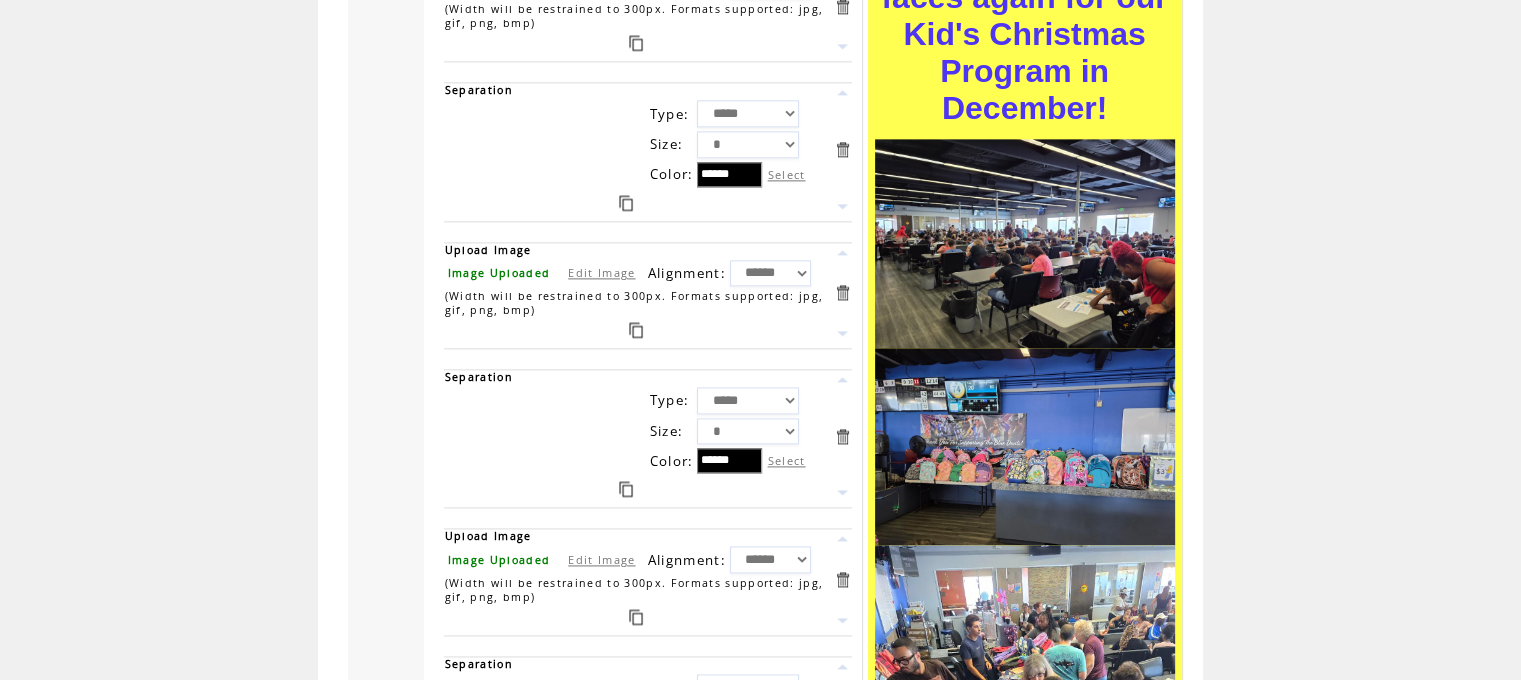 scroll, scrollTop: 2672, scrollLeft: 0, axis: vertical 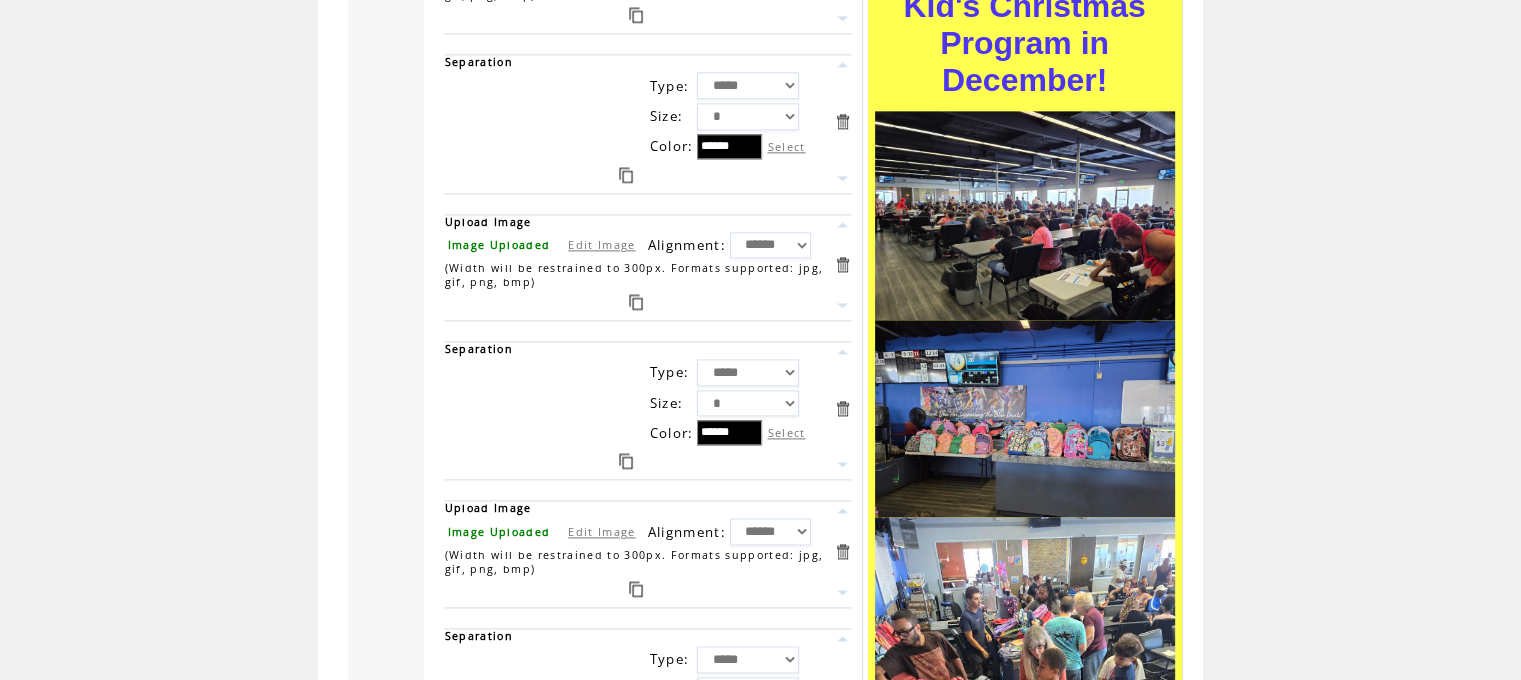 click on "Edit Image" at bounding box center (601, 244) 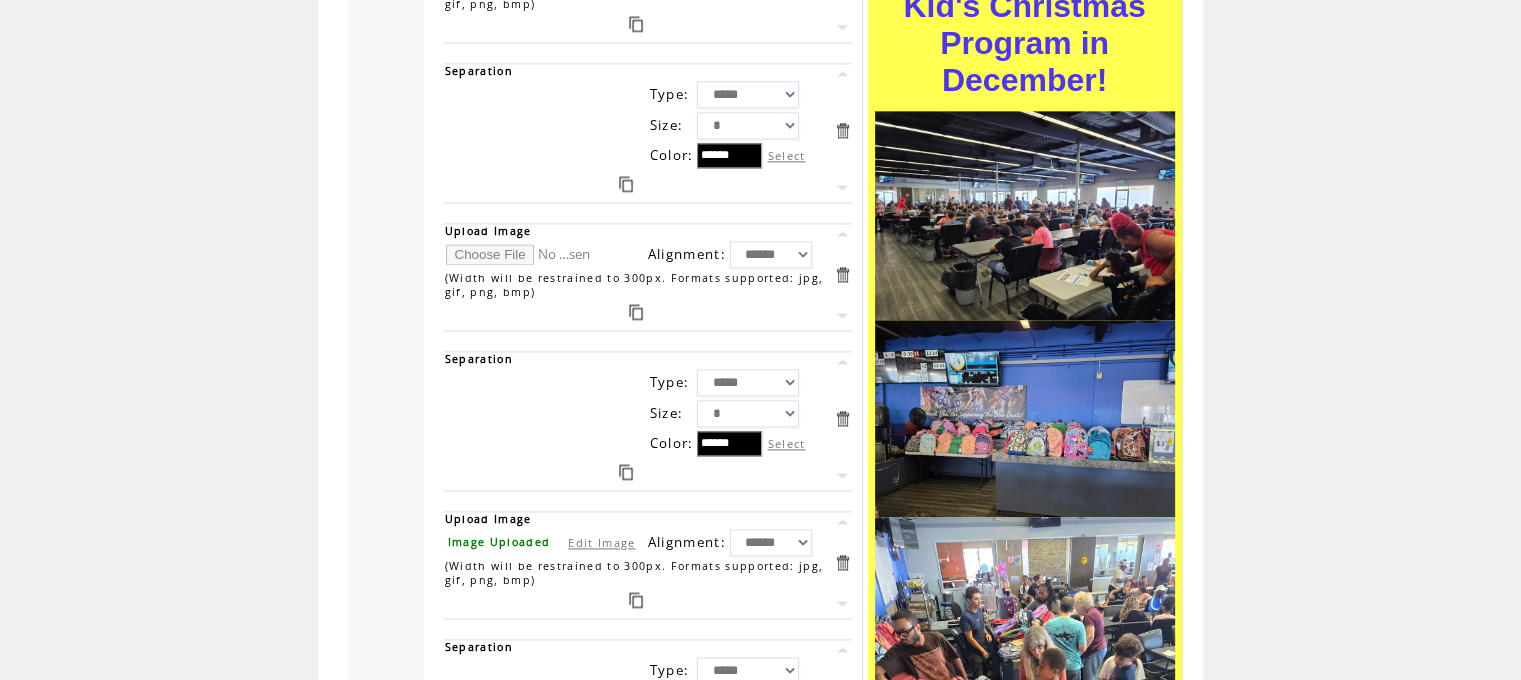 click at bounding box center (522, 254) 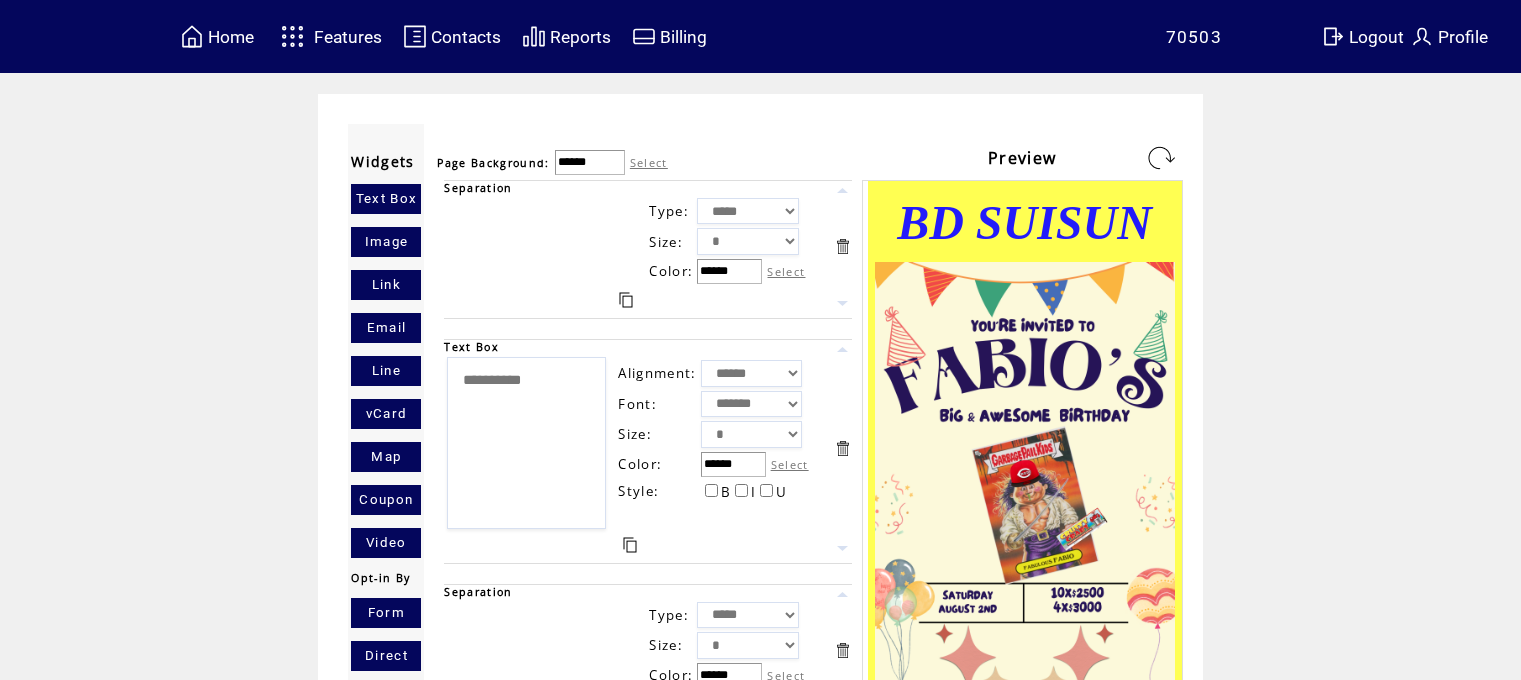 scroll, scrollTop: 0, scrollLeft: 0, axis: both 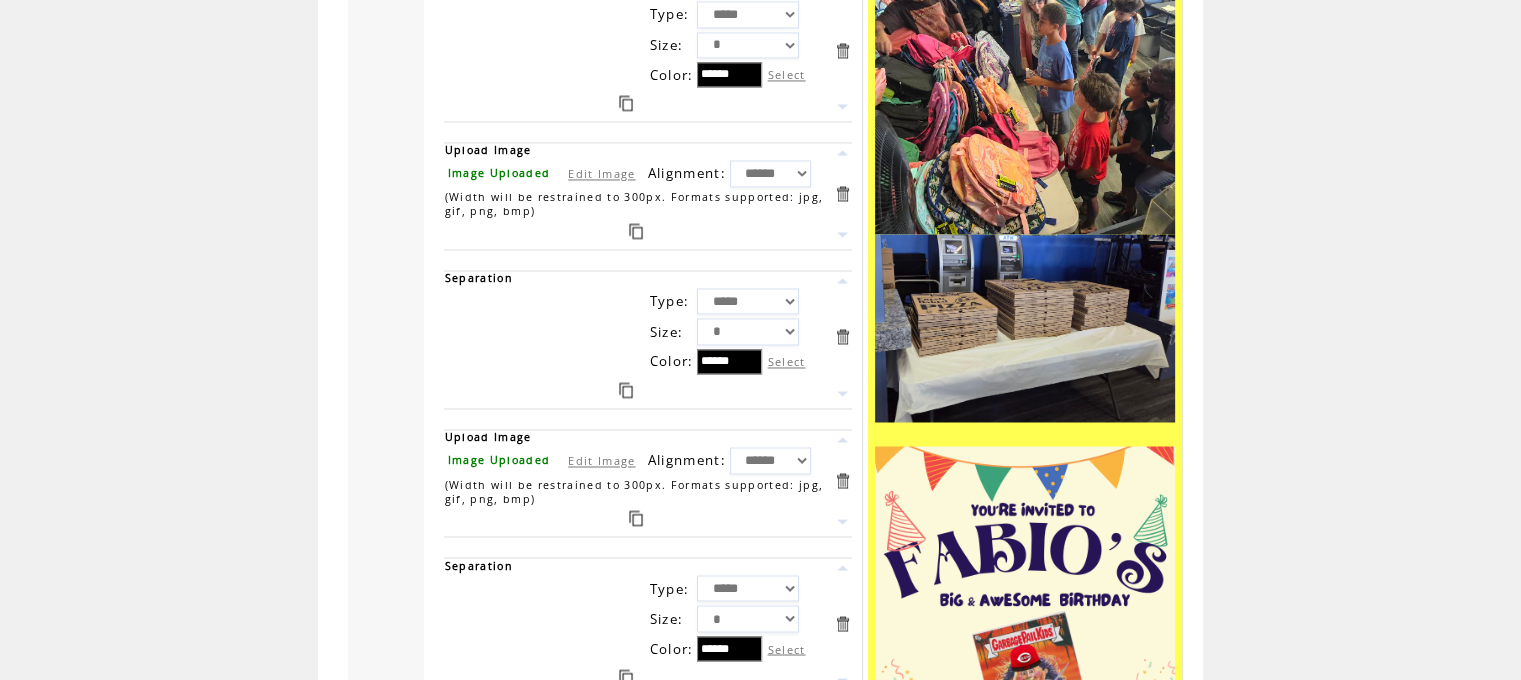 click at bounding box center [842, 193] 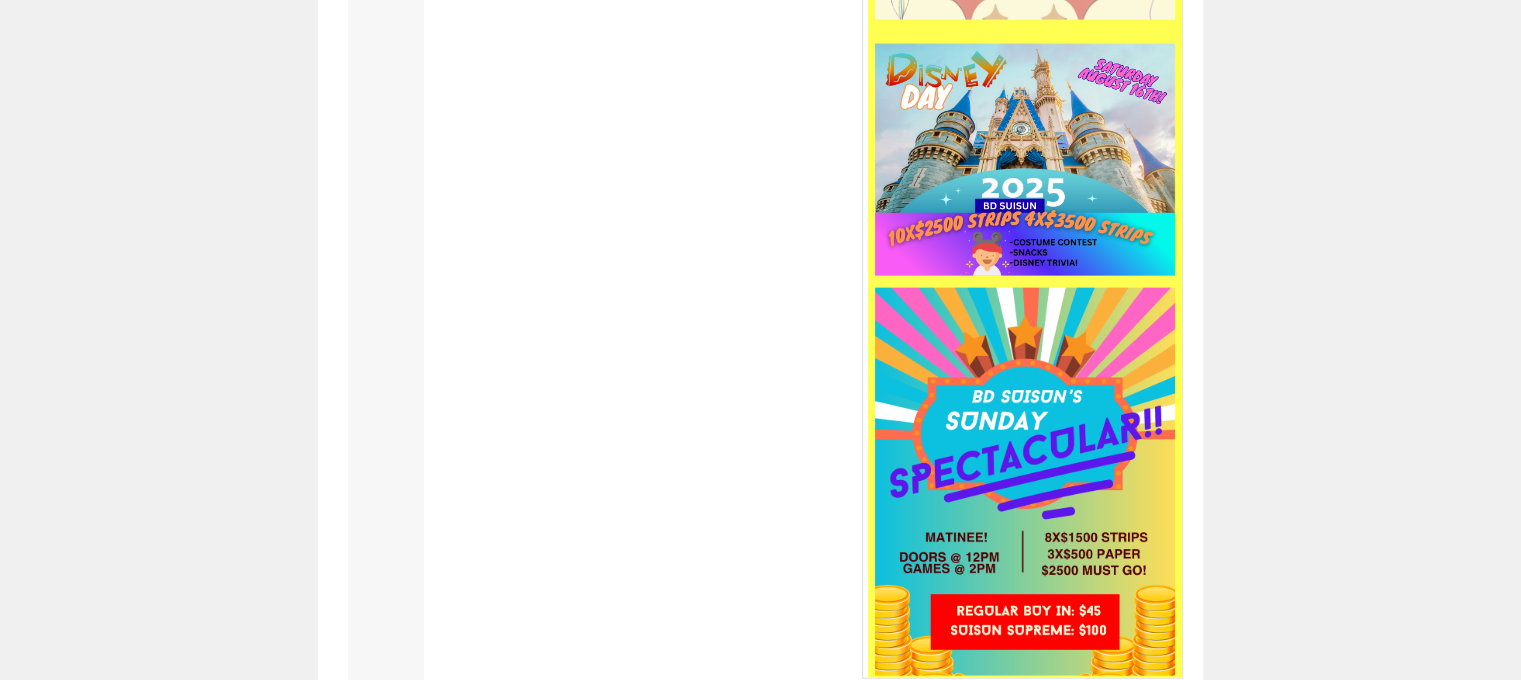 scroll, scrollTop: 4412, scrollLeft: 0, axis: vertical 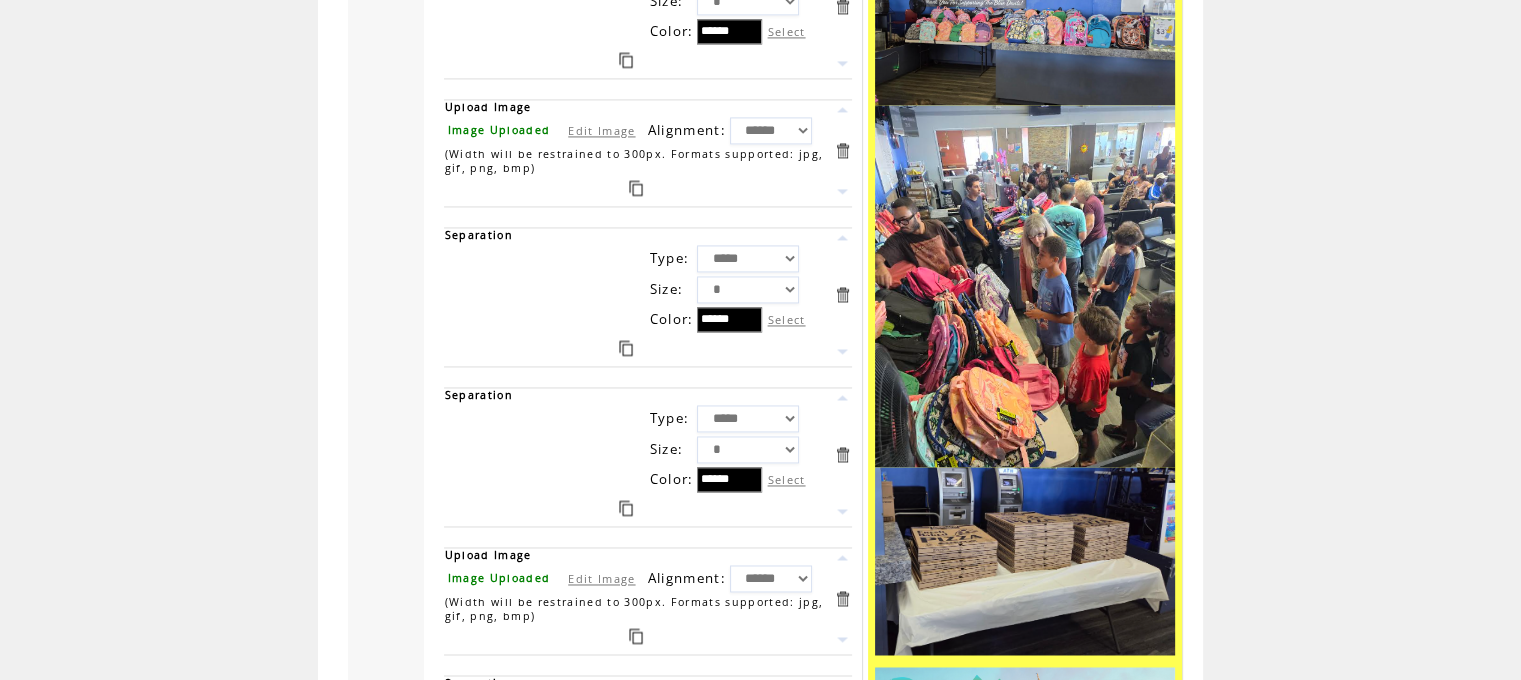 click at bounding box center (842, 294) 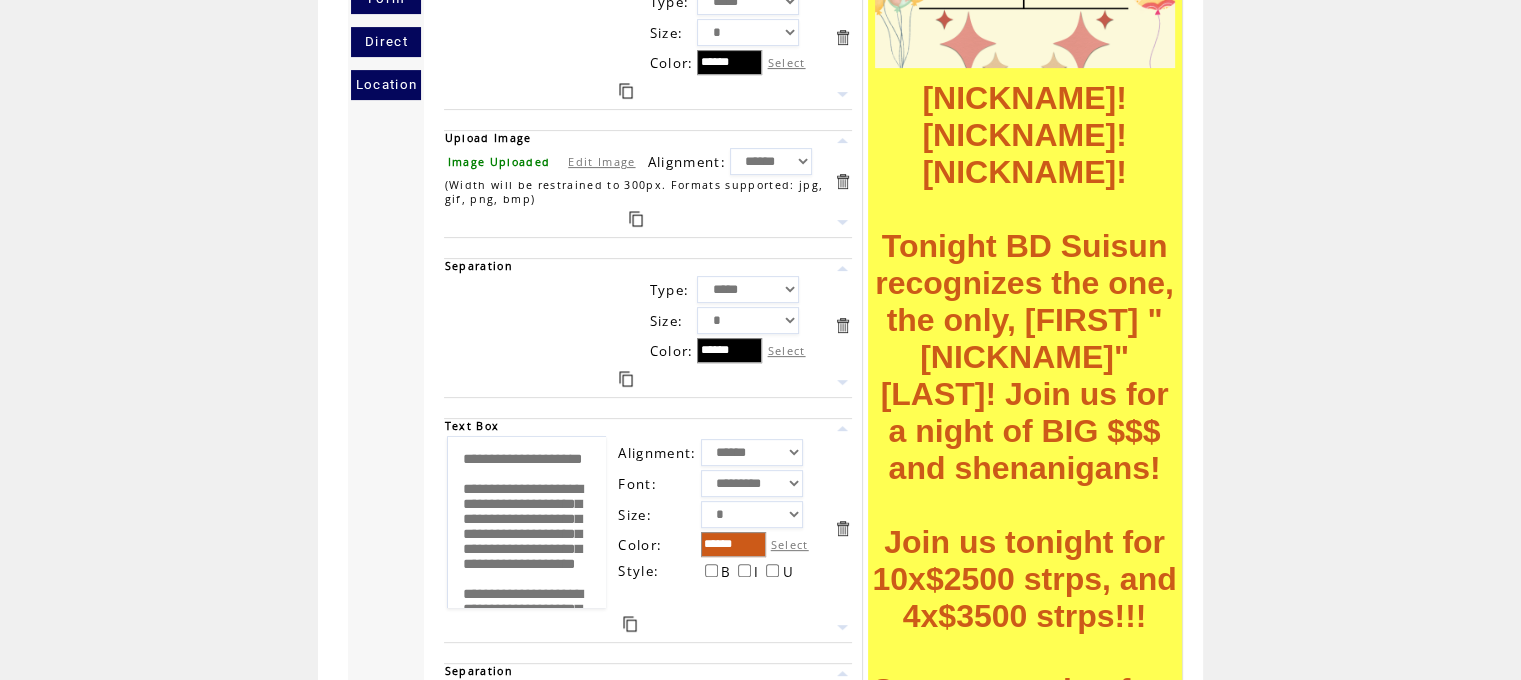 scroll, scrollTop: 0, scrollLeft: 0, axis: both 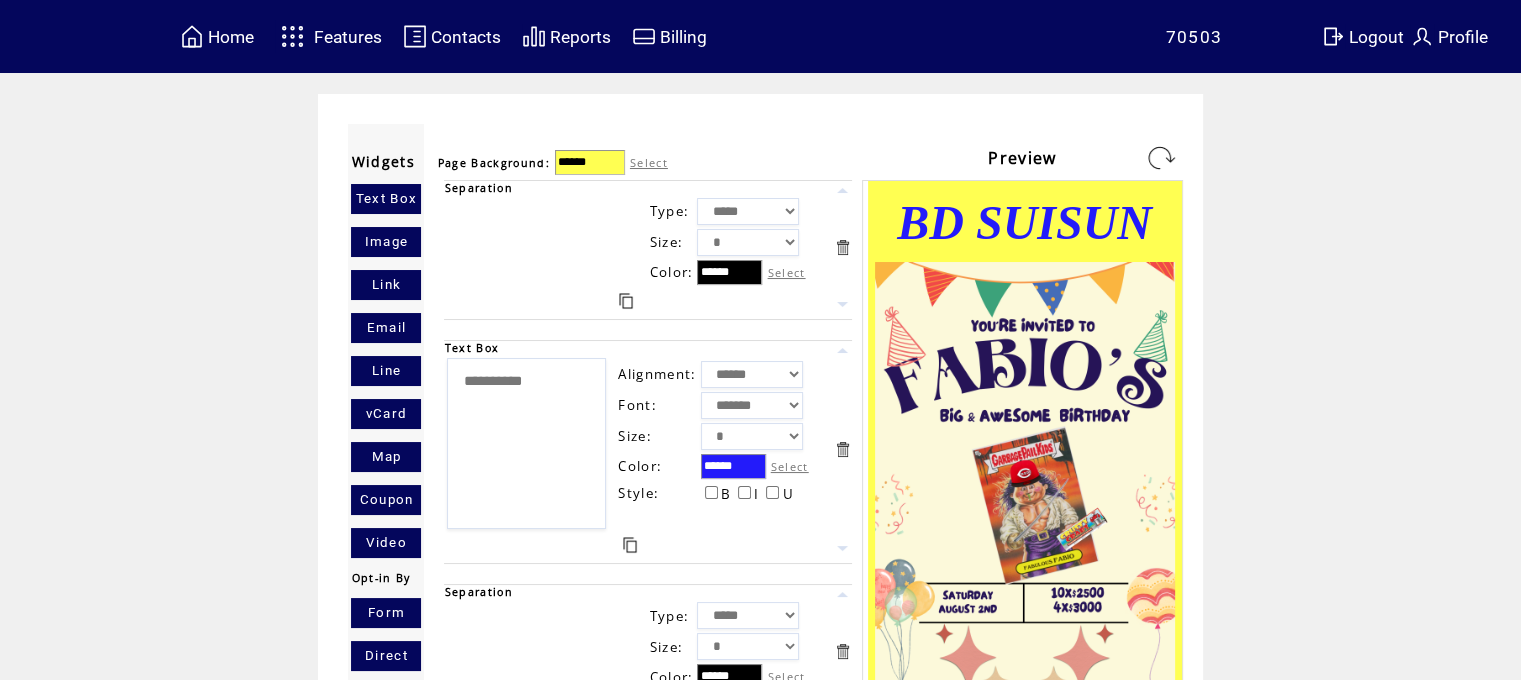 drag, startPoint x: 1160, startPoint y: 148, endPoint x: 1185, endPoint y: 134, distance: 28.653097 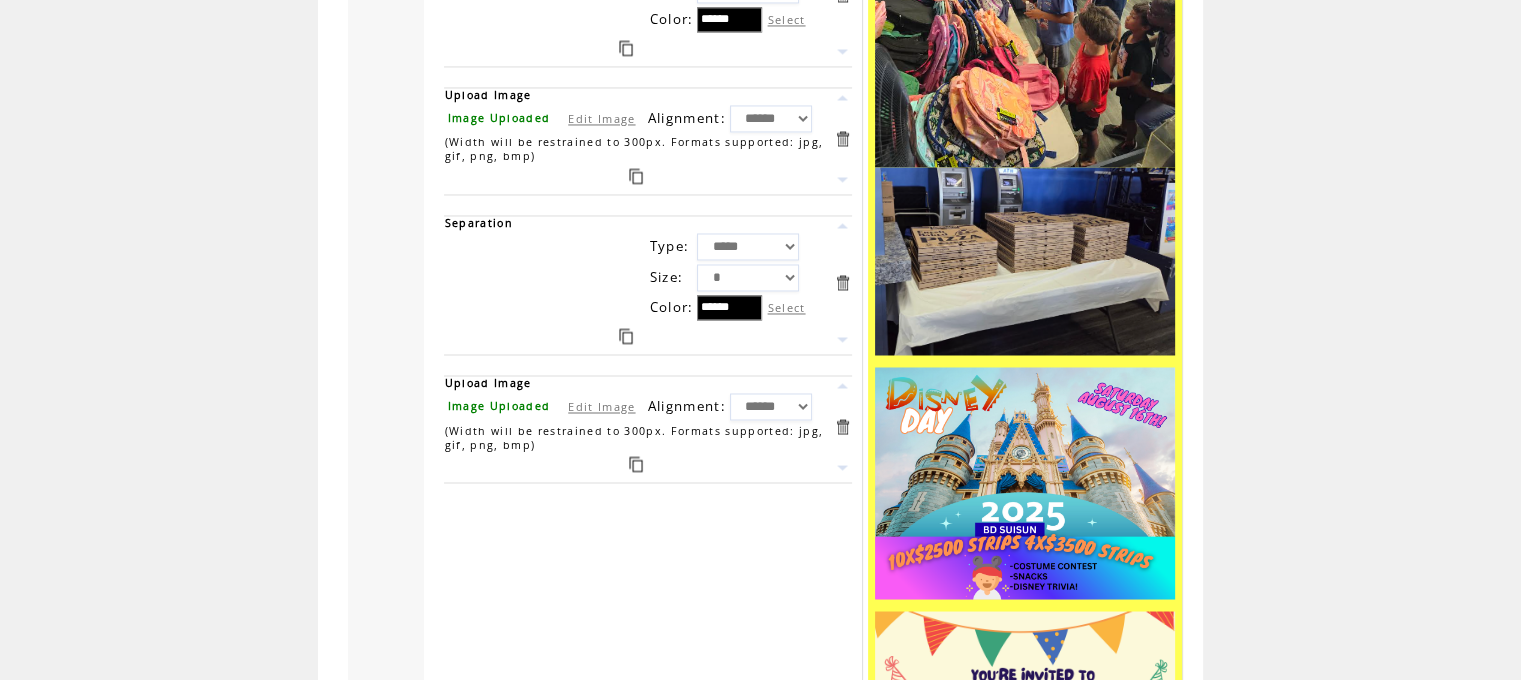 scroll, scrollTop: 3314, scrollLeft: 0, axis: vertical 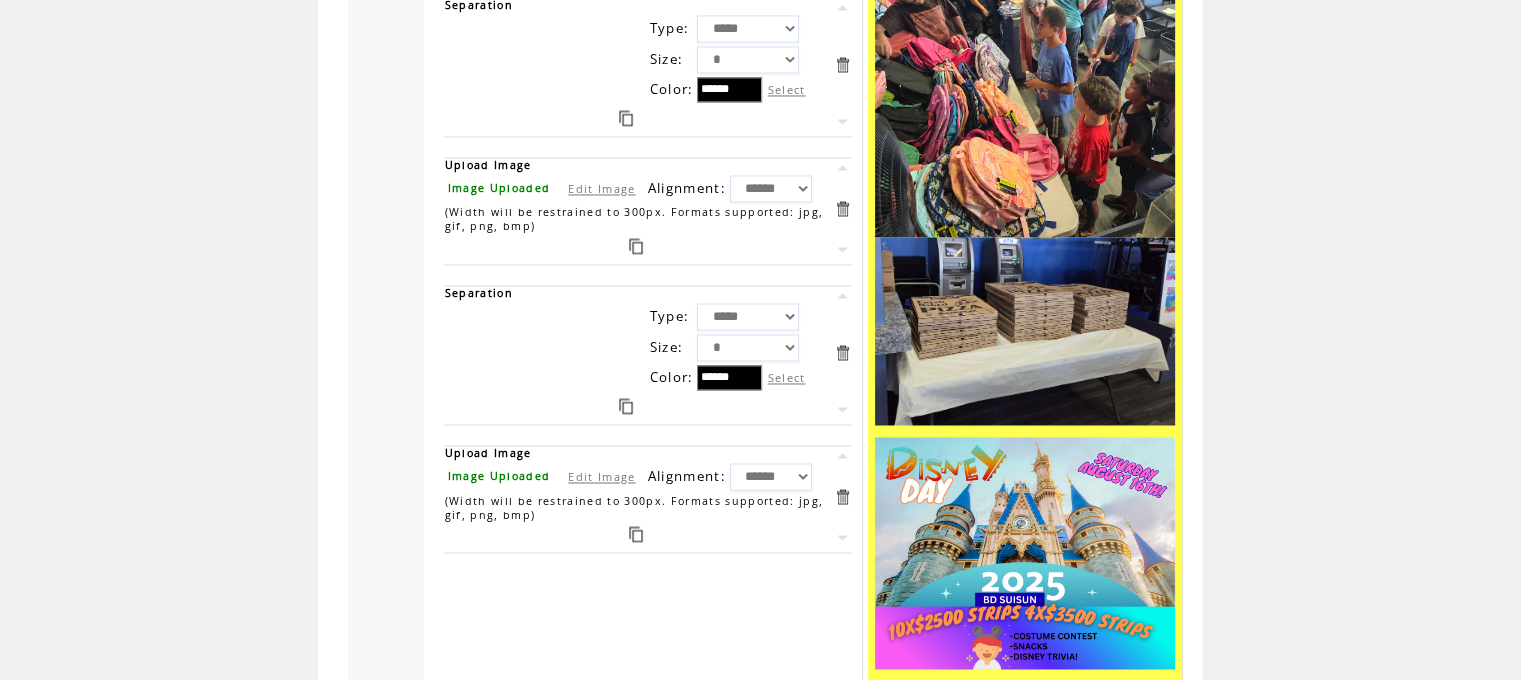 click at bounding box center [842, 208] 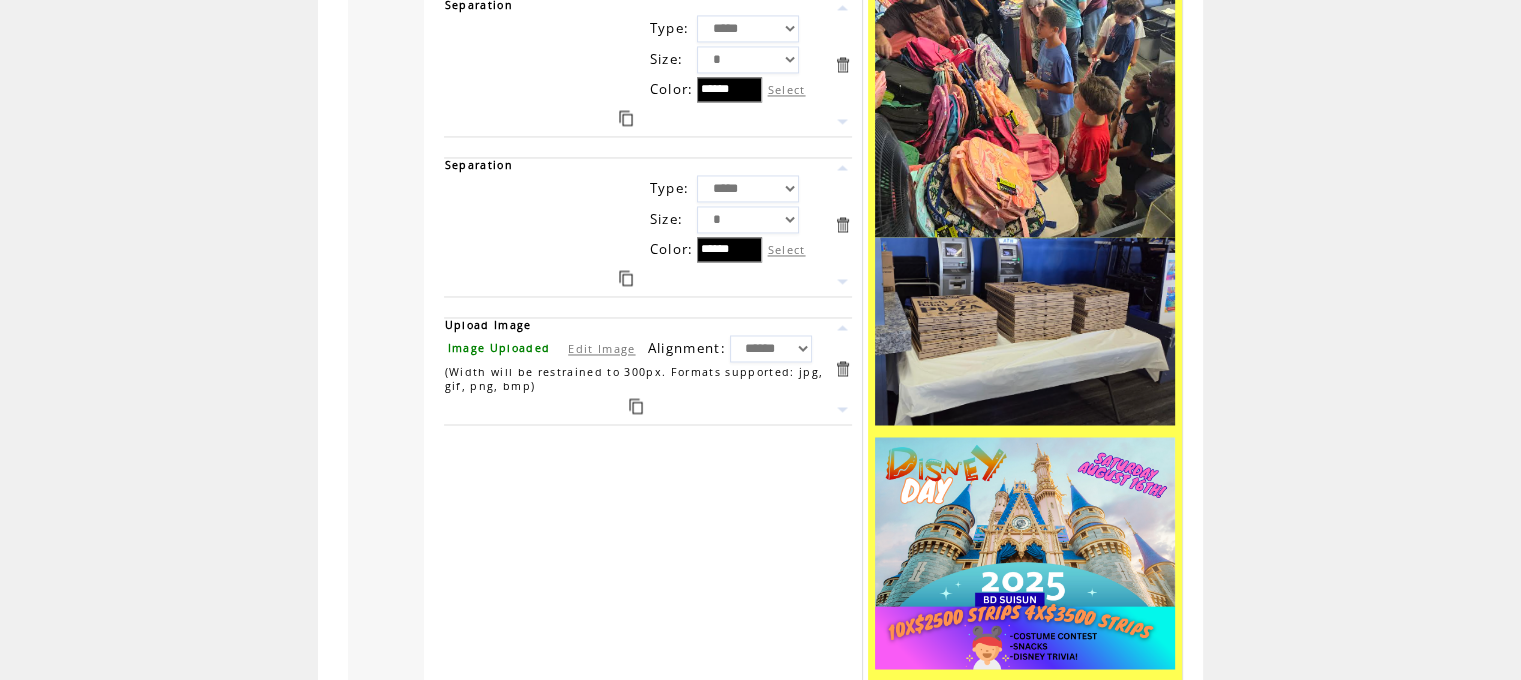 click at bounding box center [842, 224] 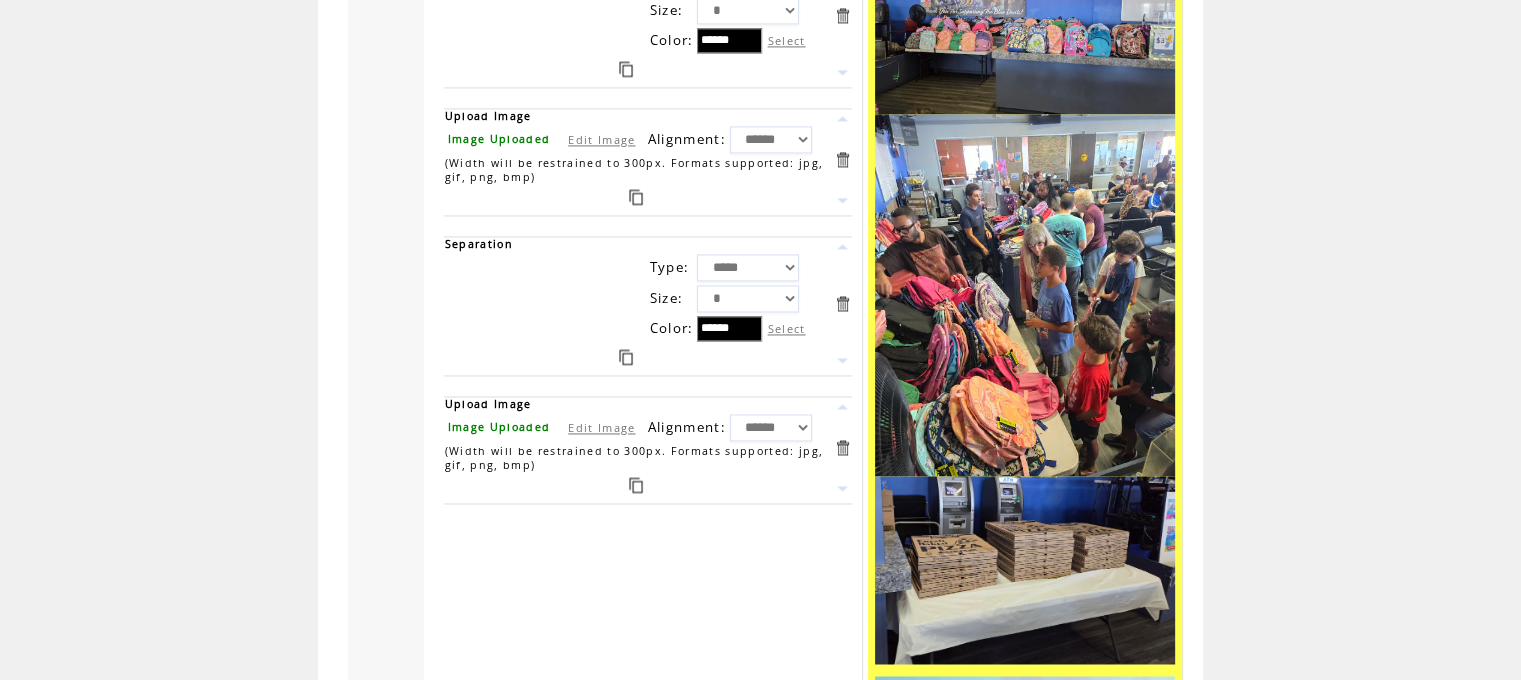 scroll, scrollTop: 3063, scrollLeft: 0, axis: vertical 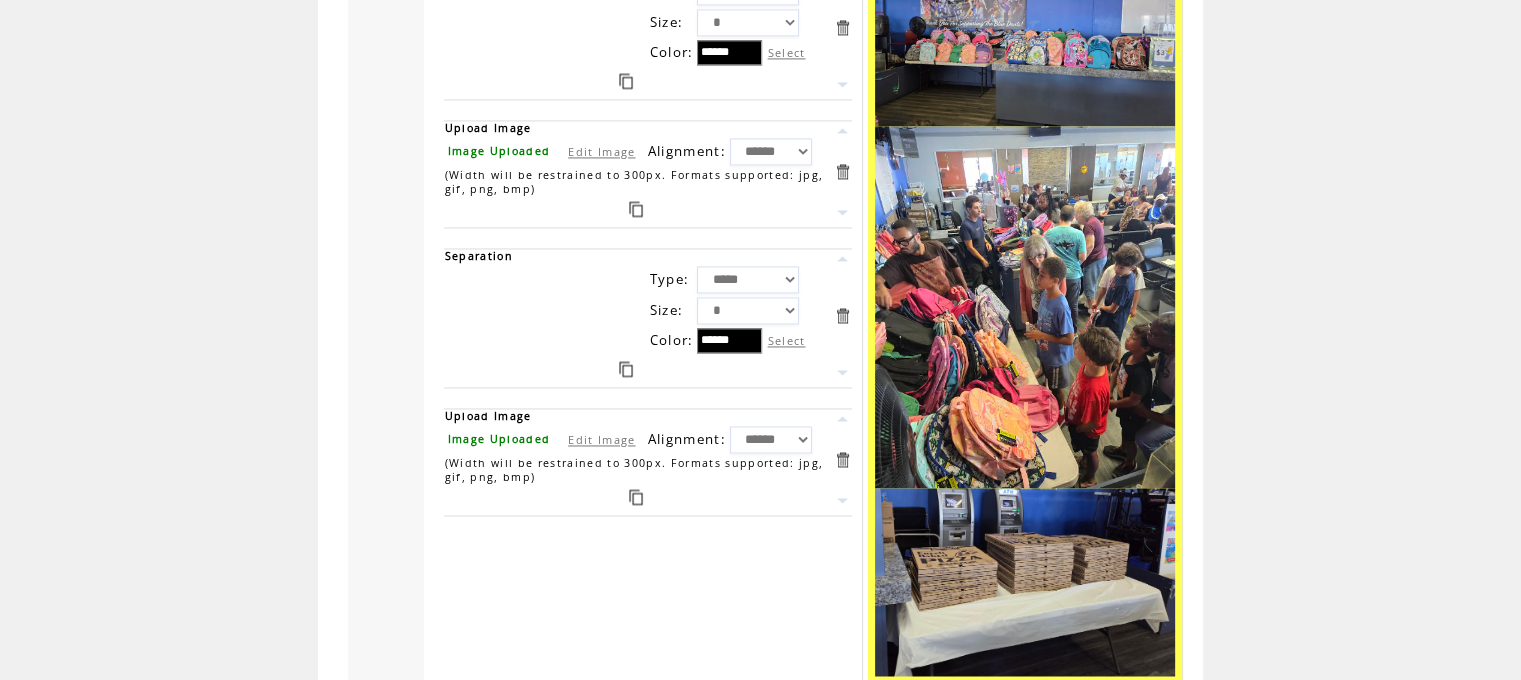 click on "Edit Image" at bounding box center (601, 151) 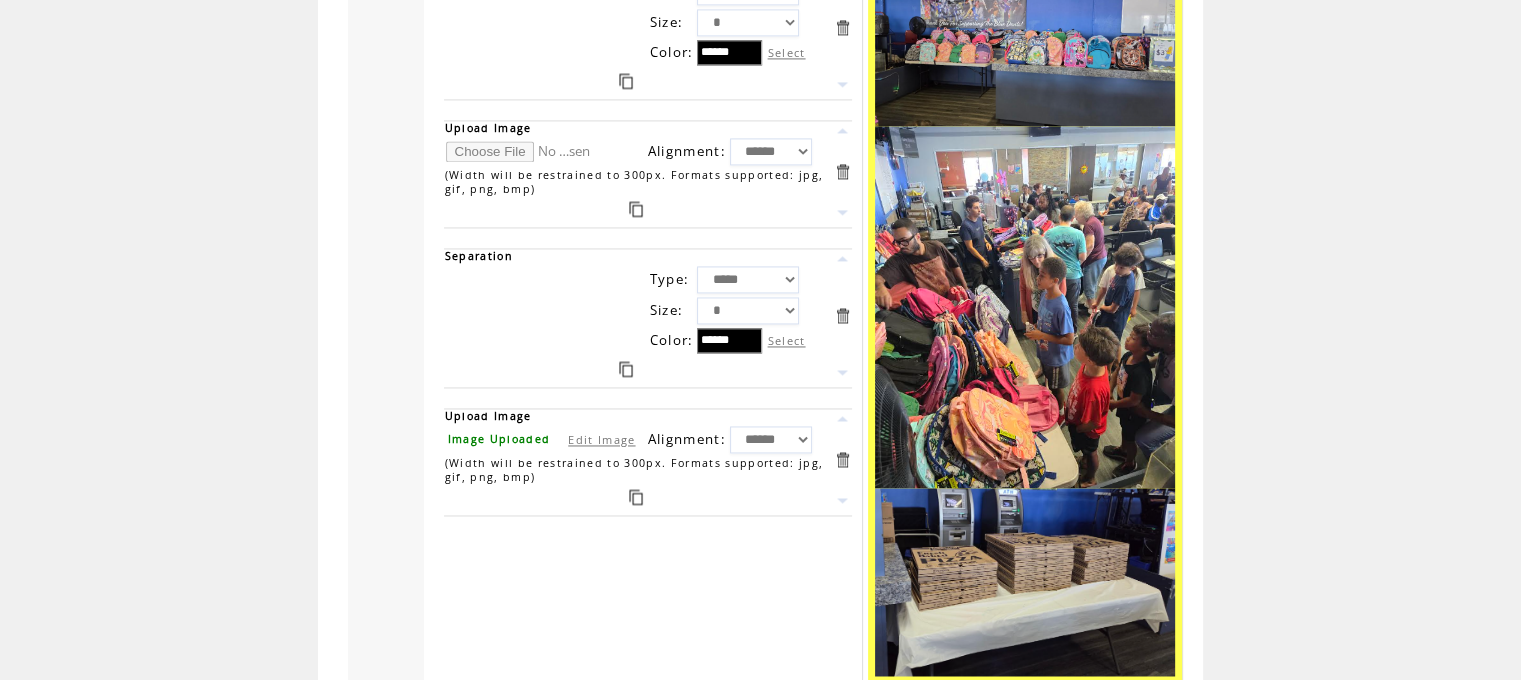 click at bounding box center [521, 151] 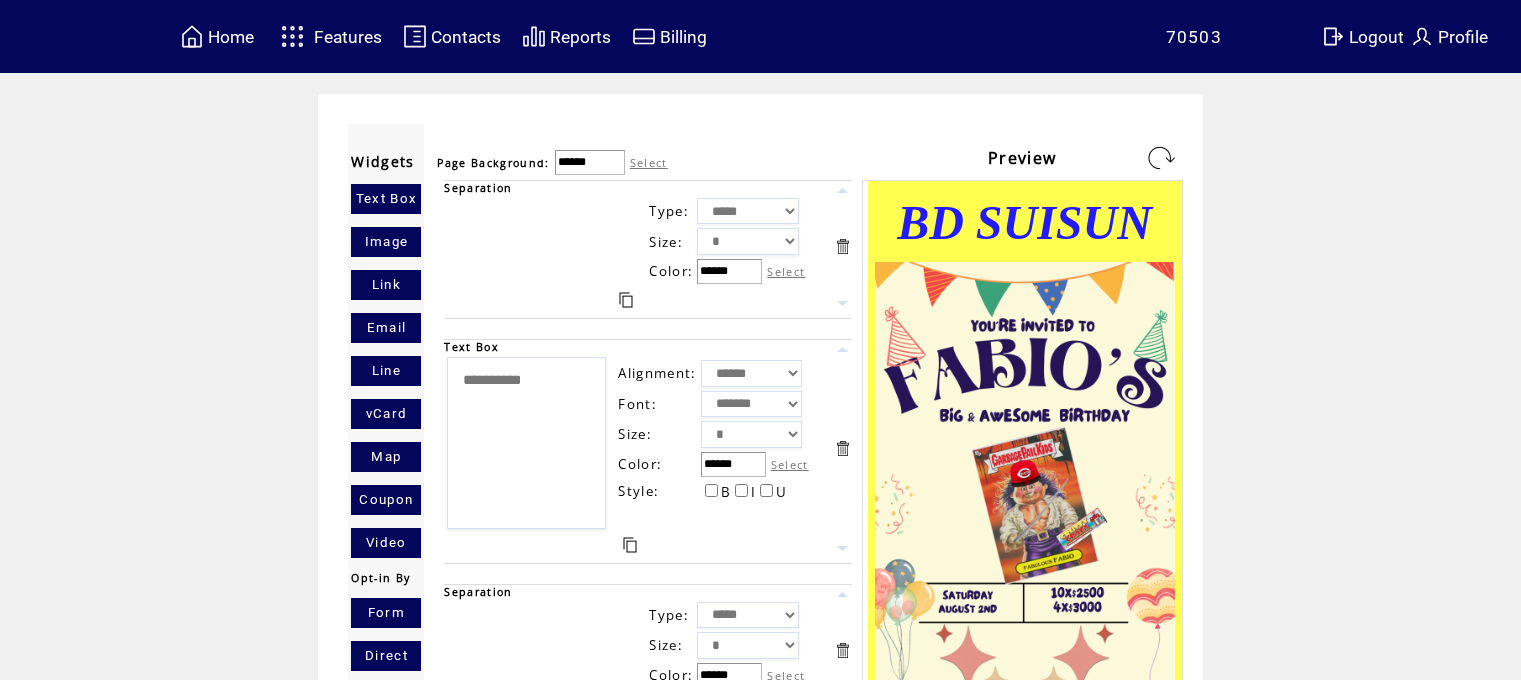 scroll, scrollTop: 594, scrollLeft: 0, axis: vertical 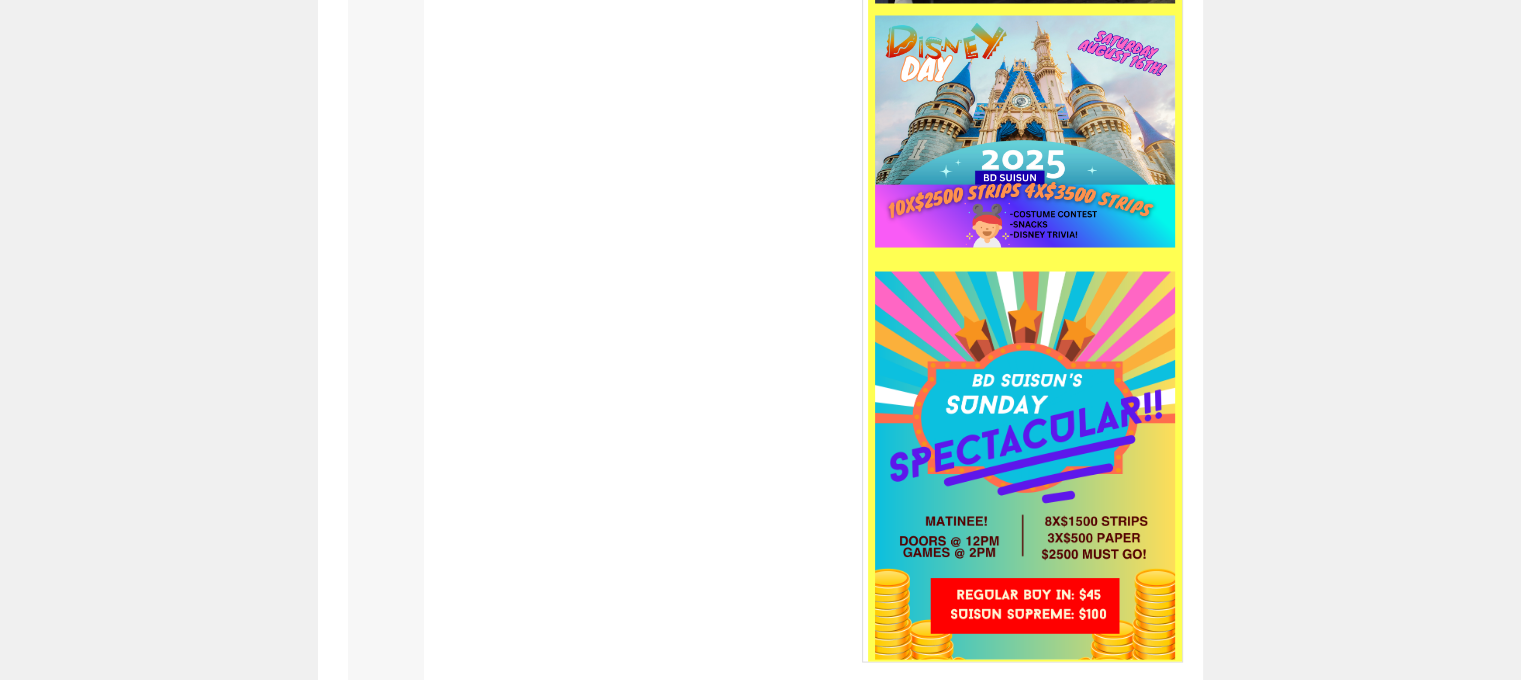 click on "Next" at bounding box center (658, 697) 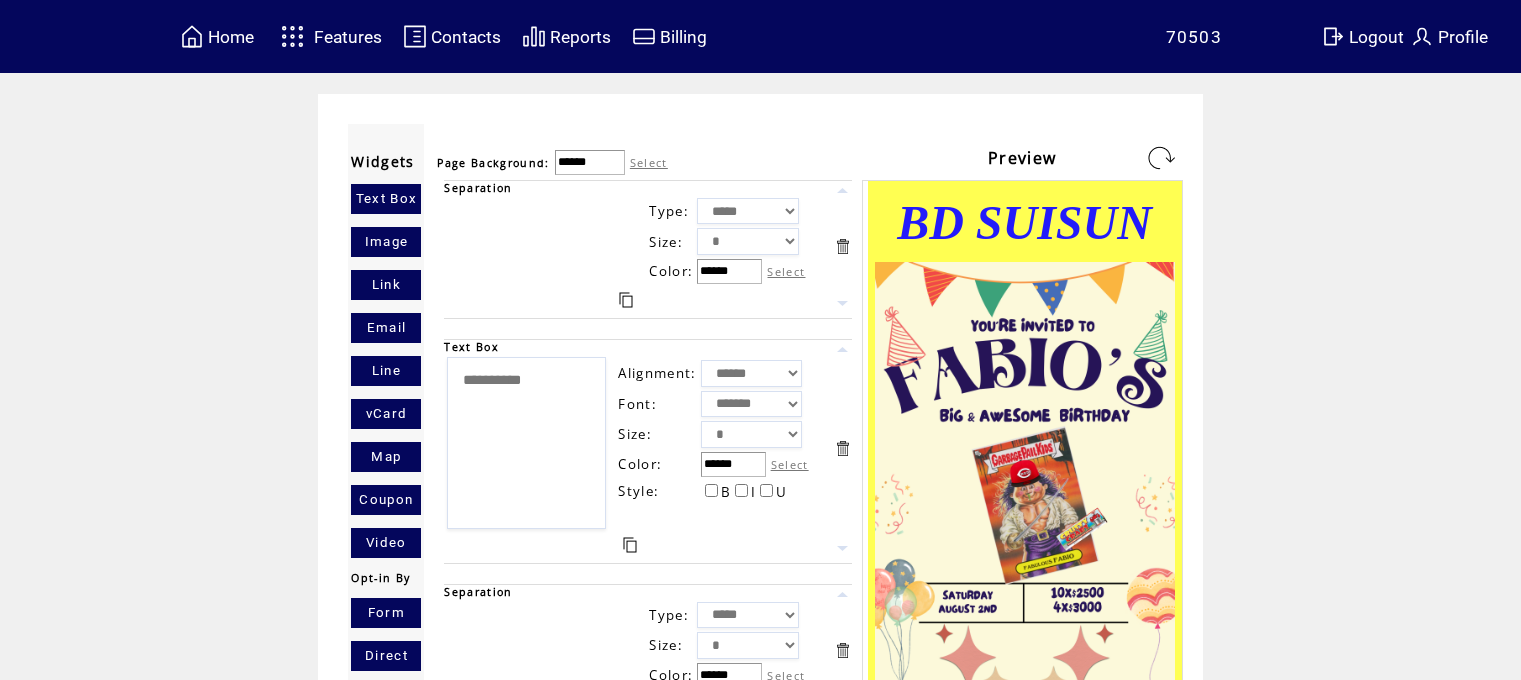 scroll, scrollTop: 0, scrollLeft: 0, axis: both 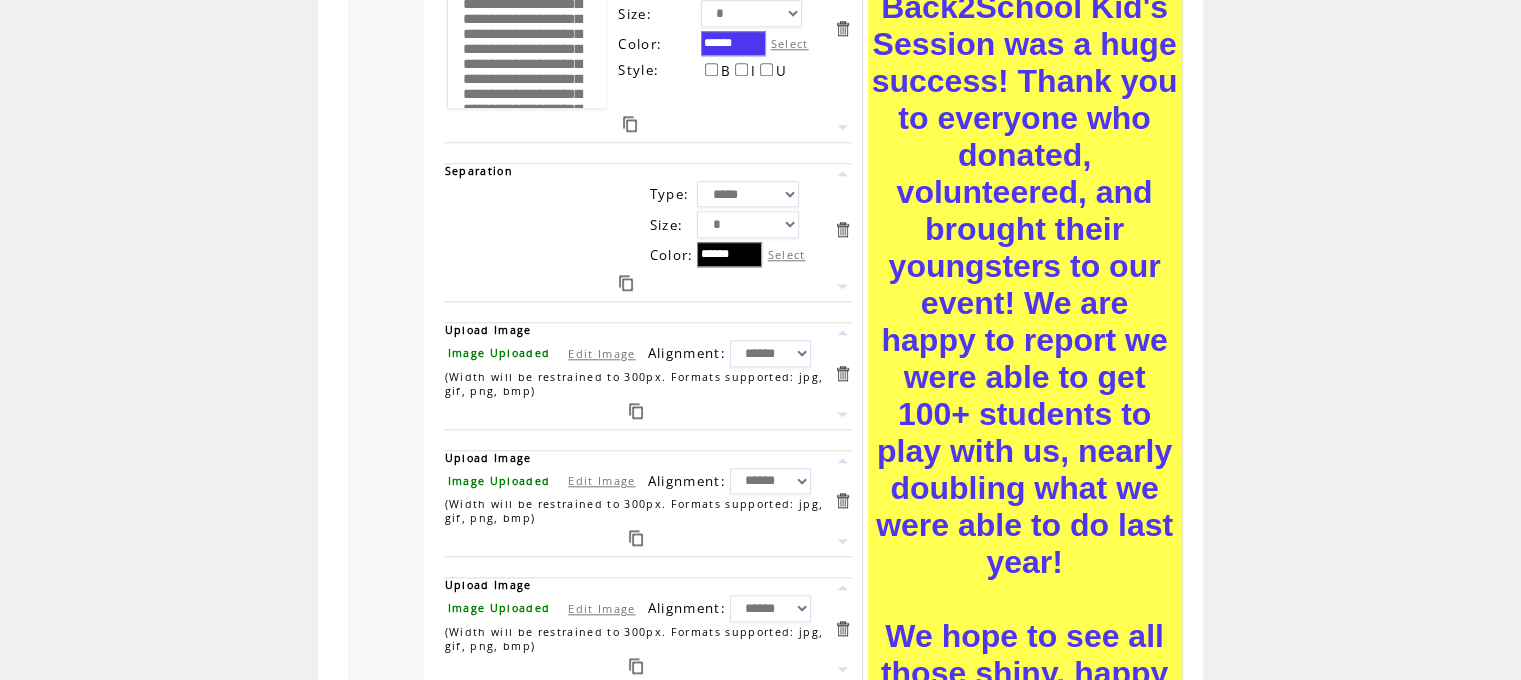 click at bounding box center (636, 411) 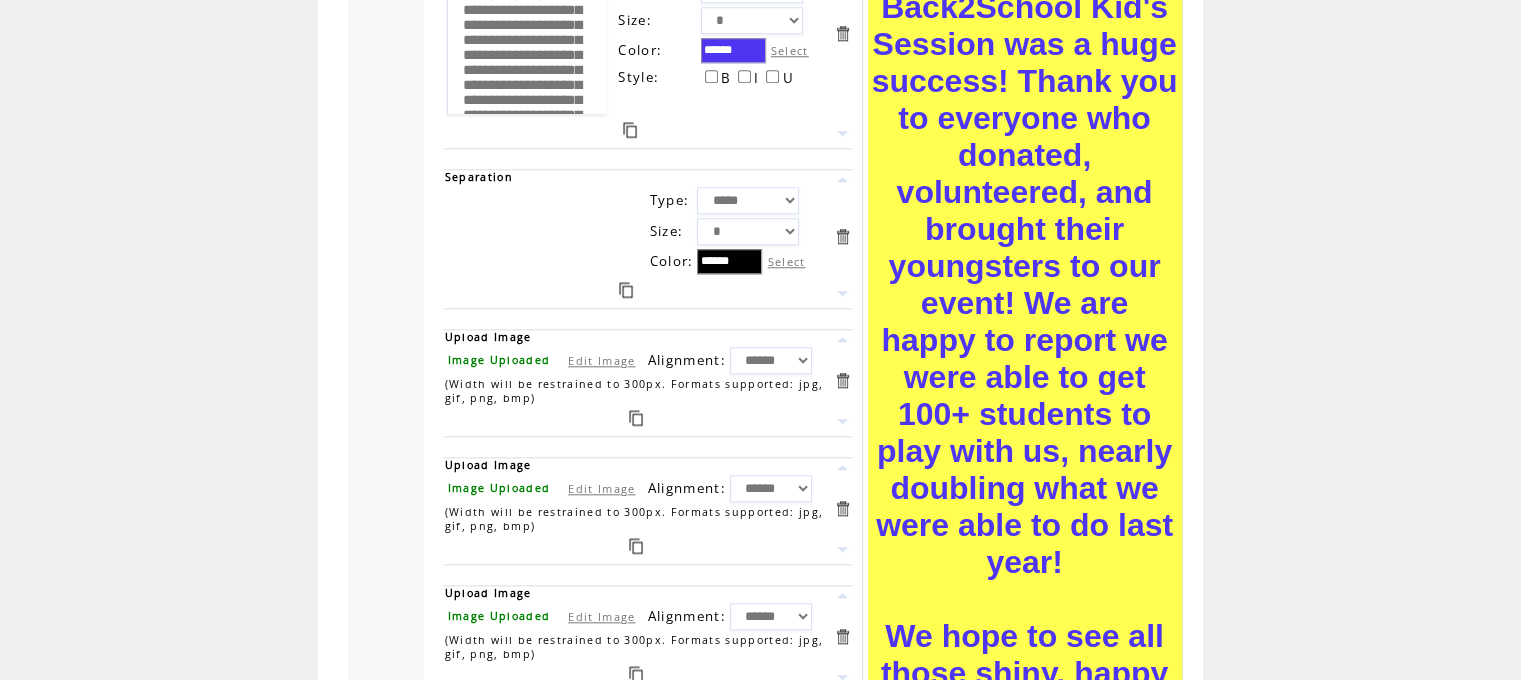 click at bounding box center [842, 339] 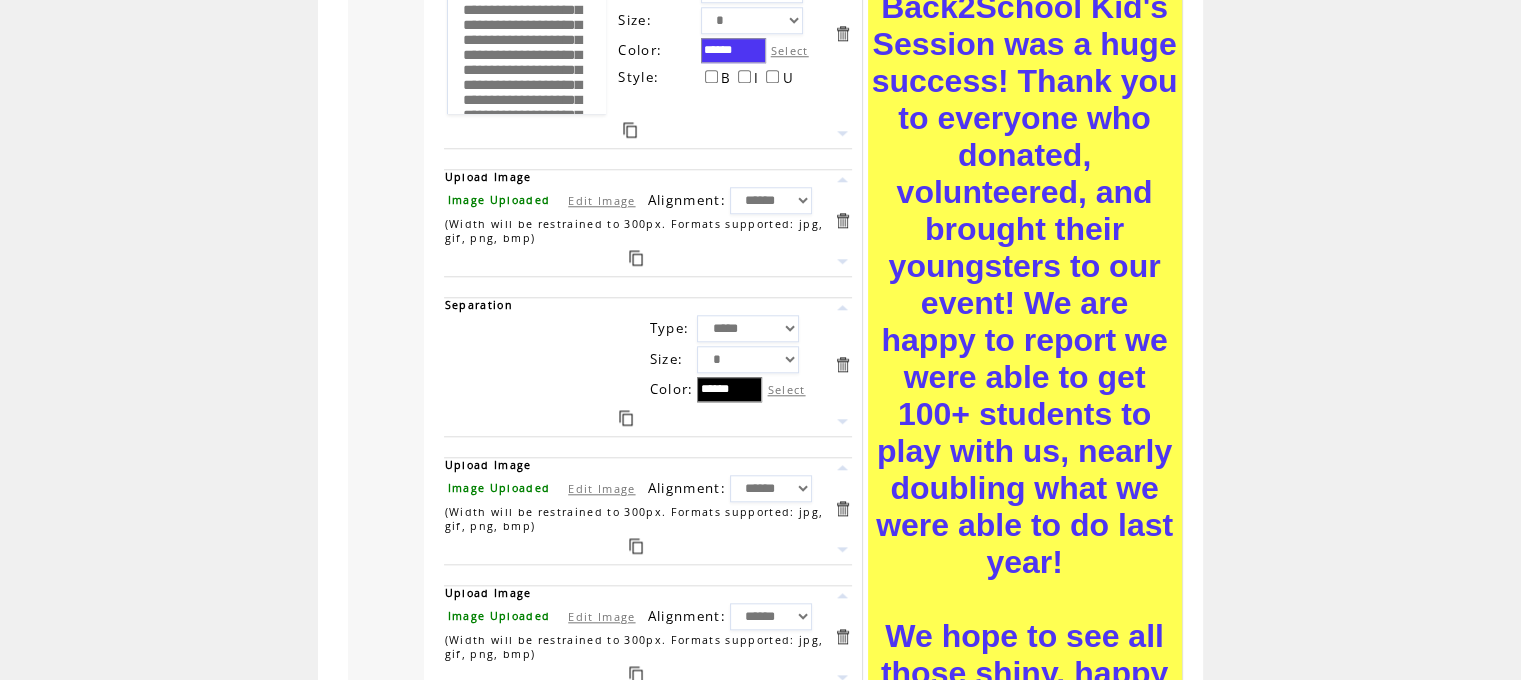 click at bounding box center [842, 179] 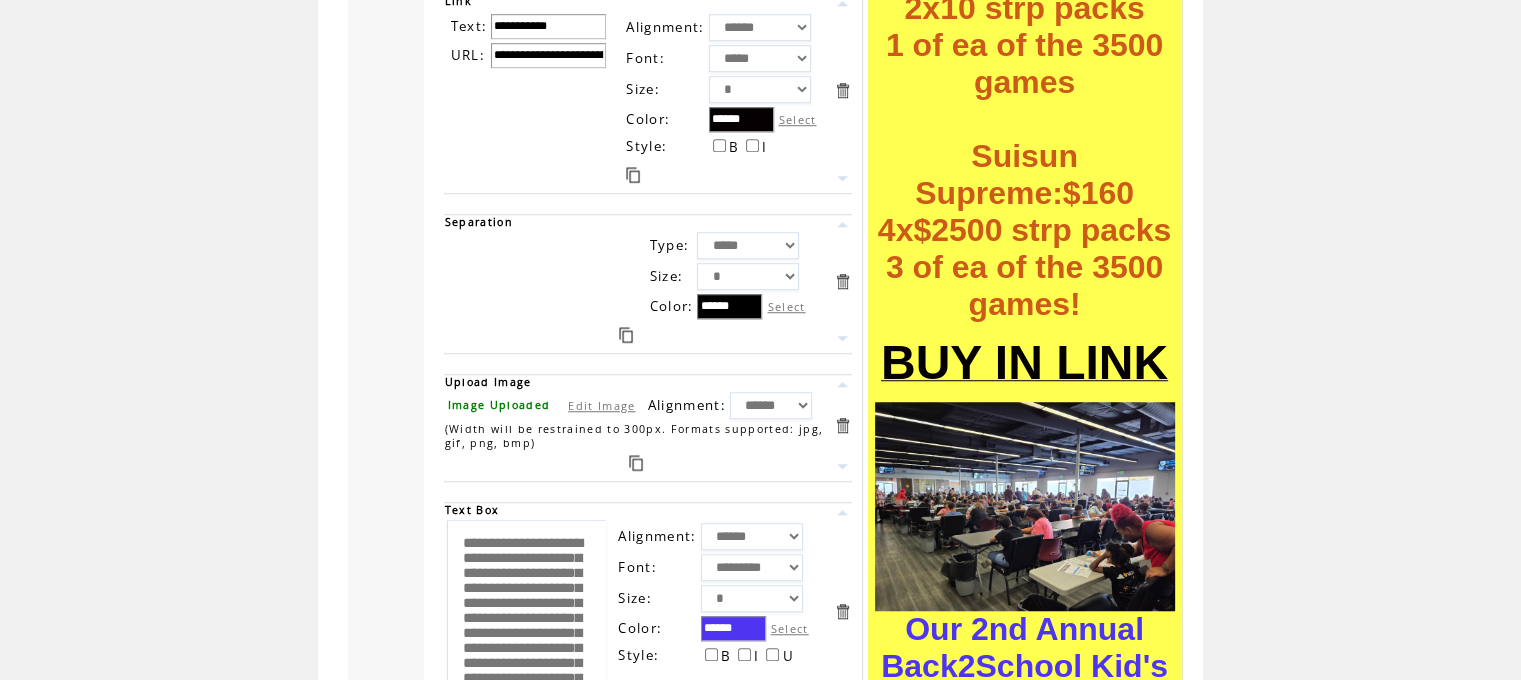 scroll, scrollTop: 1384, scrollLeft: 0, axis: vertical 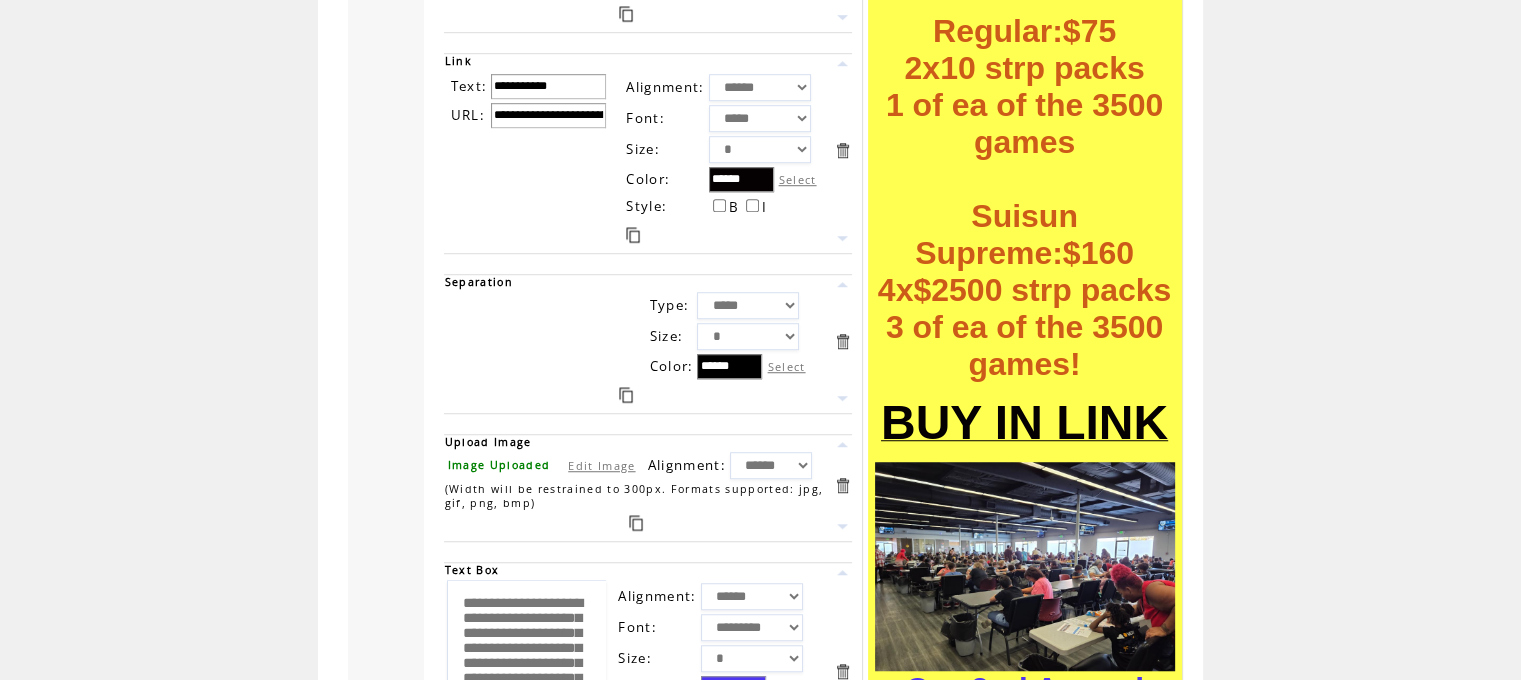 click at bounding box center [626, 395] 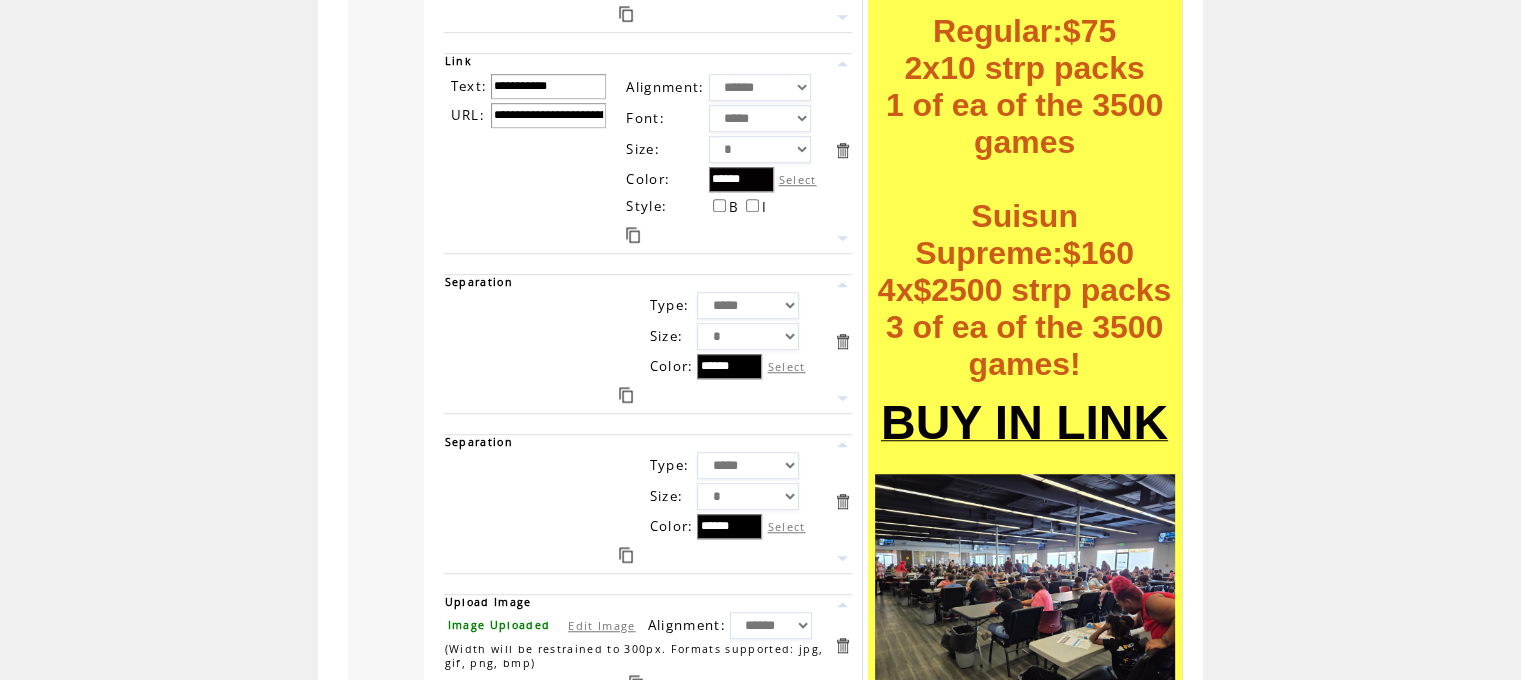 click at bounding box center (842, 604) 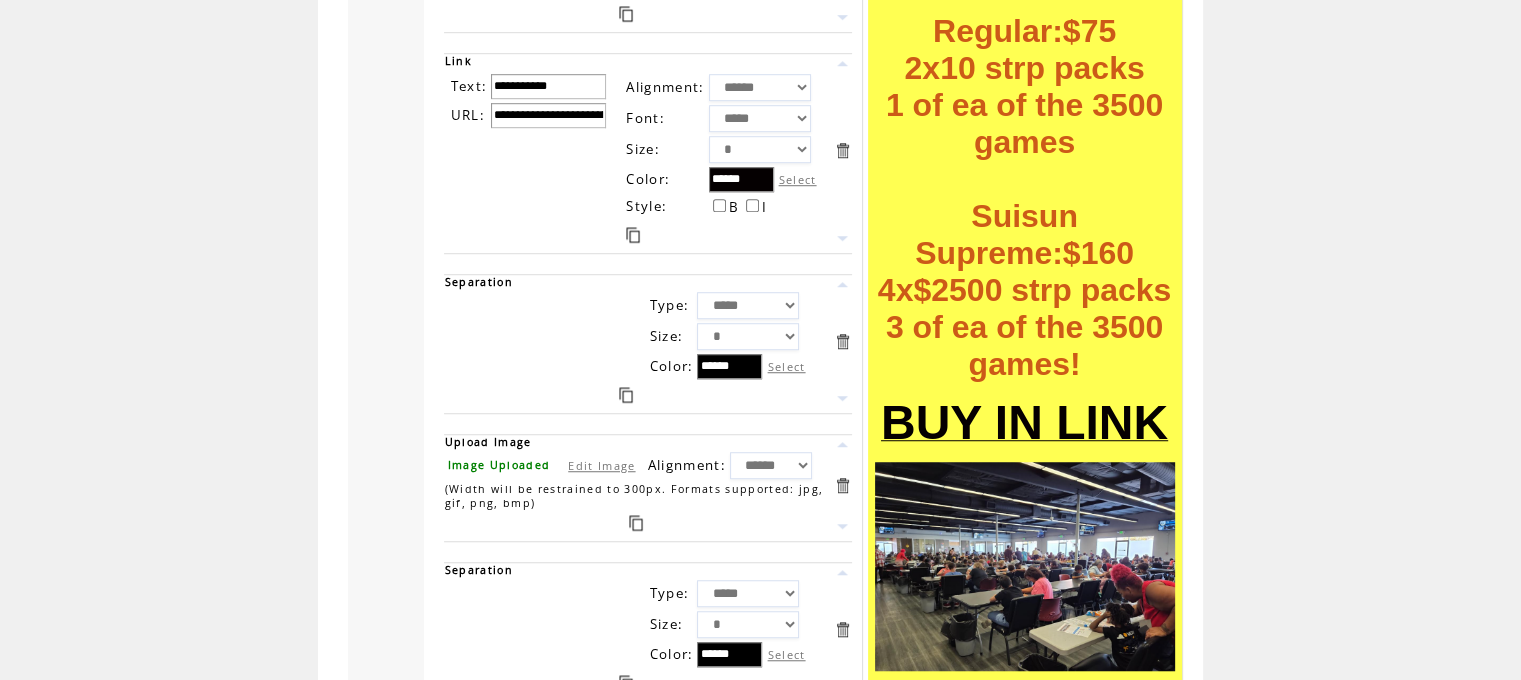 click on "Edit Image" at bounding box center [601, 465] 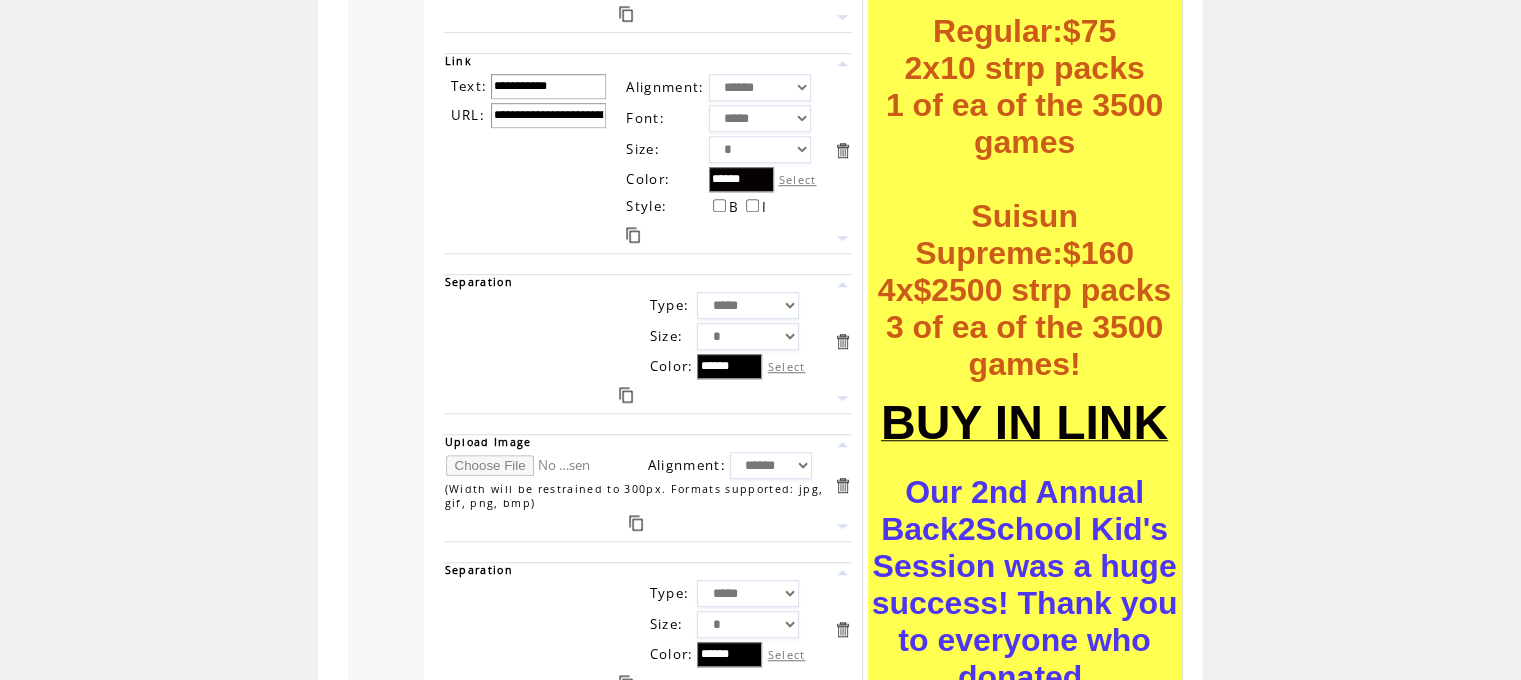 click at bounding box center [521, 465] 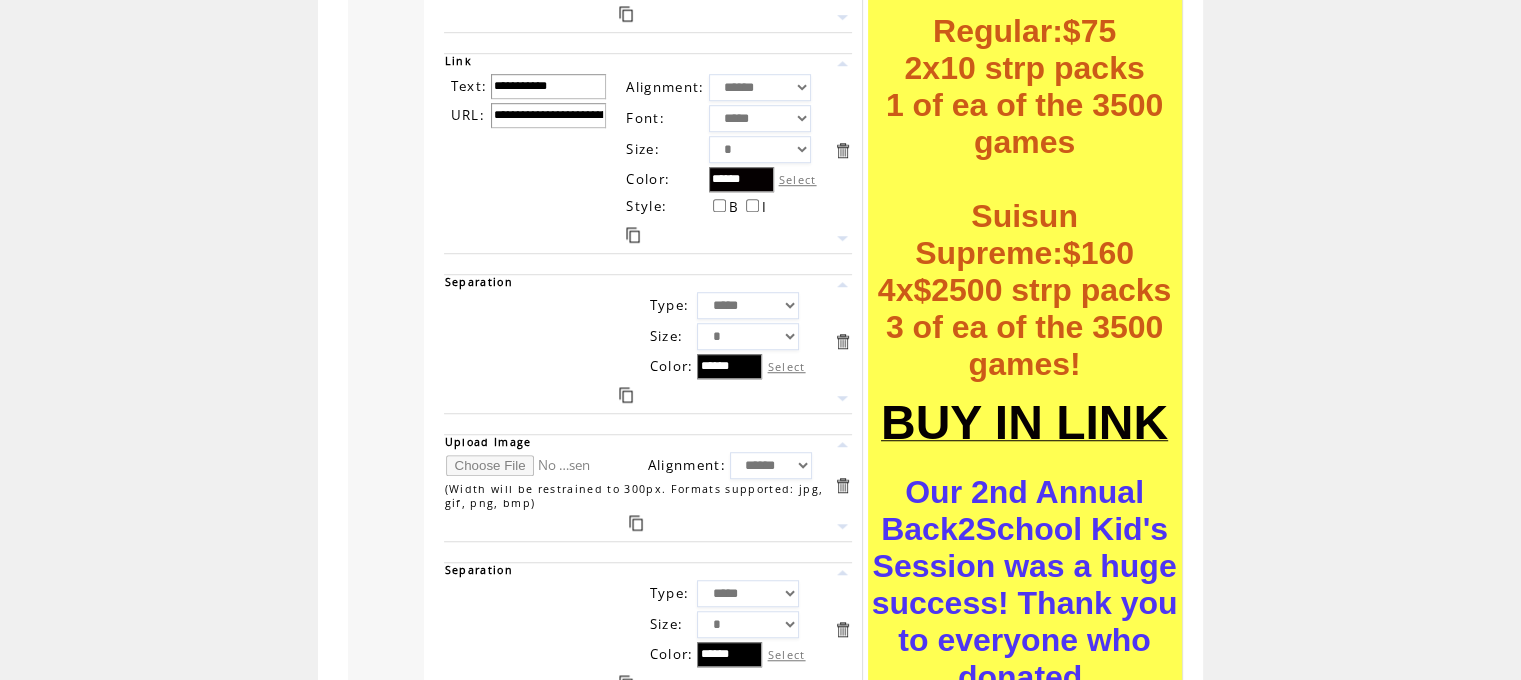 type on "**********" 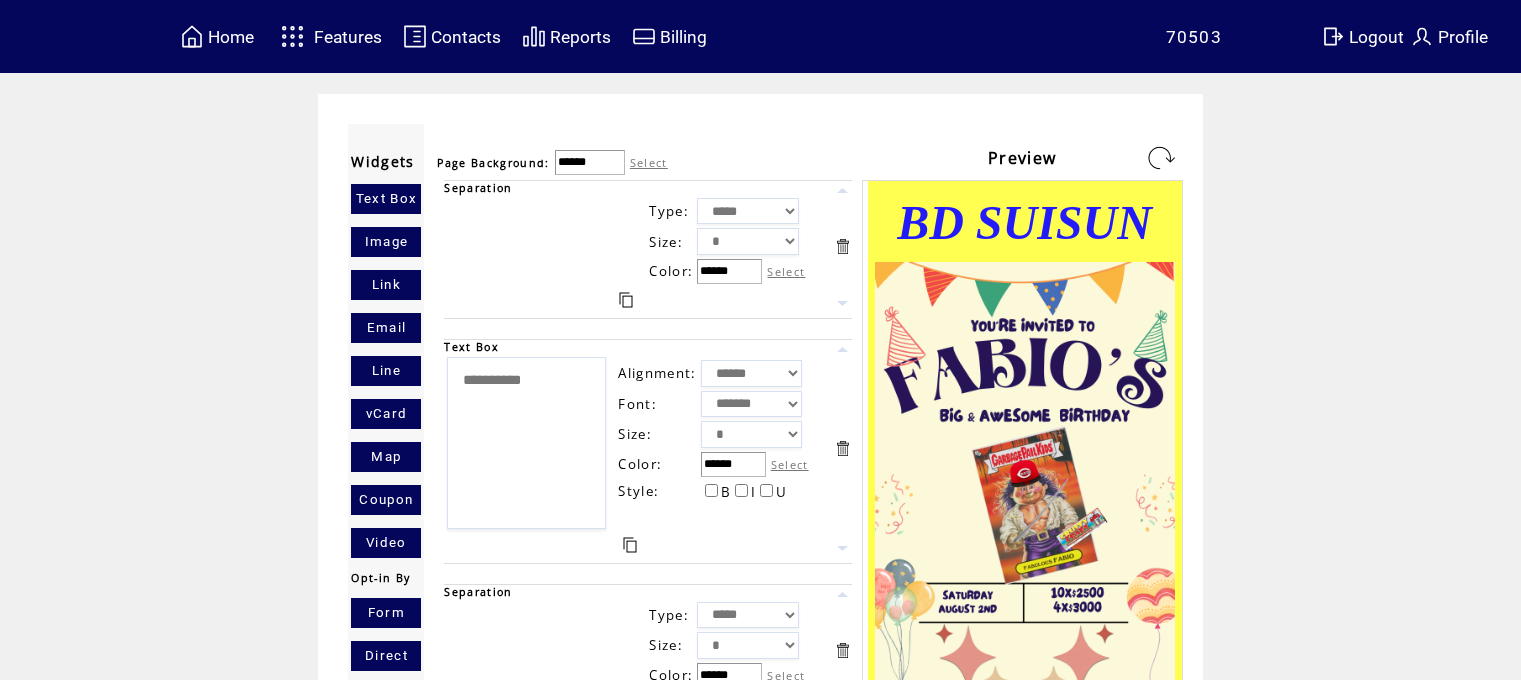 scroll, scrollTop: 0, scrollLeft: 0, axis: both 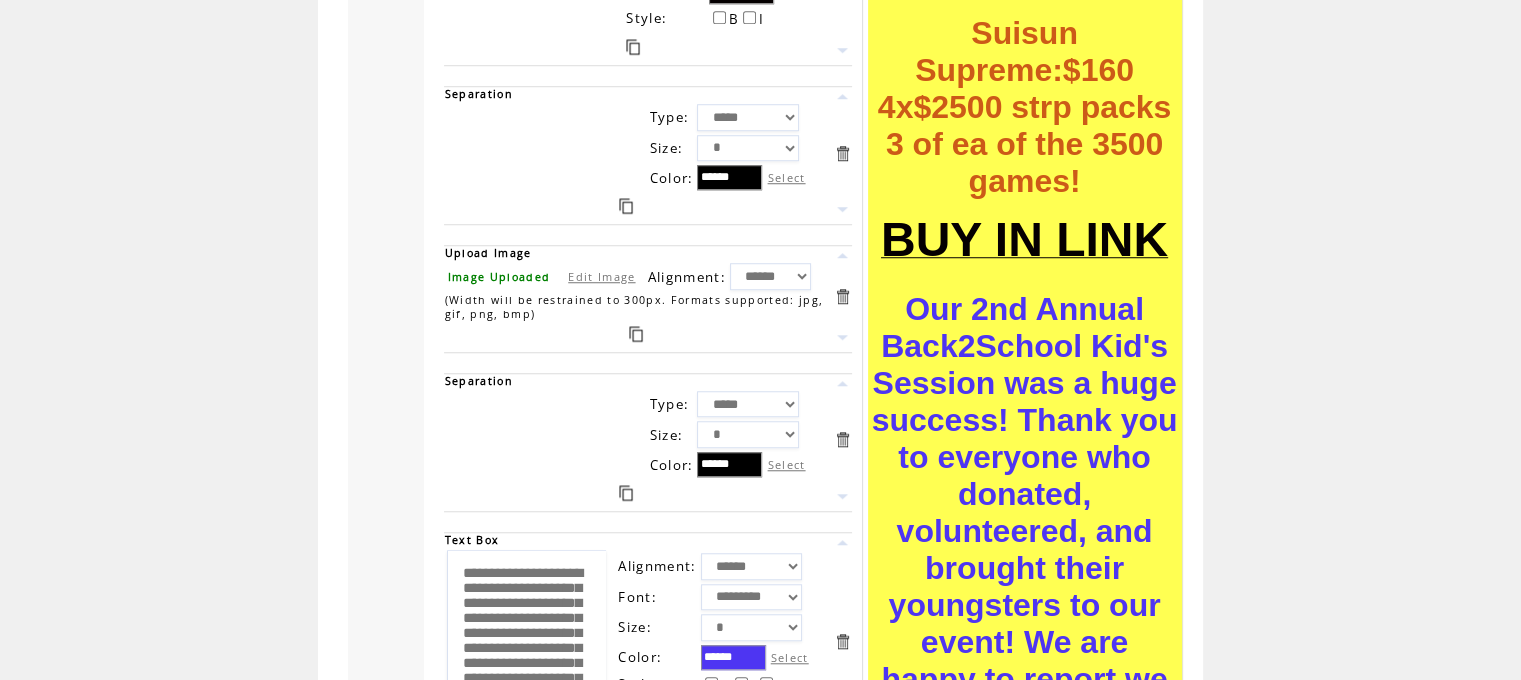 click at bounding box center [636, 334] 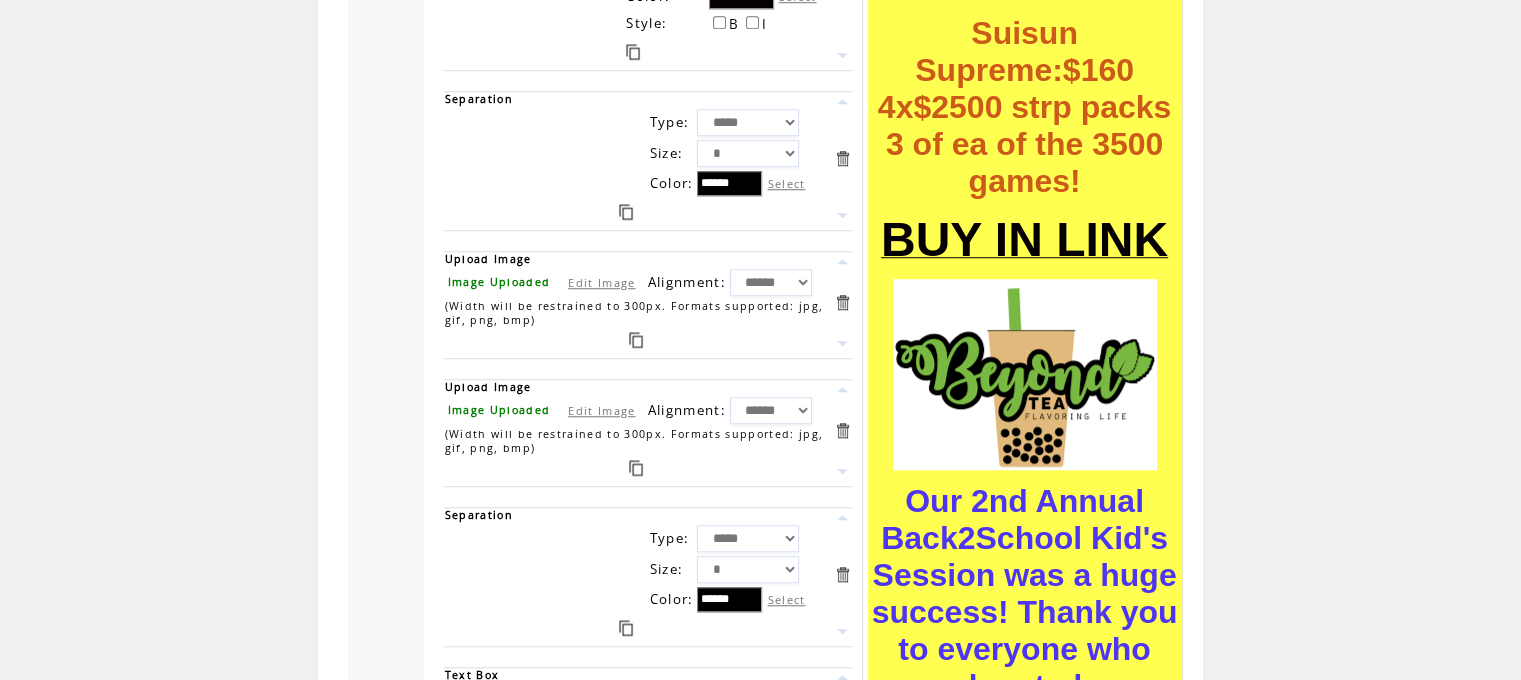 click on "Edit Image" at bounding box center (601, 410) 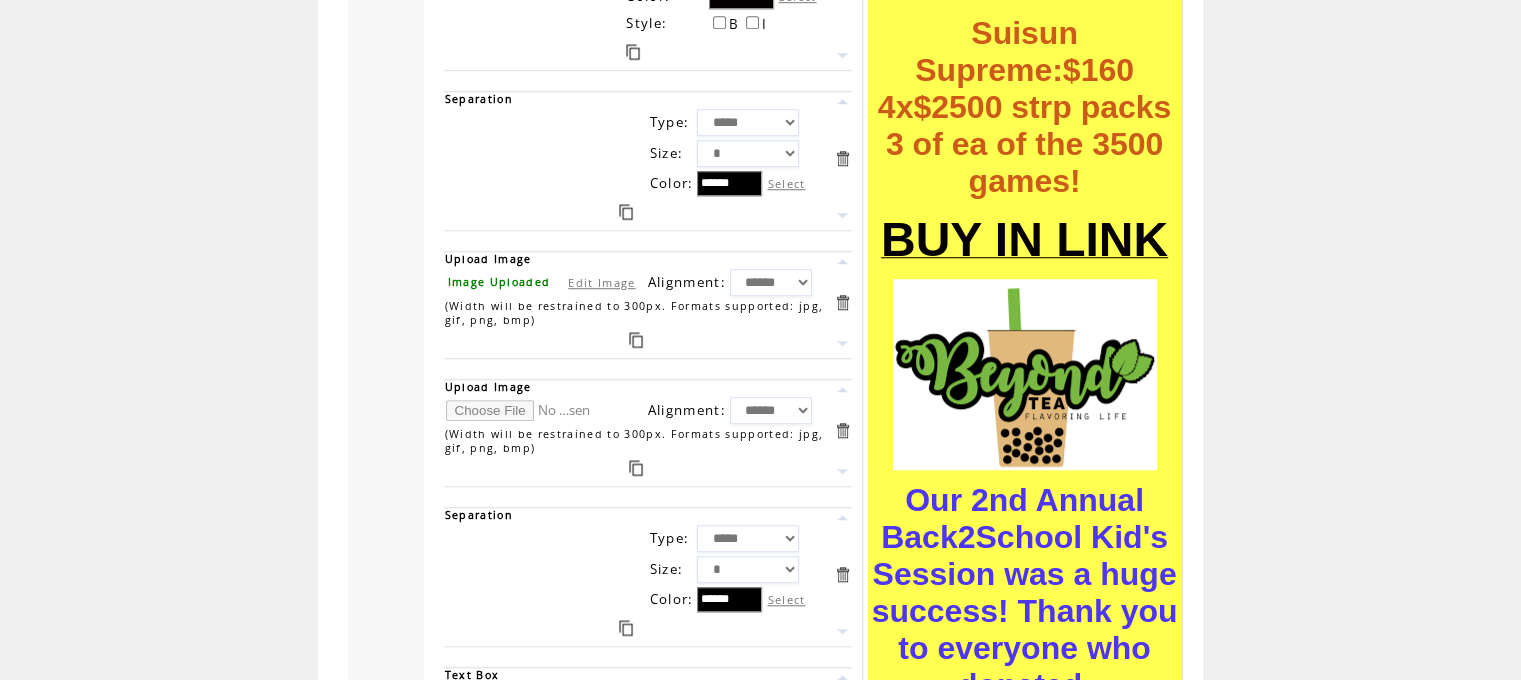 click at bounding box center [521, 410] 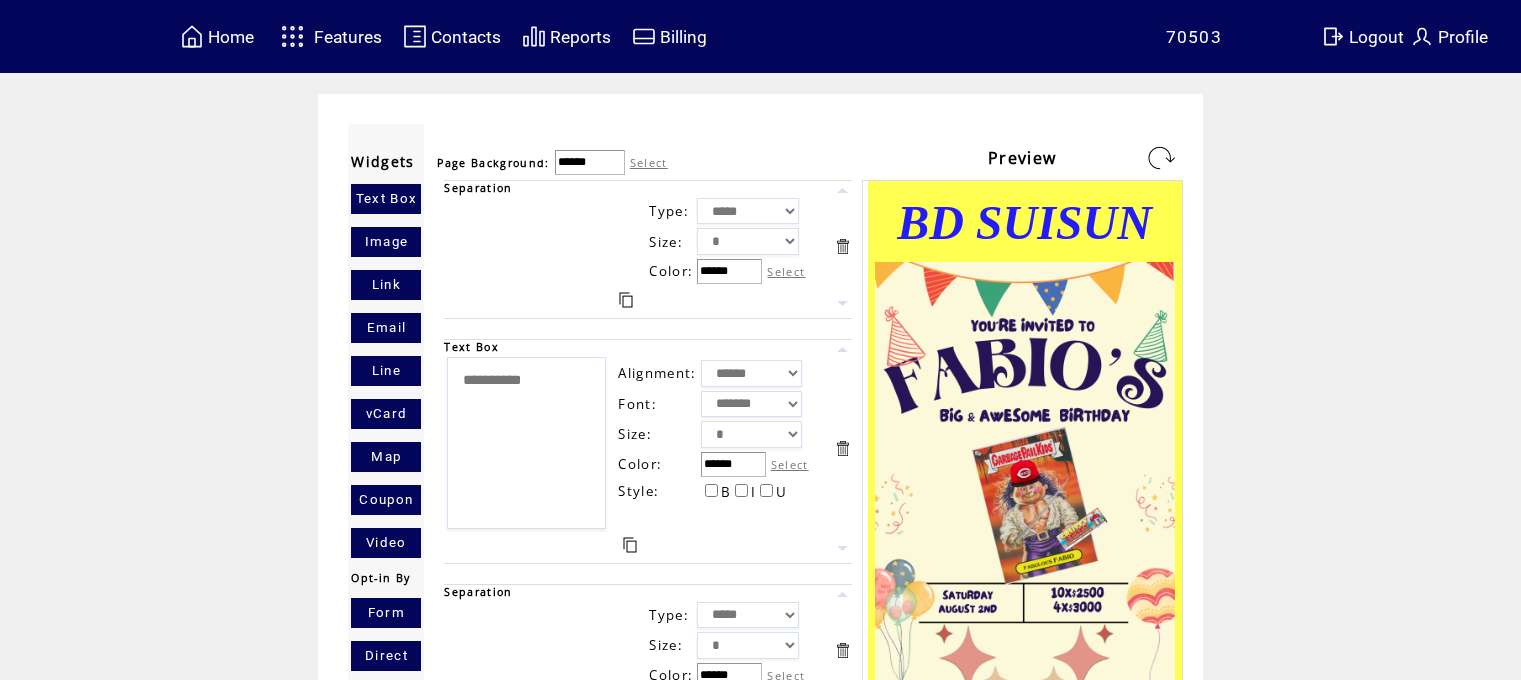 scroll, scrollTop: 0, scrollLeft: 0, axis: both 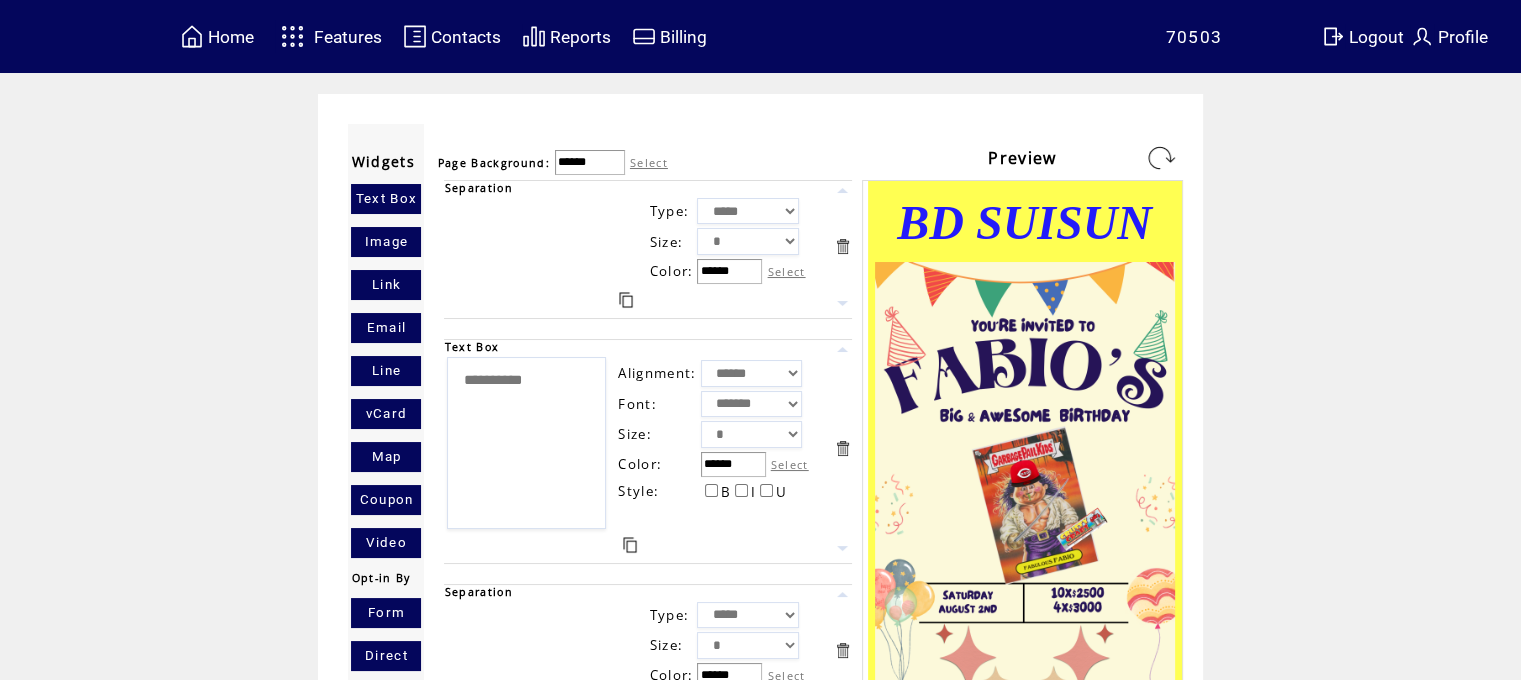 click at bounding box center [1161, 158] 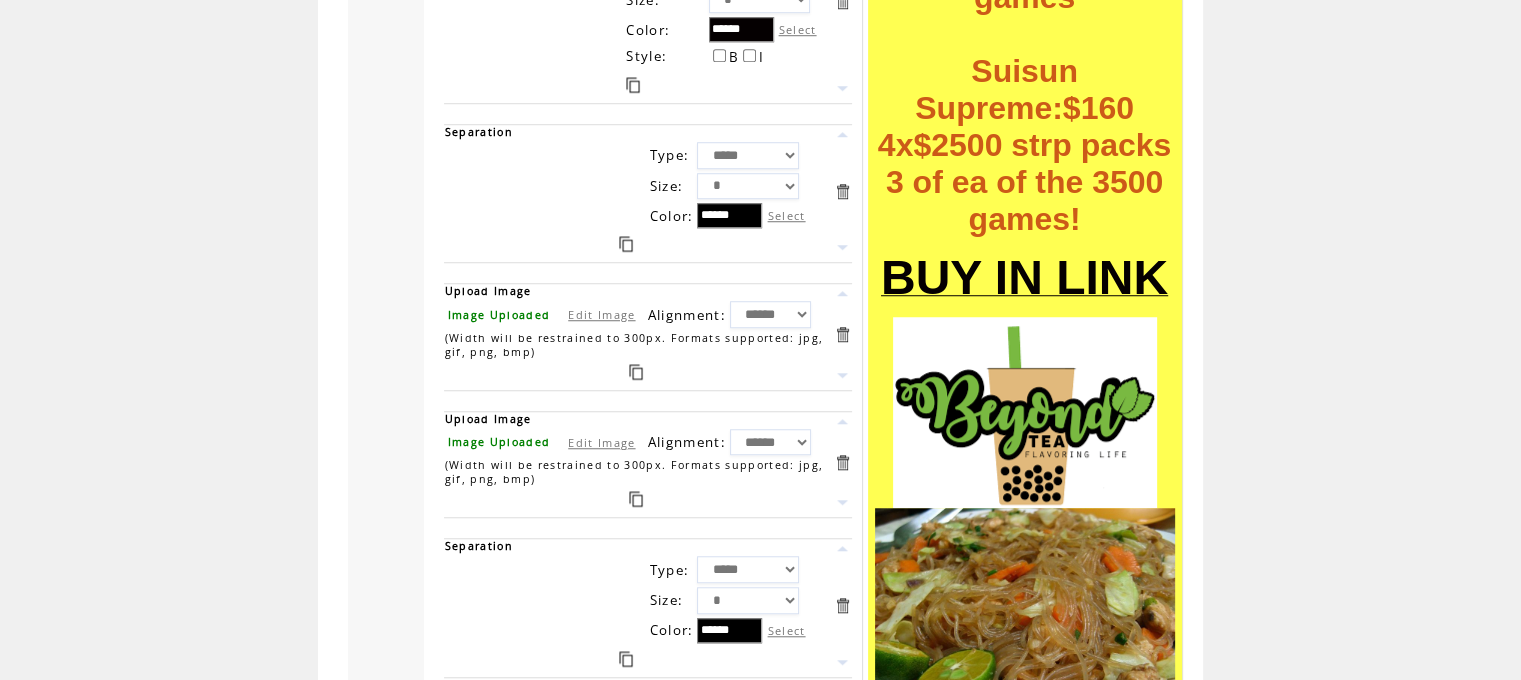 scroll, scrollTop: 1647, scrollLeft: 0, axis: vertical 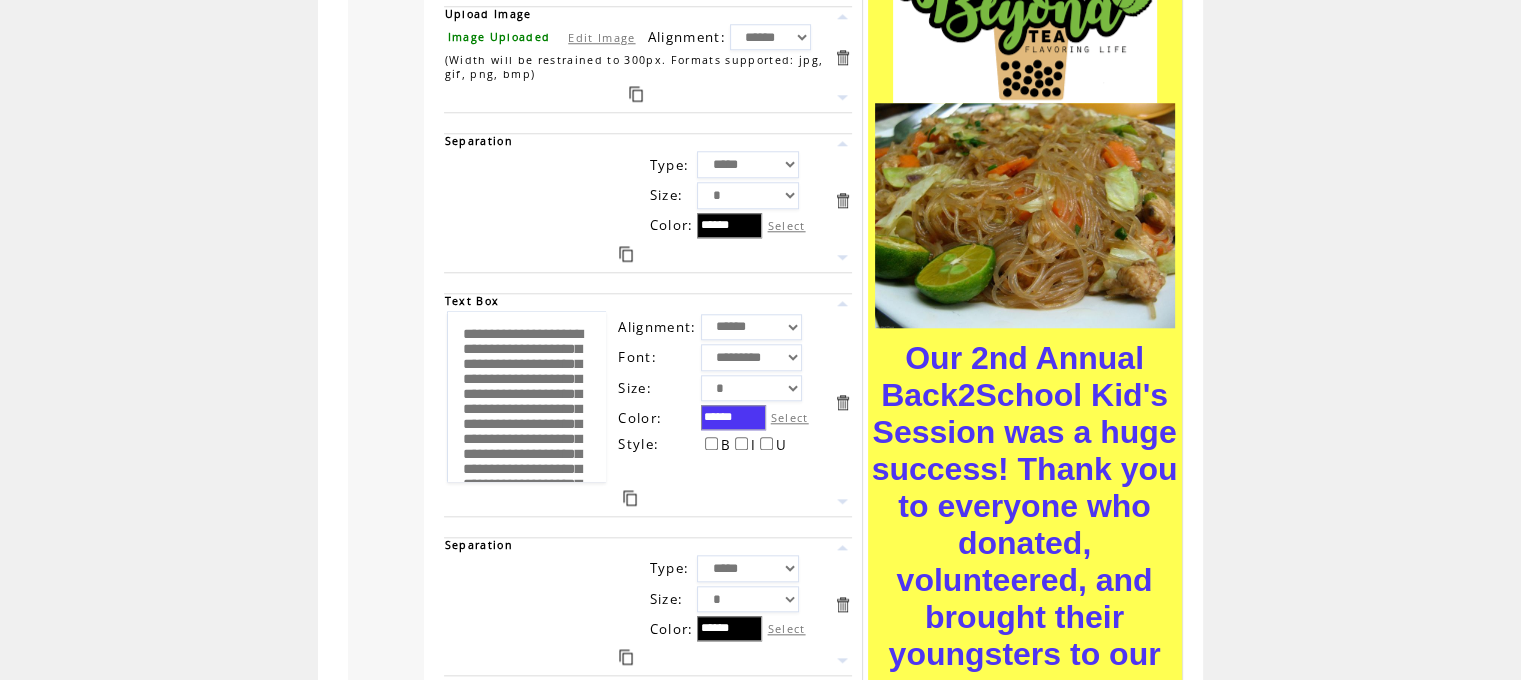 click at bounding box center [630, 498] 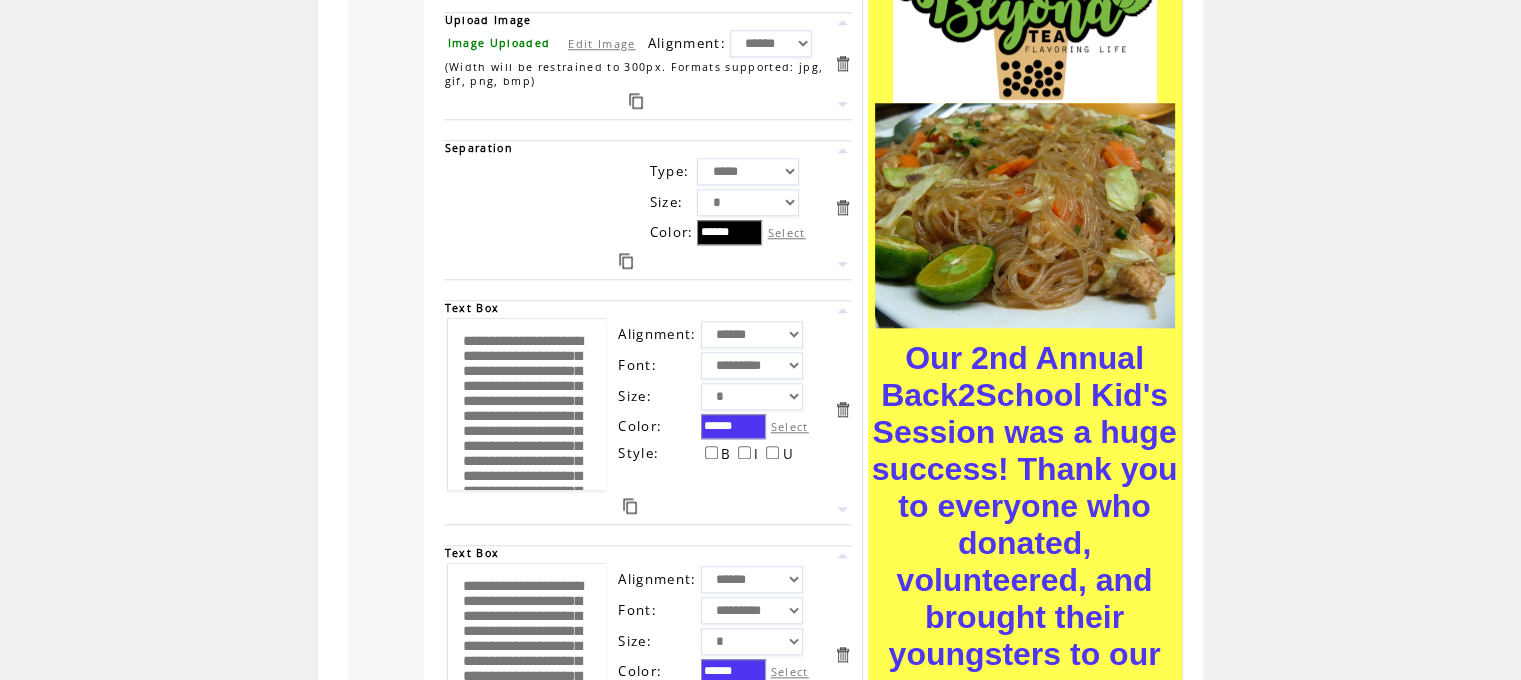 click at bounding box center (842, 310) 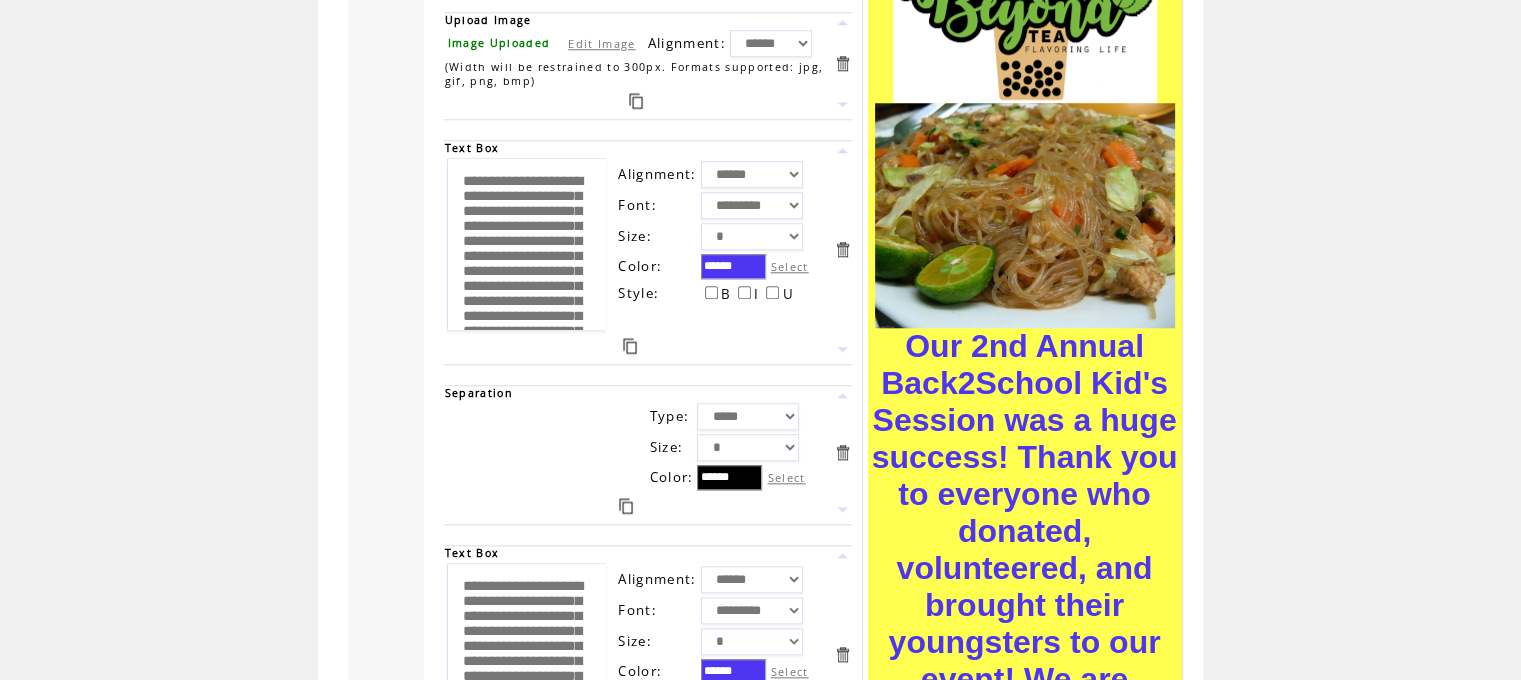 click at bounding box center (842, 150) 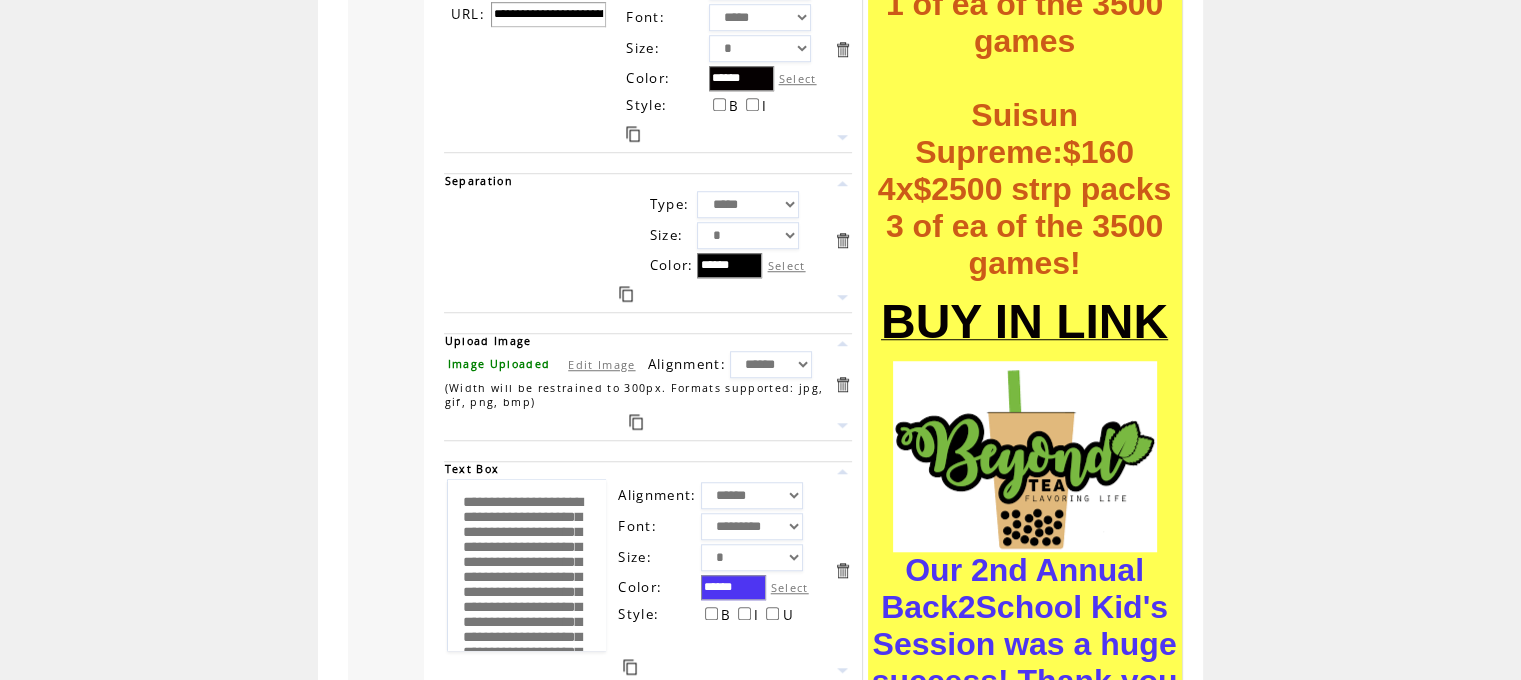 scroll, scrollTop: 1704, scrollLeft: 0, axis: vertical 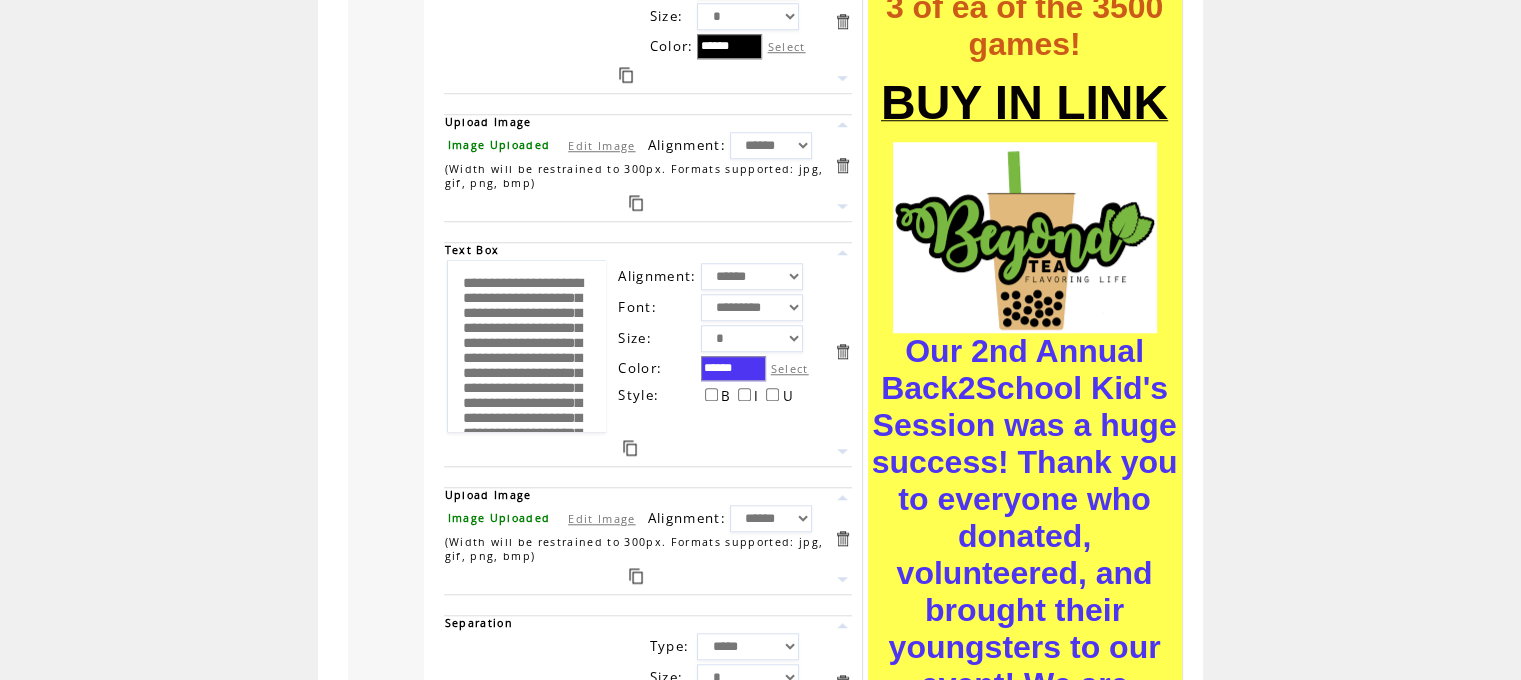 click on "Select" at bounding box center (790, 368) 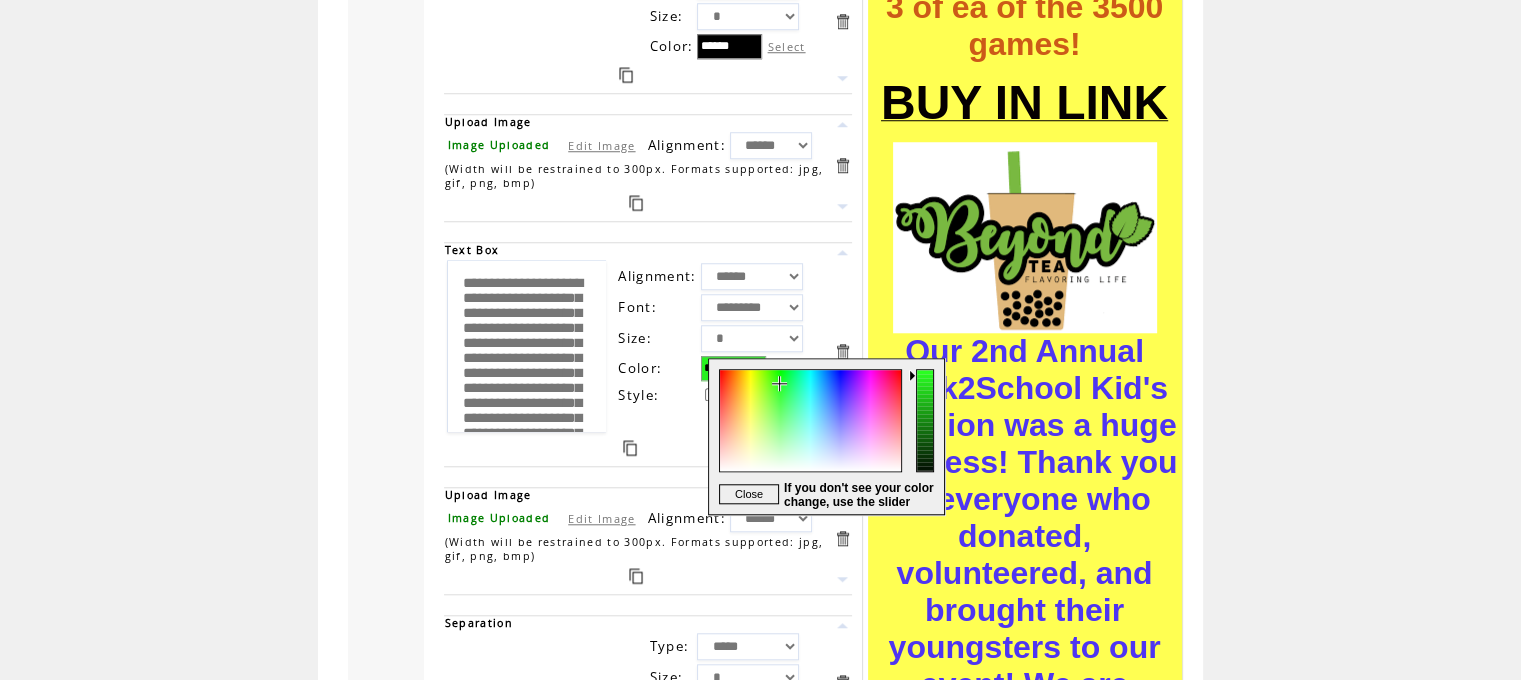 click at bounding box center [809, 436] 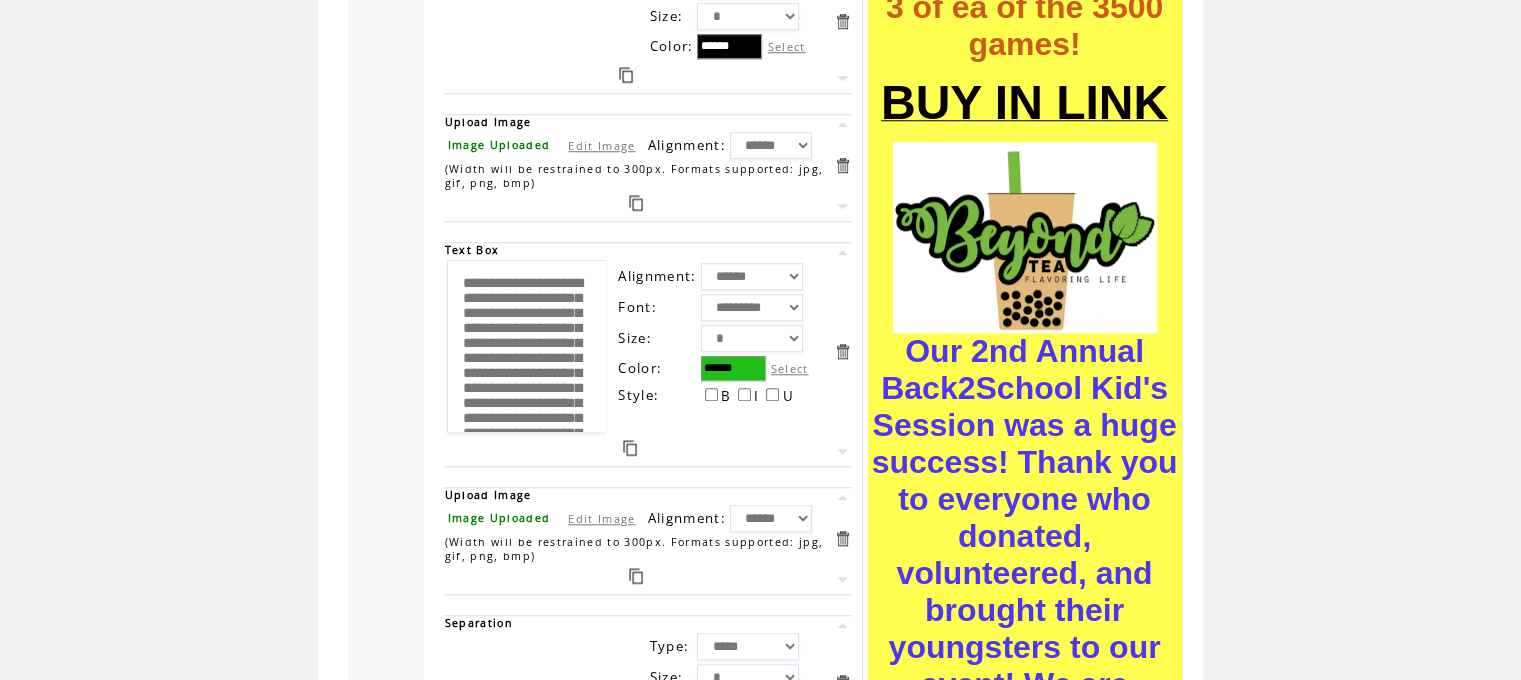 scroll, scrollTop: 540, scrollLeft: 0, axis: vertical 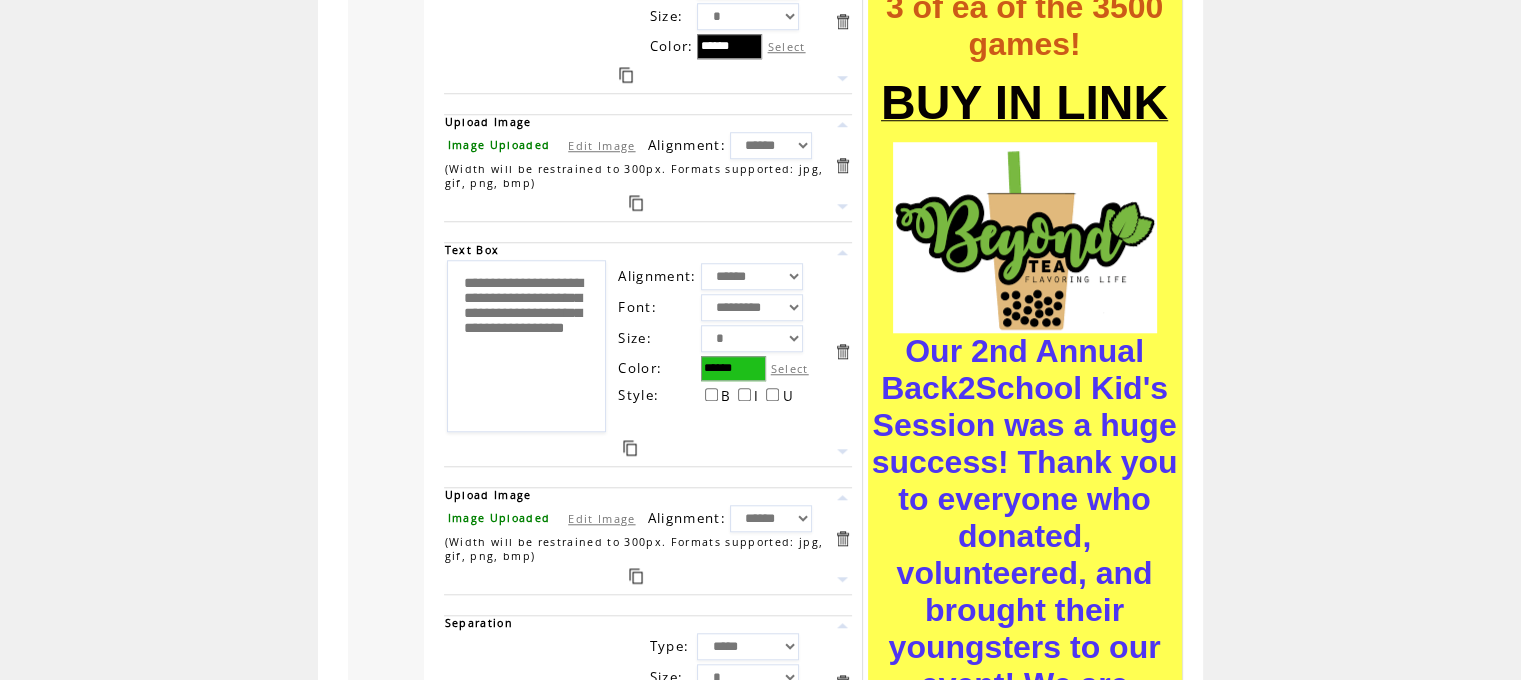 drag, startPoint x: 563, startPoint y: 371, endPoint x: 530, endPoint y: 371, distance: 33 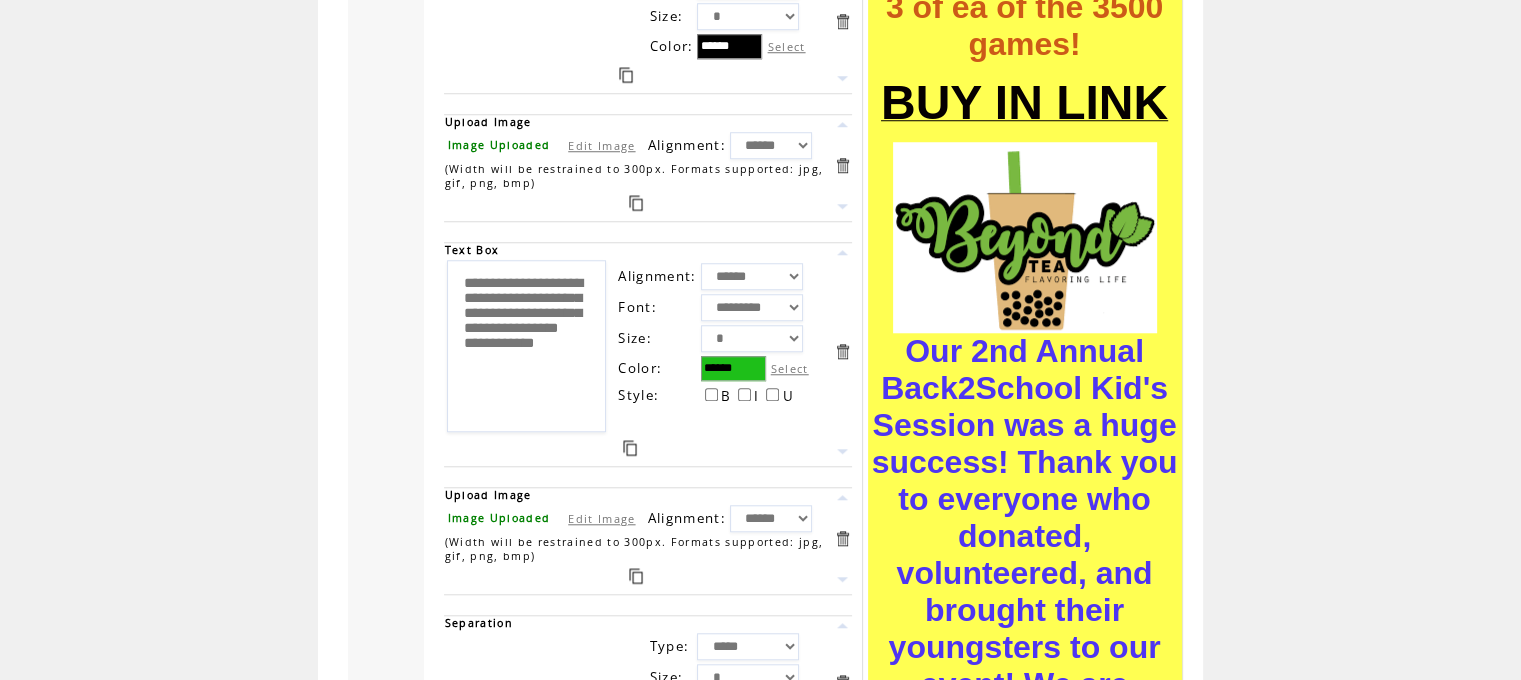scroll, scrollTop: 0, scrollLeft: 0, axis: both 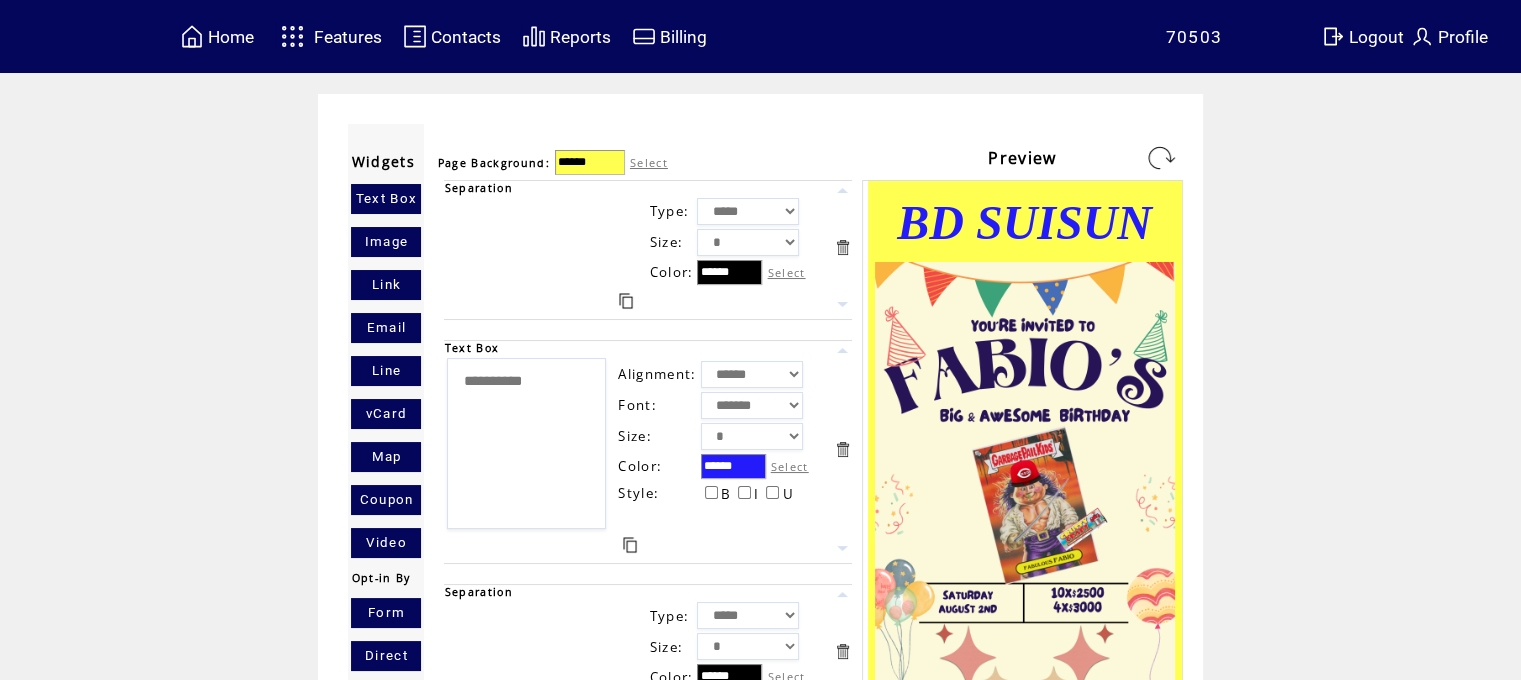 type on "**********" 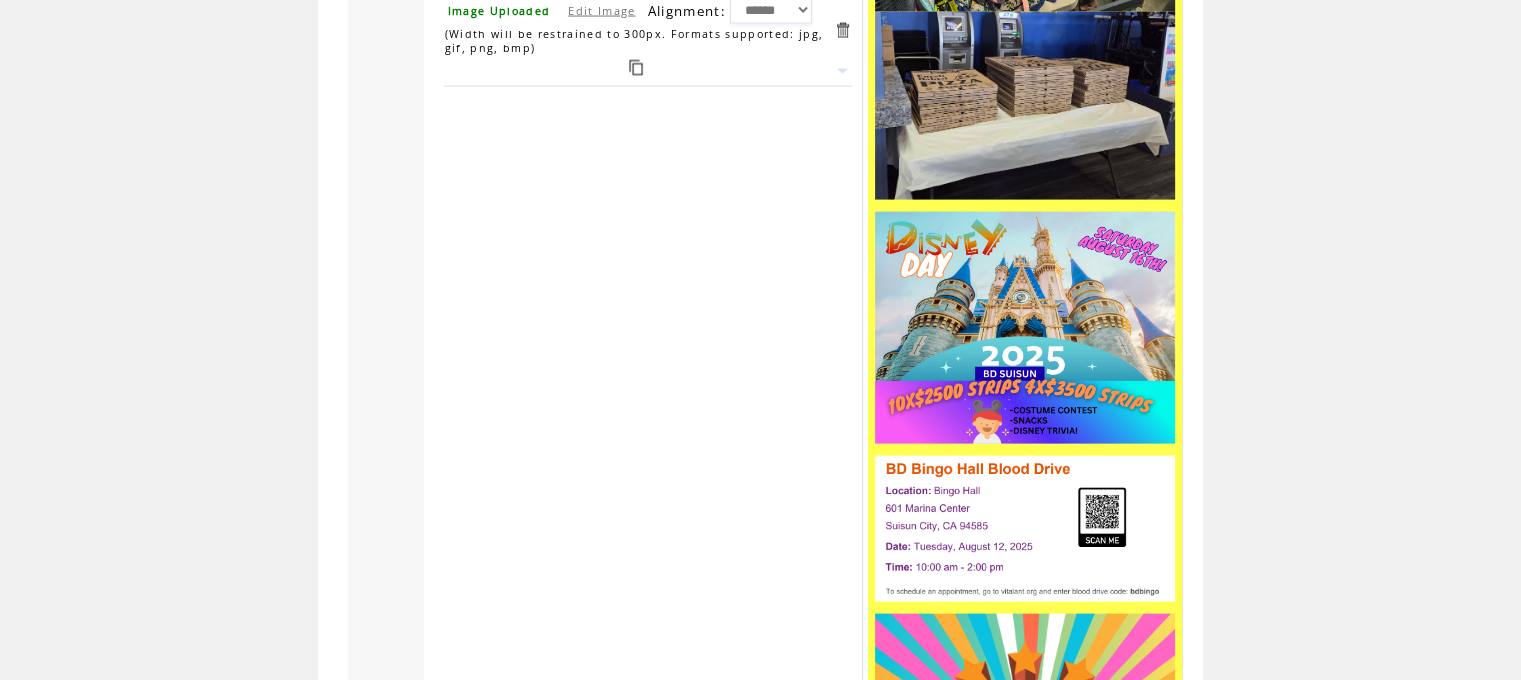 scroll, scrollTop: 4526, scrollLeft: 0, axis: vertical 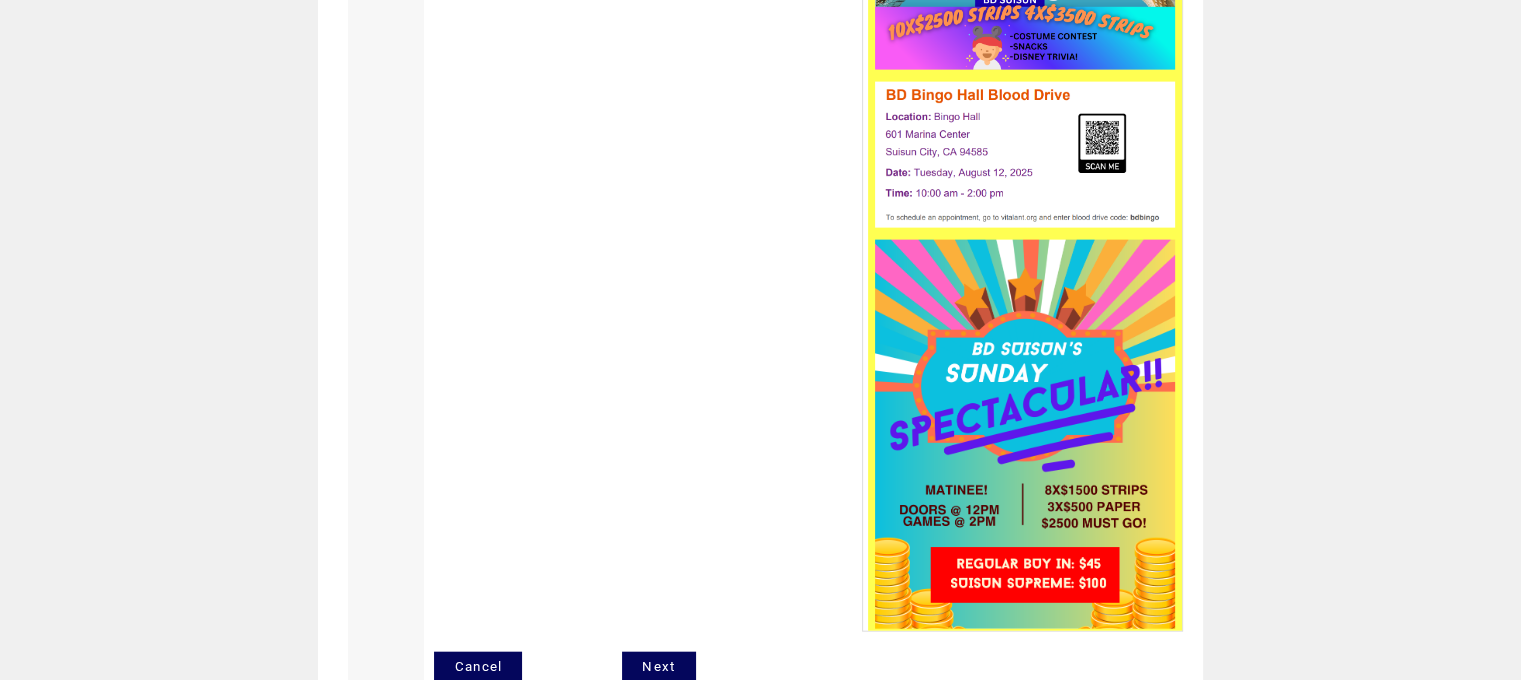click on "Next" at bounding box center (658, 667) 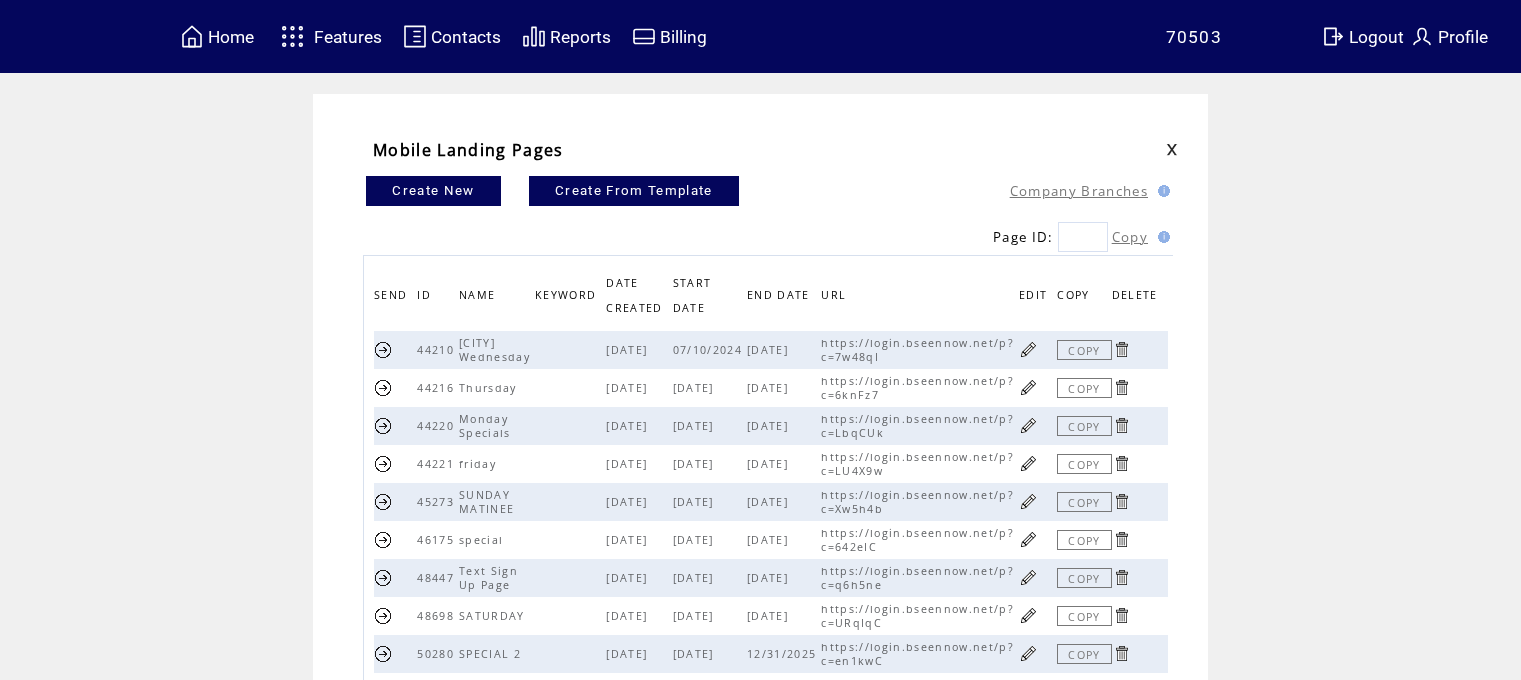 scroll, scrollTop: 0, scrollLeft: 0, axis: both 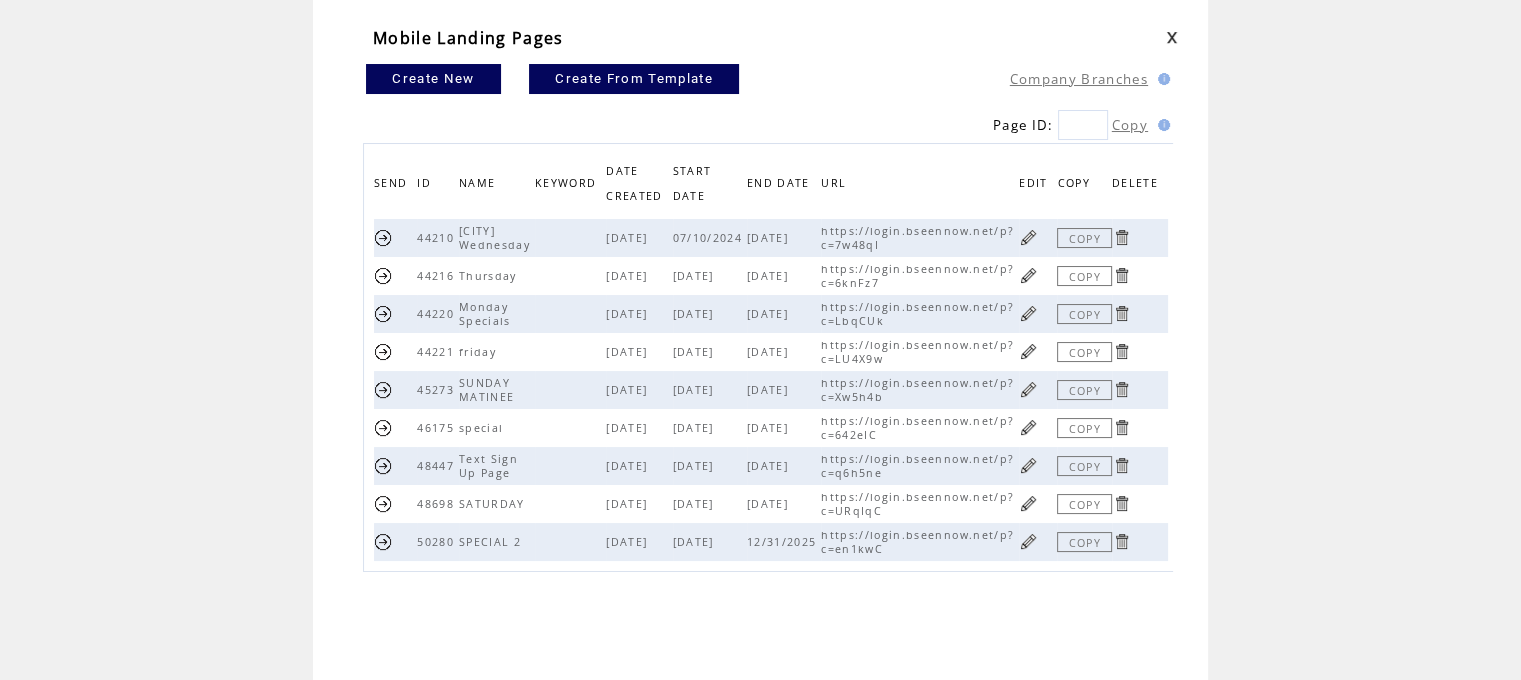 click at bounding box center [383, 503] 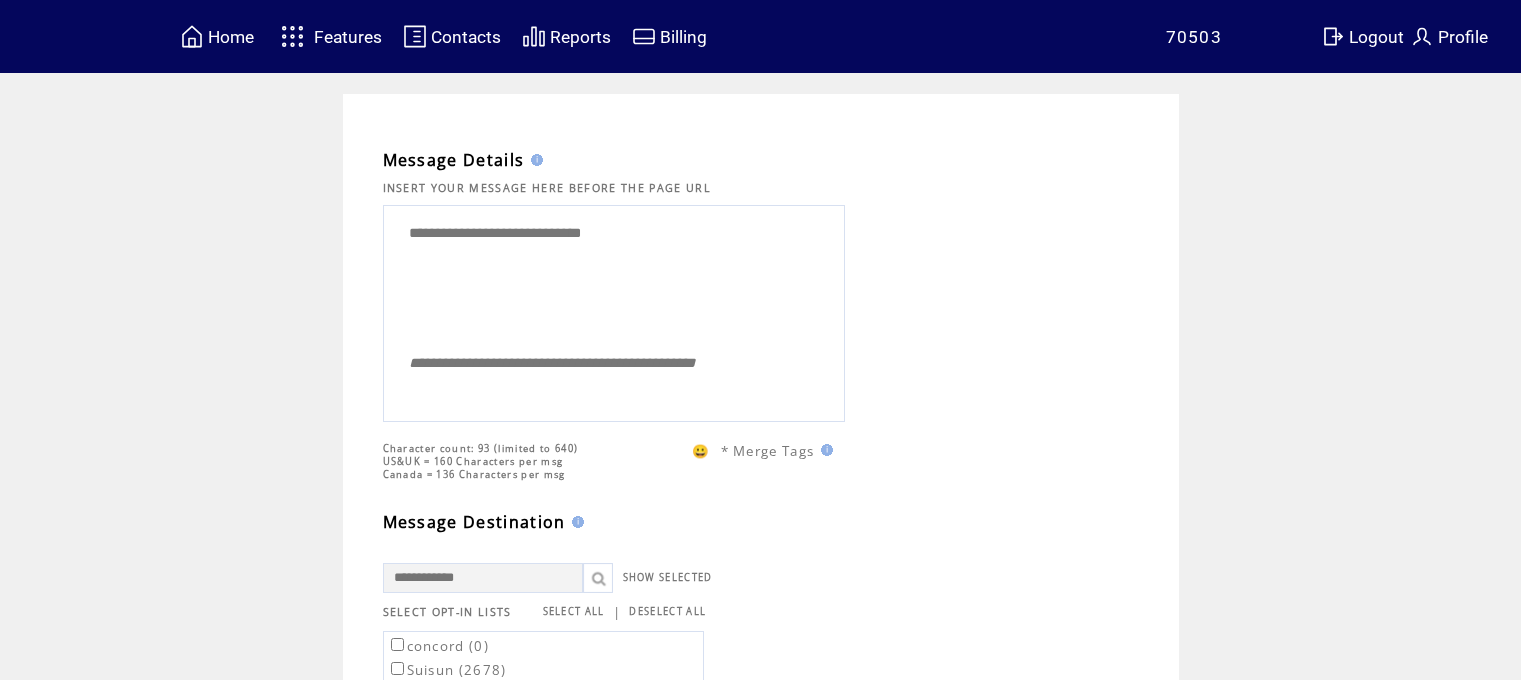 scroll, scrollTop: 0, scrollLeft: 0, axis: both 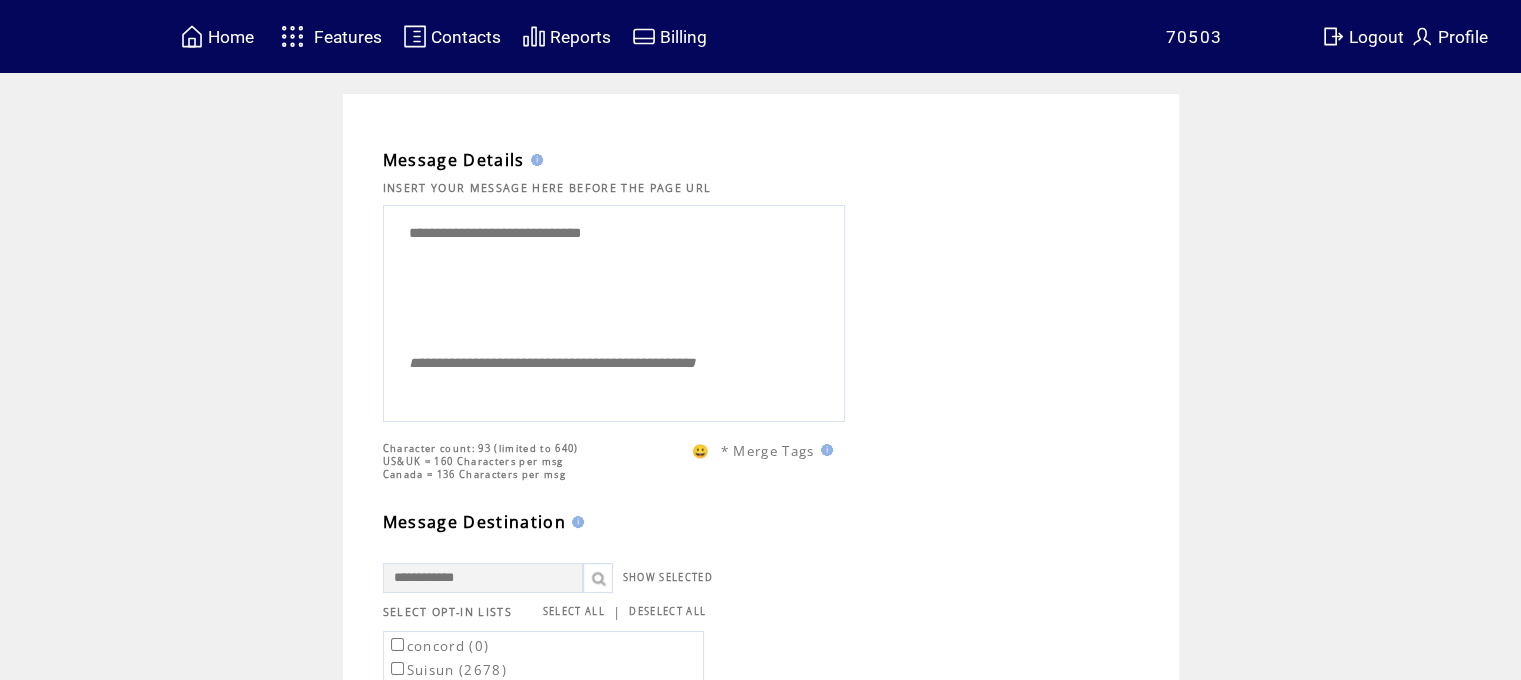 drag, startPoint x: 684, startPoint y: 230, endPoint x: 0, endPoint y: 4, distance: 720.3693 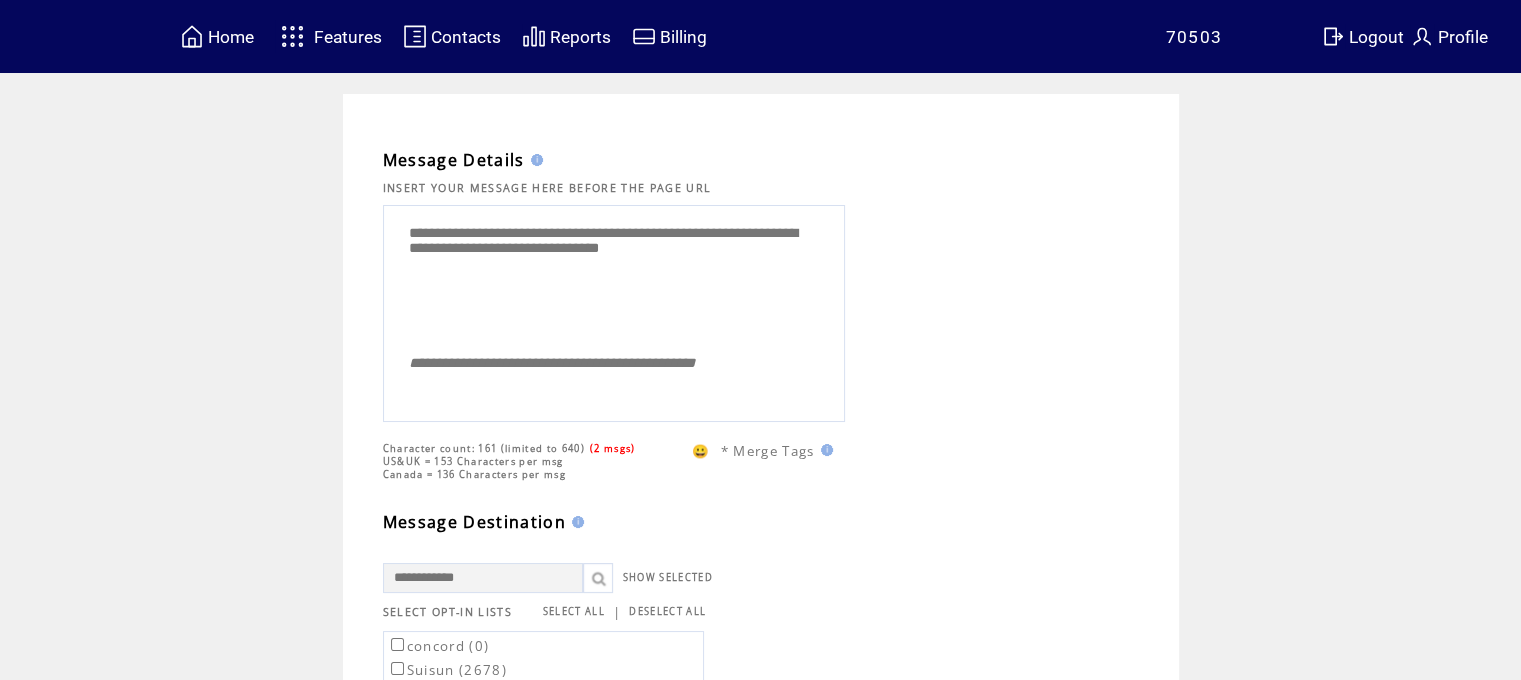 click on "**********" at bounding box center (614, 276) 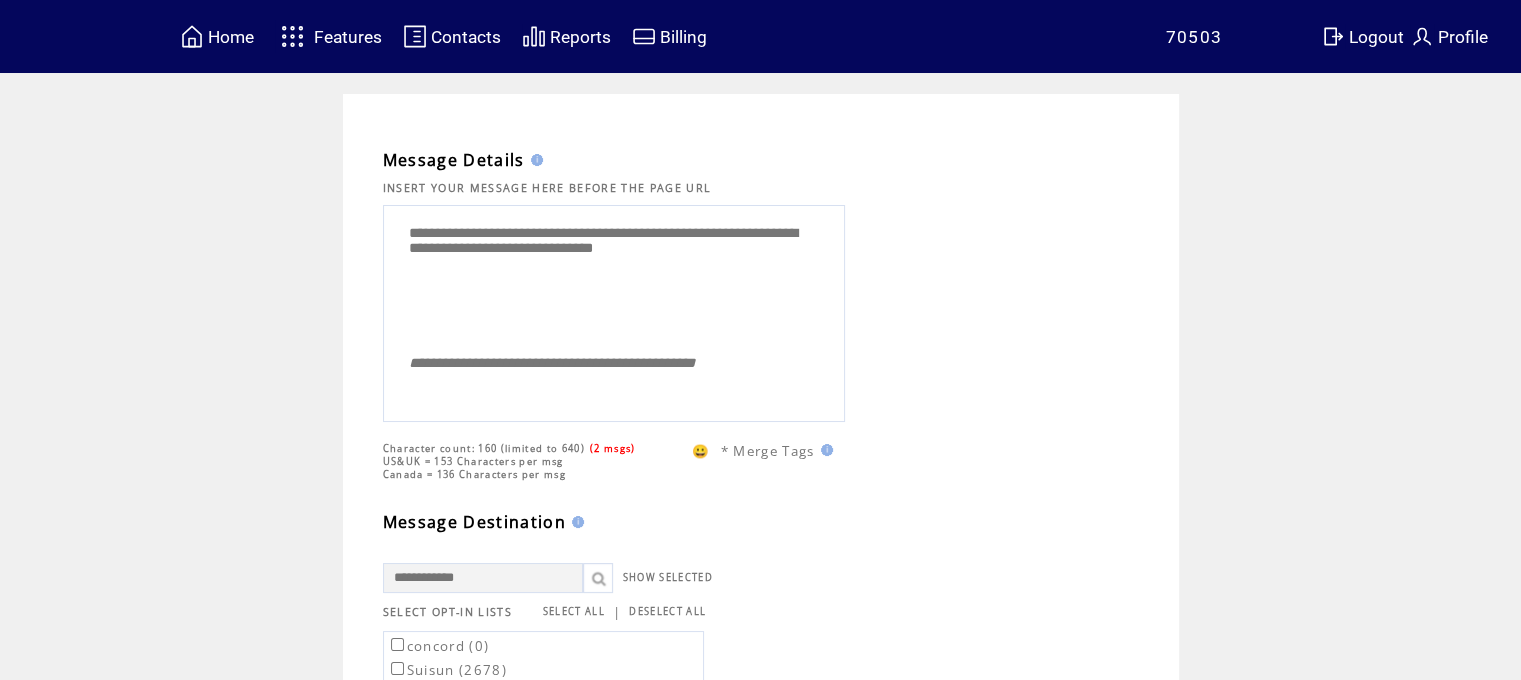 click on "**********" at bounding box center (614, 276) 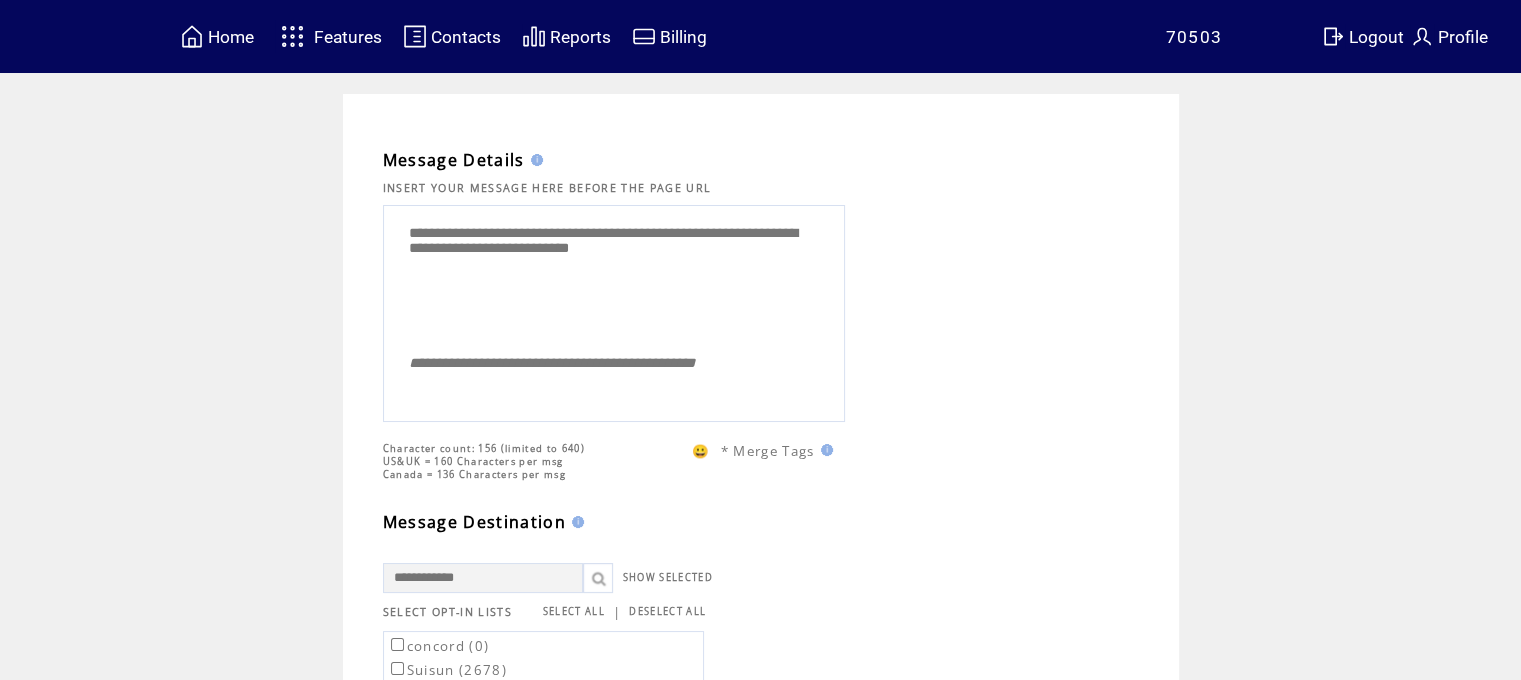 click on "**********" at bounding box center [614, 276] 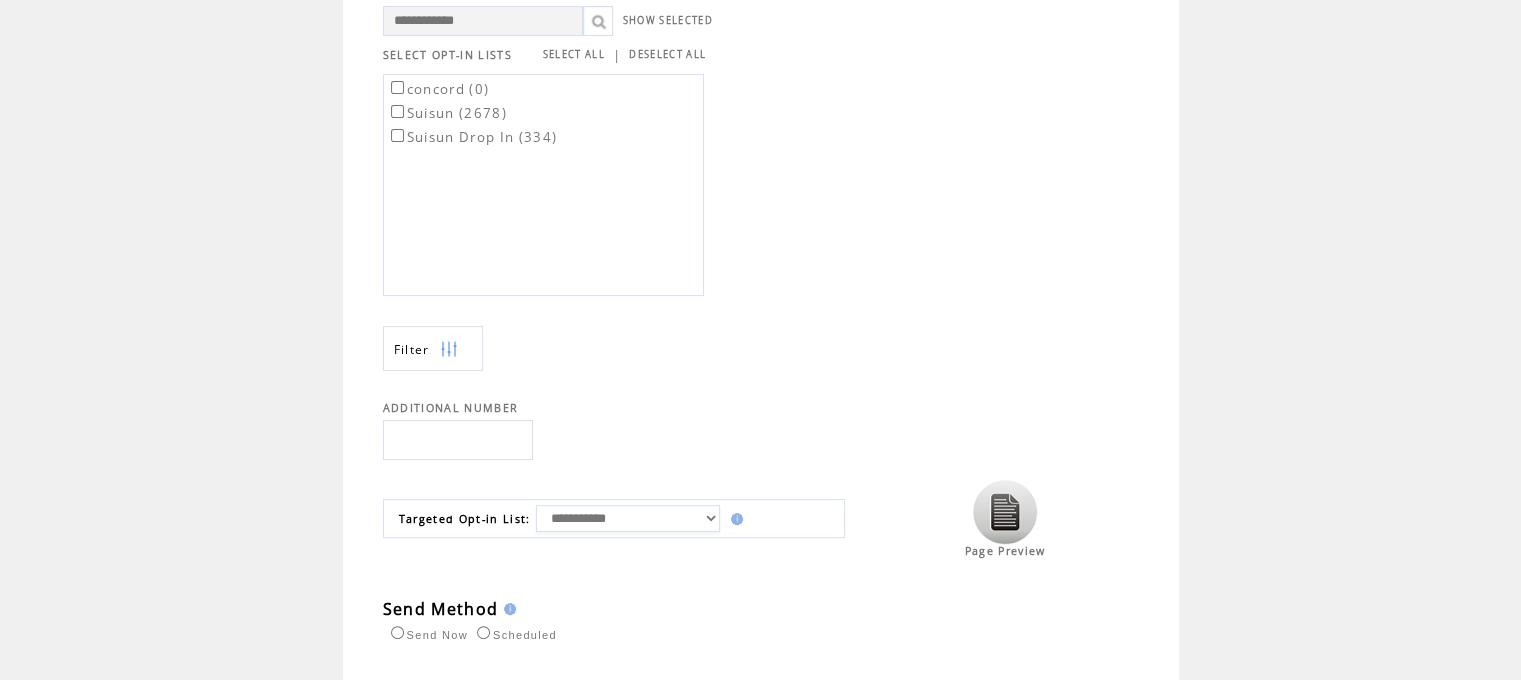 scroll, scrollTop: 772, scrollLeft: 0, axis: vertical 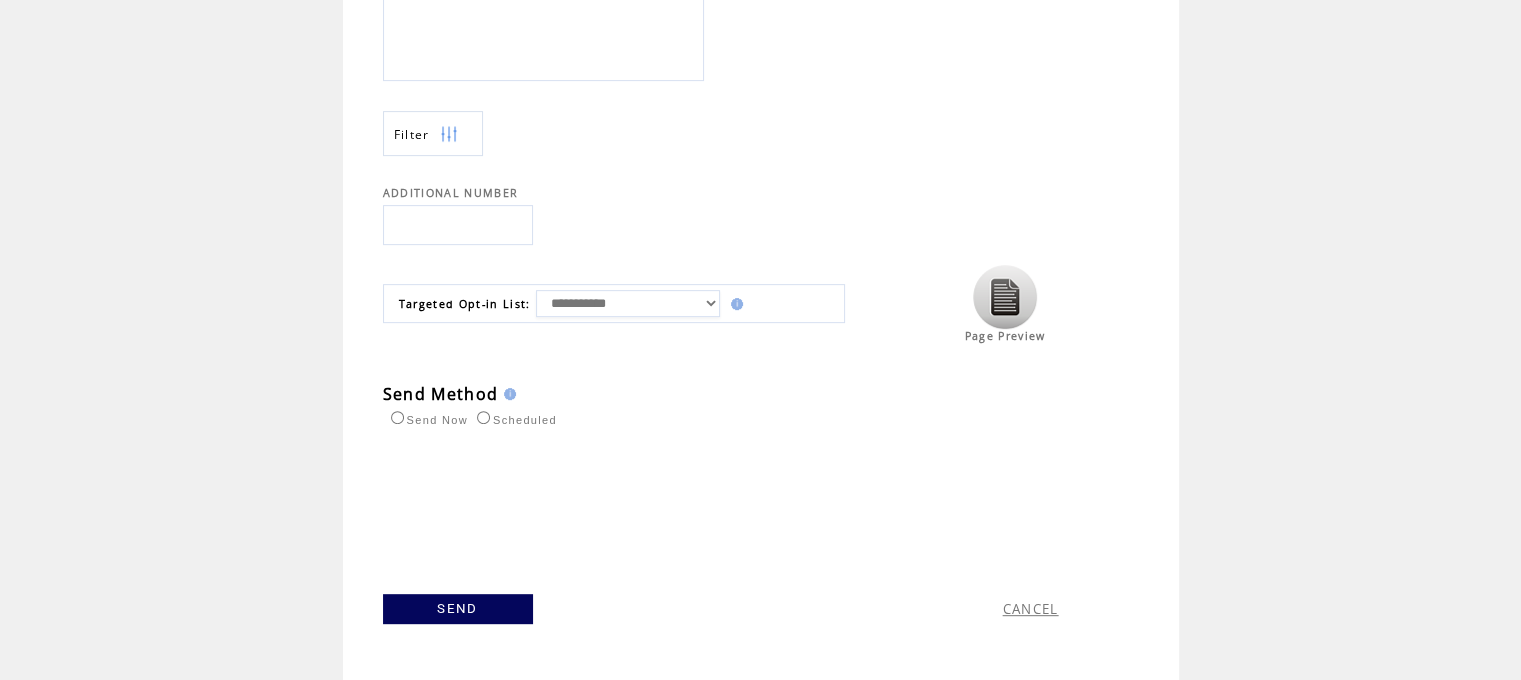 drag, startPoint x: 623, startPoint y: 299, endPoint x: 616, endPoint y: 312, distance: 14.764823 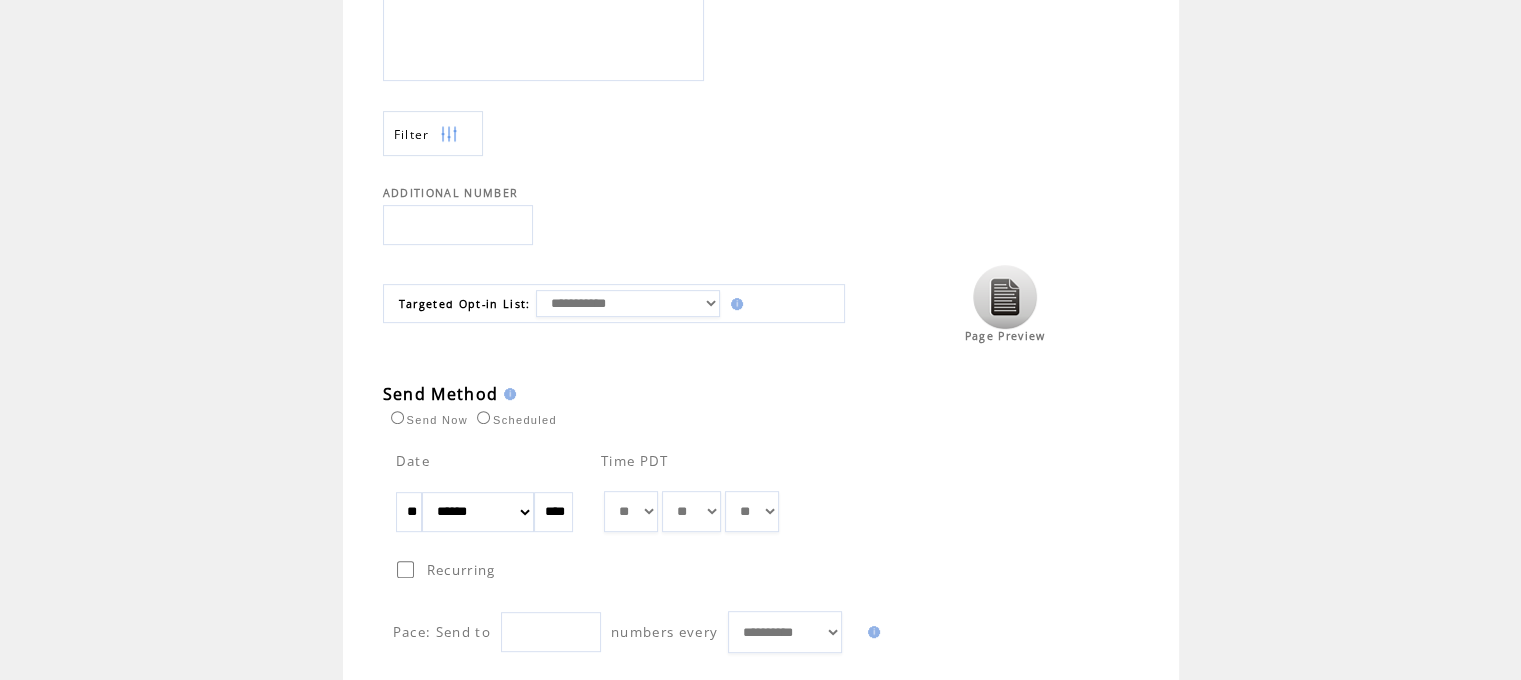 drag, startPoint x: 433, startPoint y: 505, endPoint x: 337, endPoint y: 511, distance: 96.18732 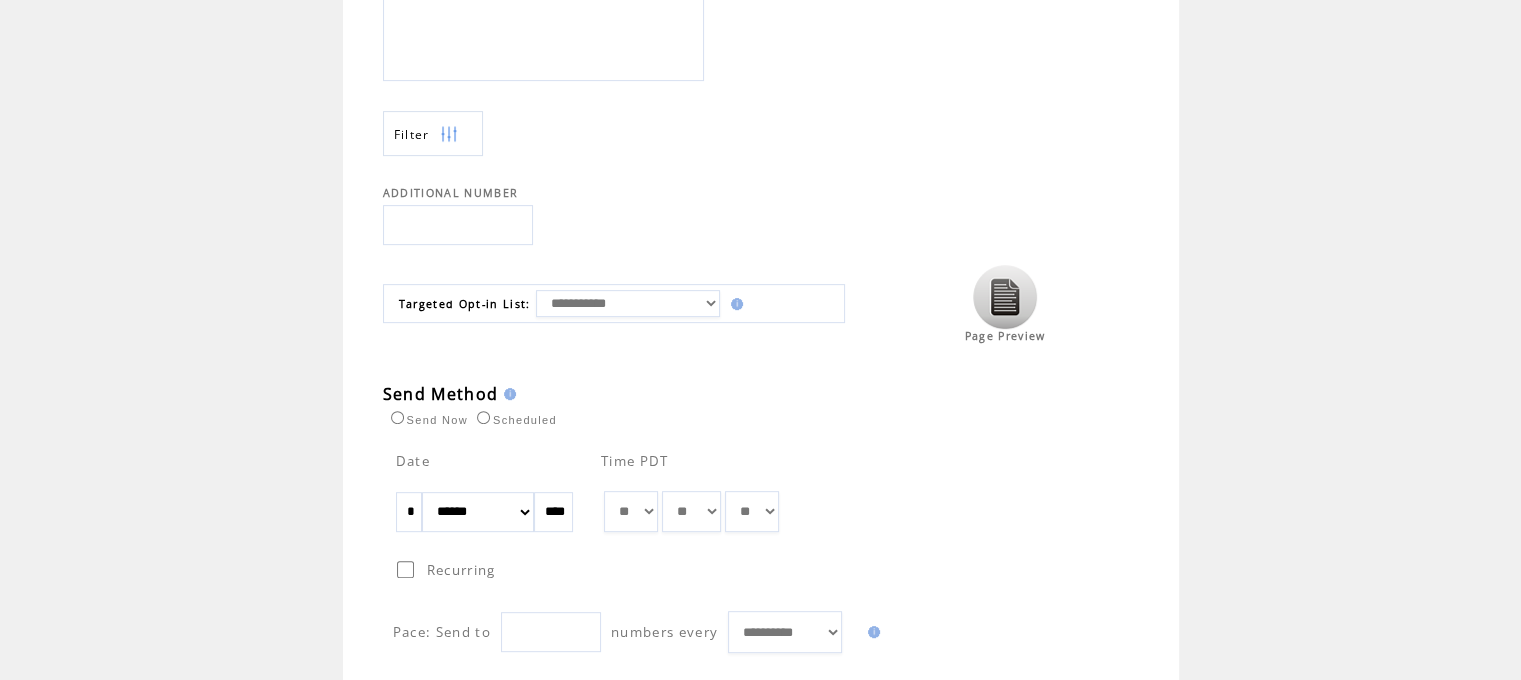 type on "*" 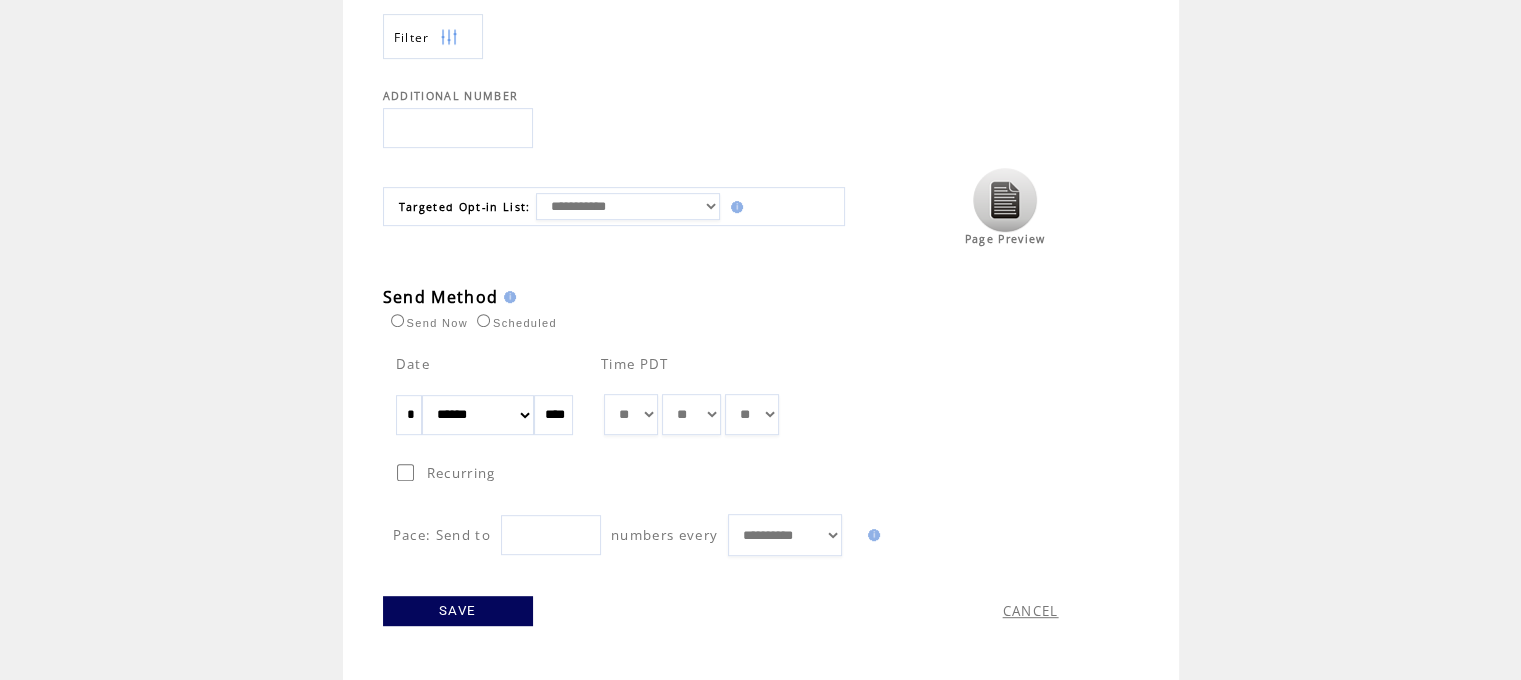 click on "SAVE" at bounding box center (458, 611) 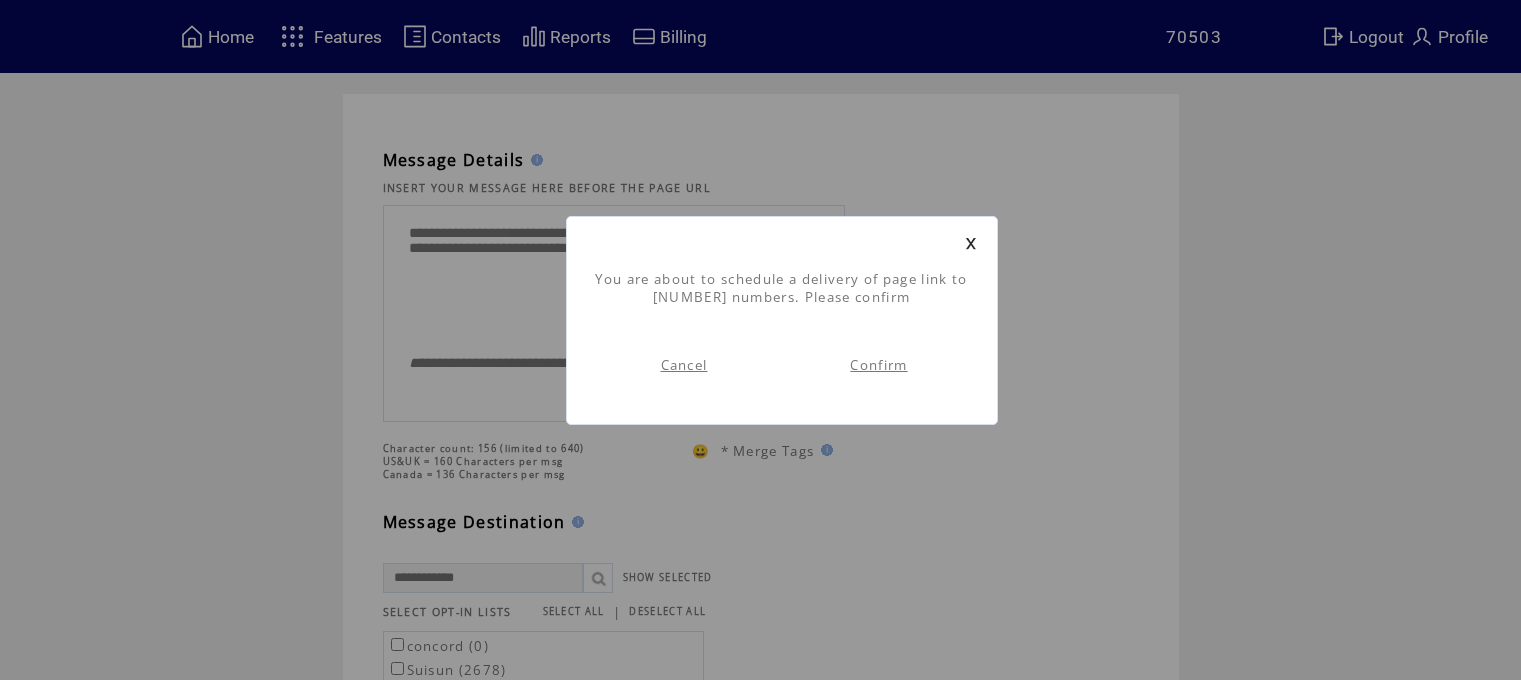 scroll, scrollTop: 0, scrollLeft: 0, axis: both 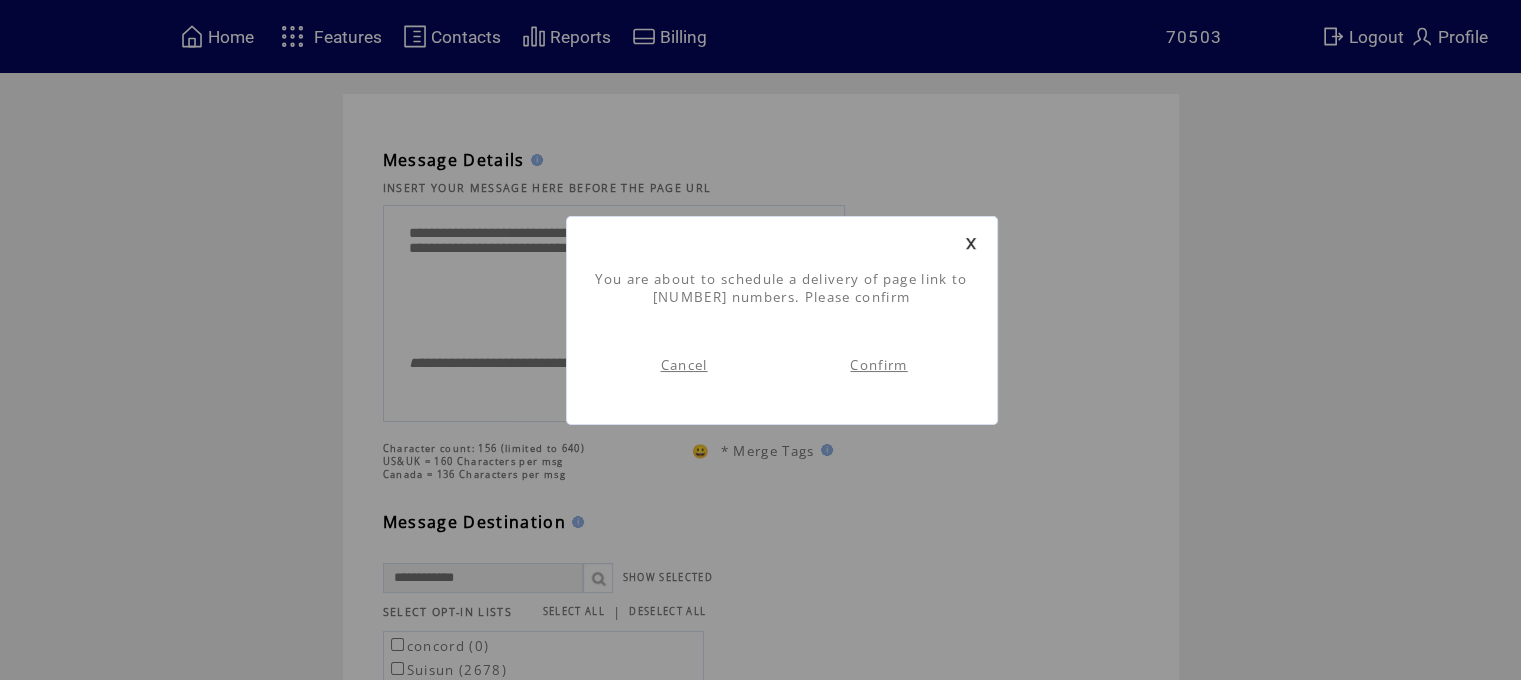 click on "Confirm" at bounding box center [878, 365] 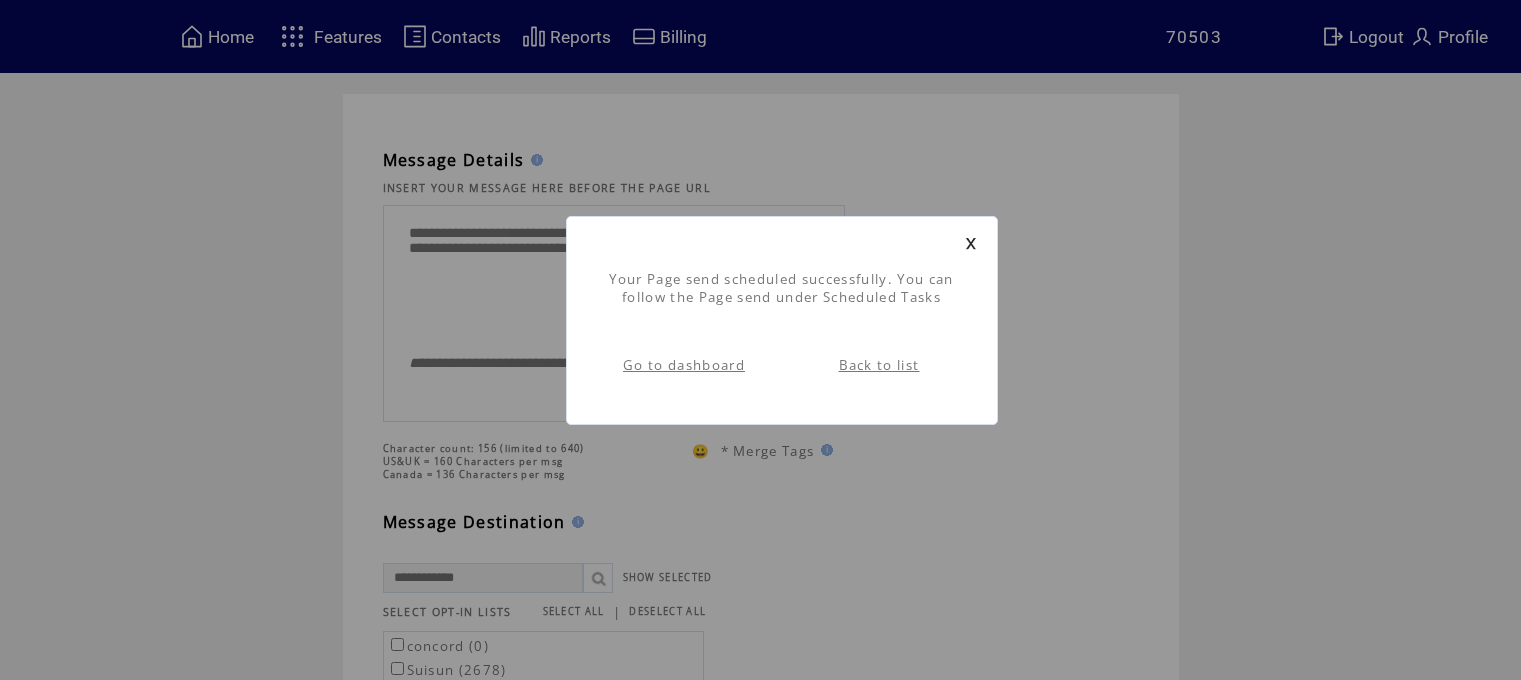 scroll, scrollTop: 0, scrollLeft: 0, axis: both 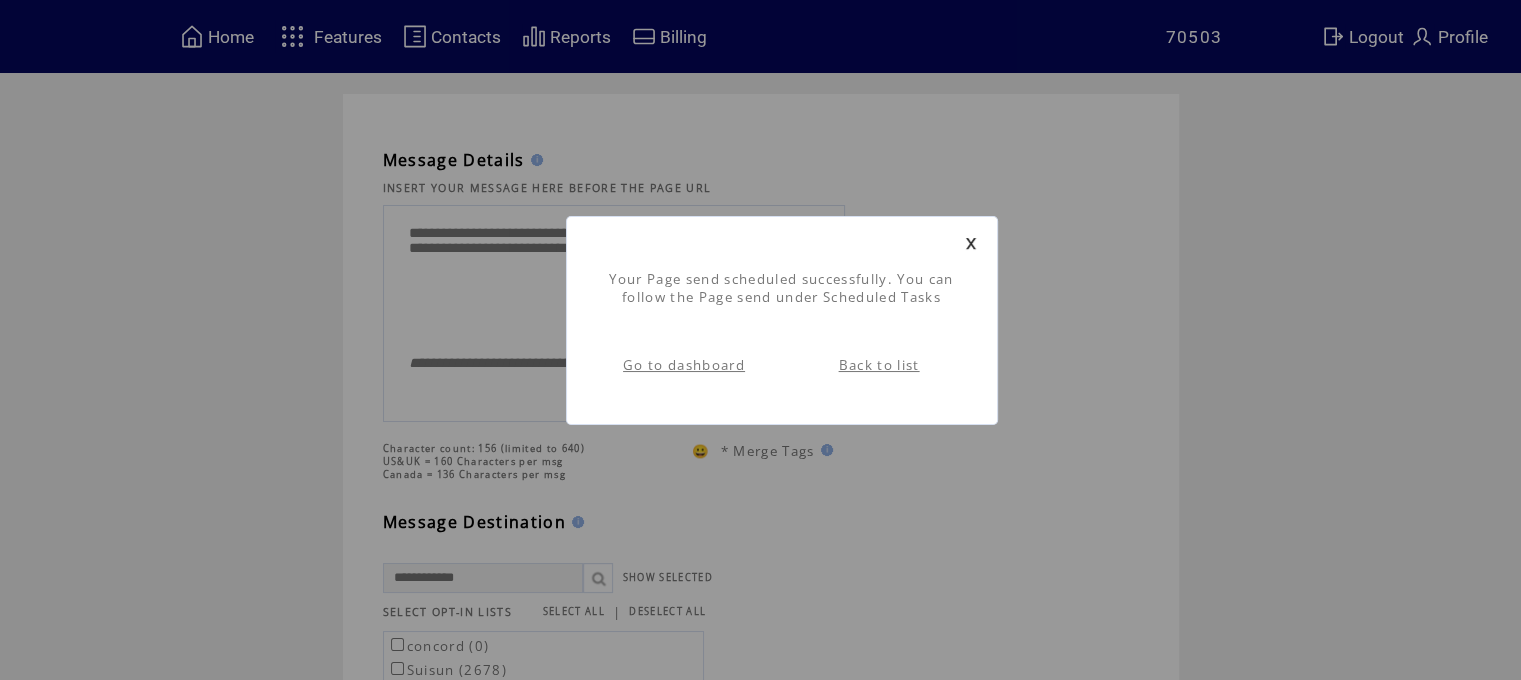 click on "Go to dashboard" at bounding box center [684, 365] 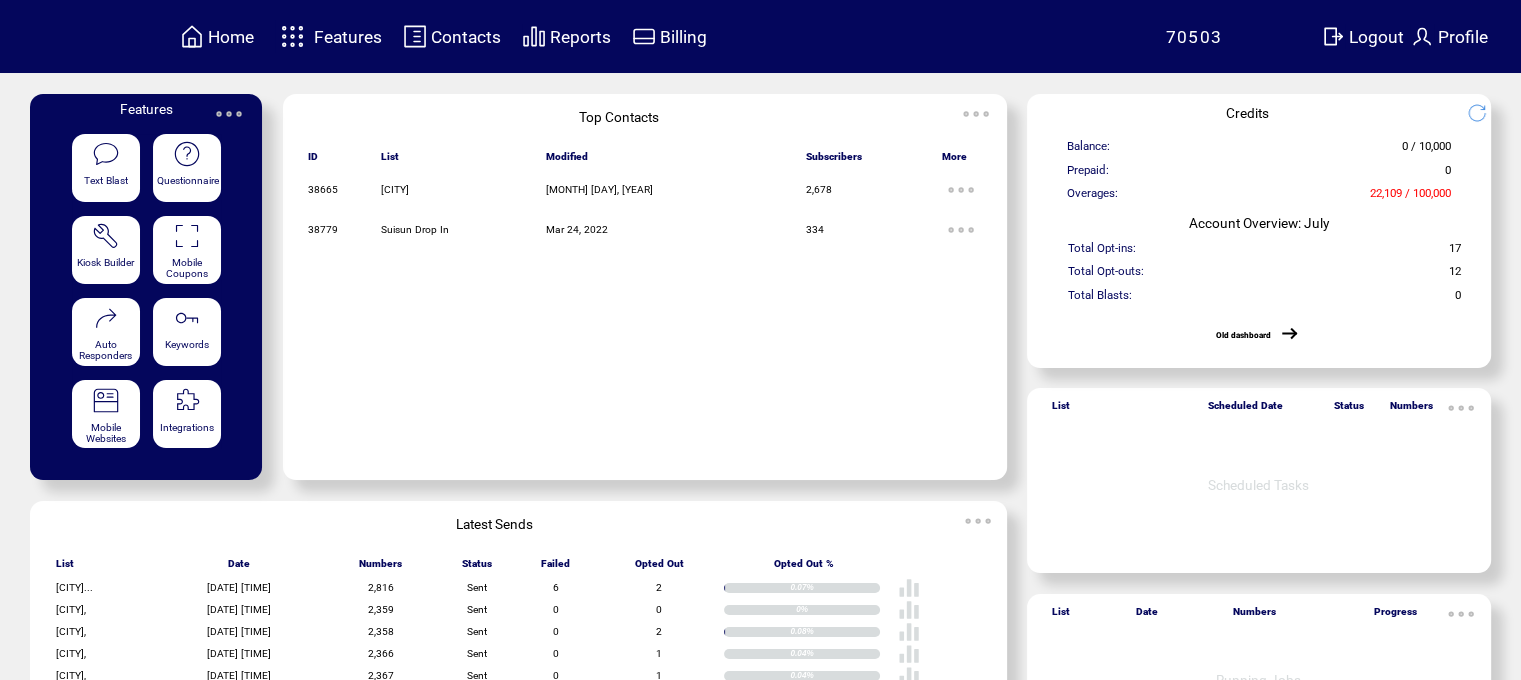 scroll, scrollTop: 0, scrollLeft: 0, axis: both 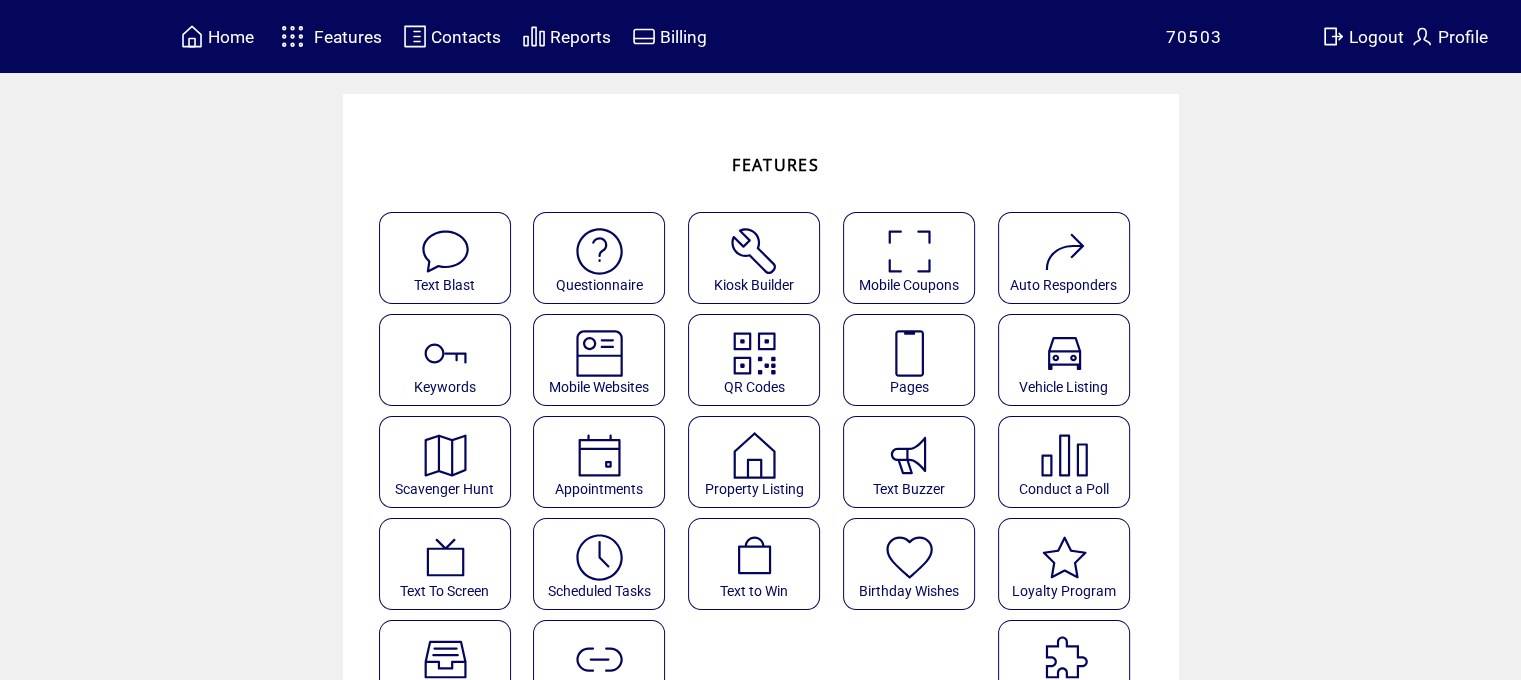 click on "Pages" at bounding box center (909, 360) 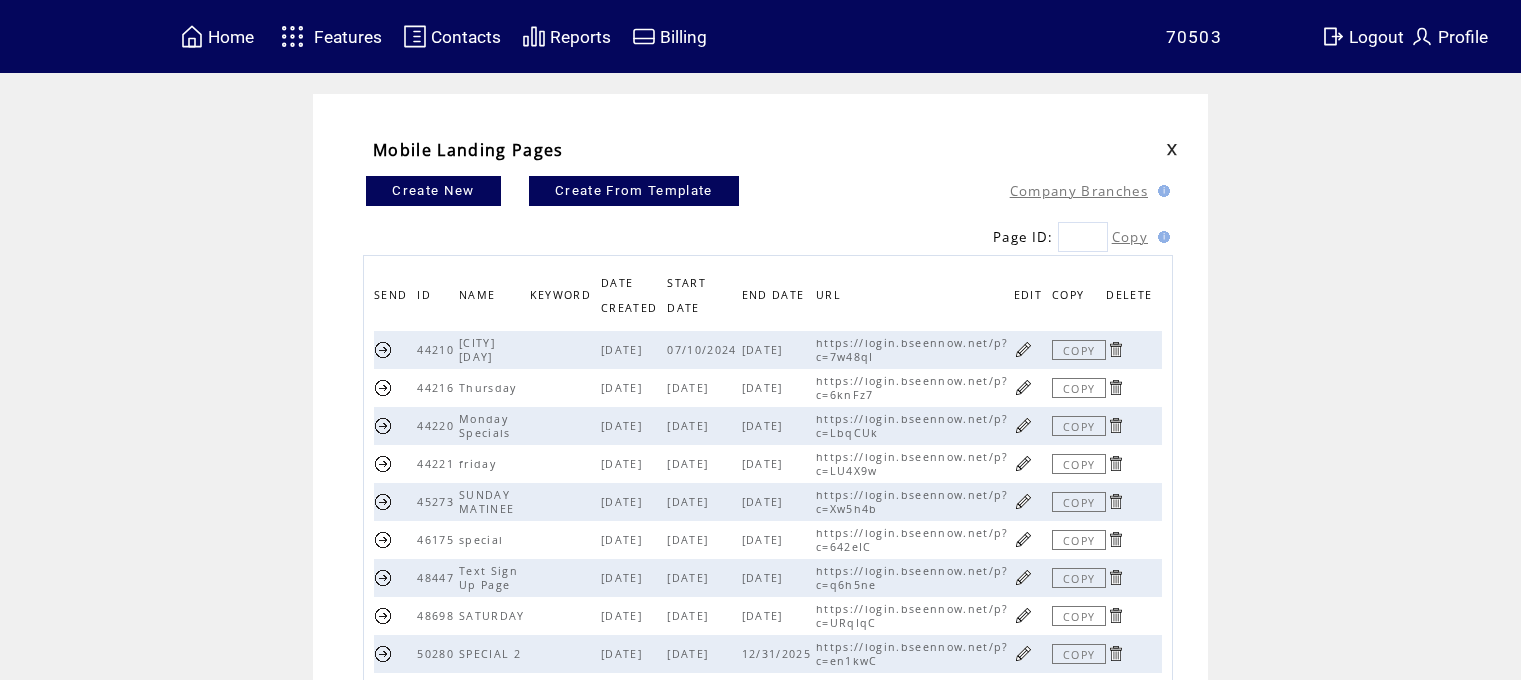 scroll, scrollTop: 0, scrollLeft: 0, axis: both 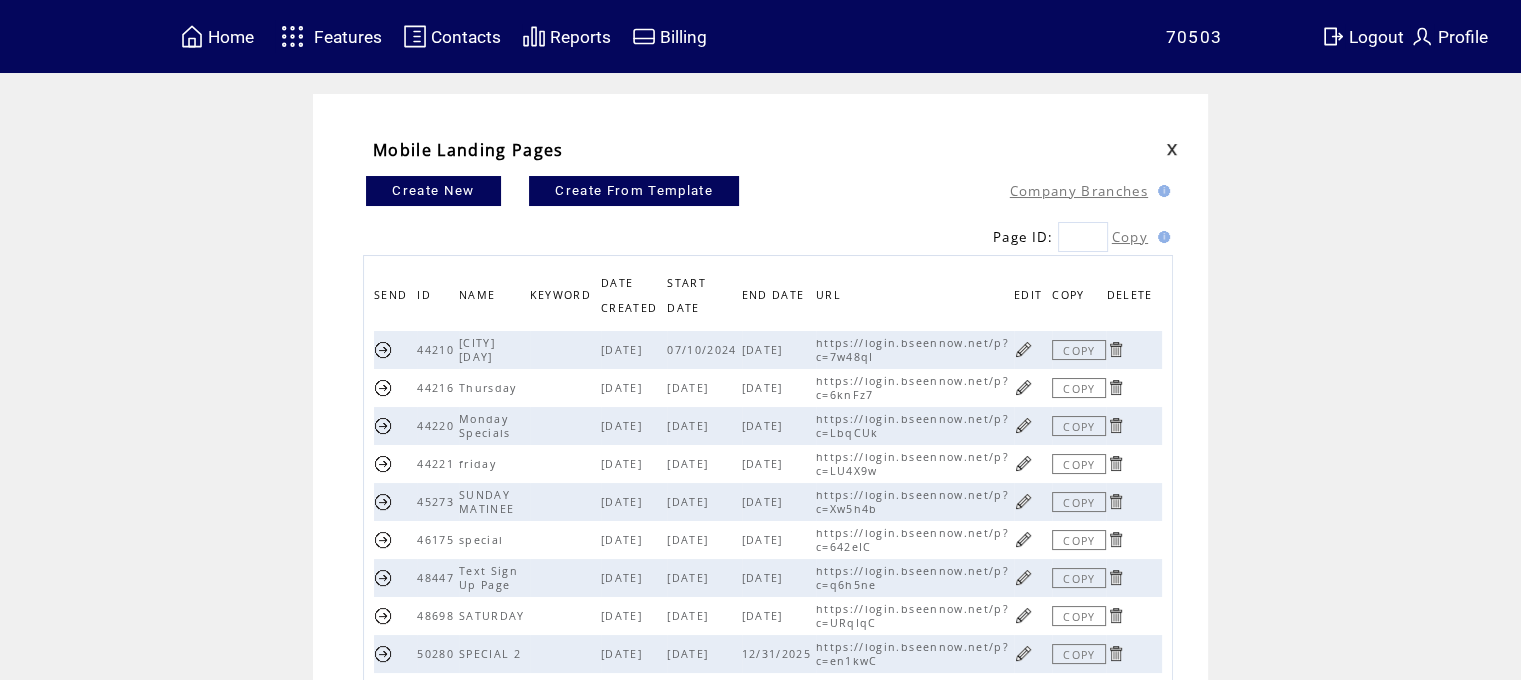 click at bounding box center (1023, 501) 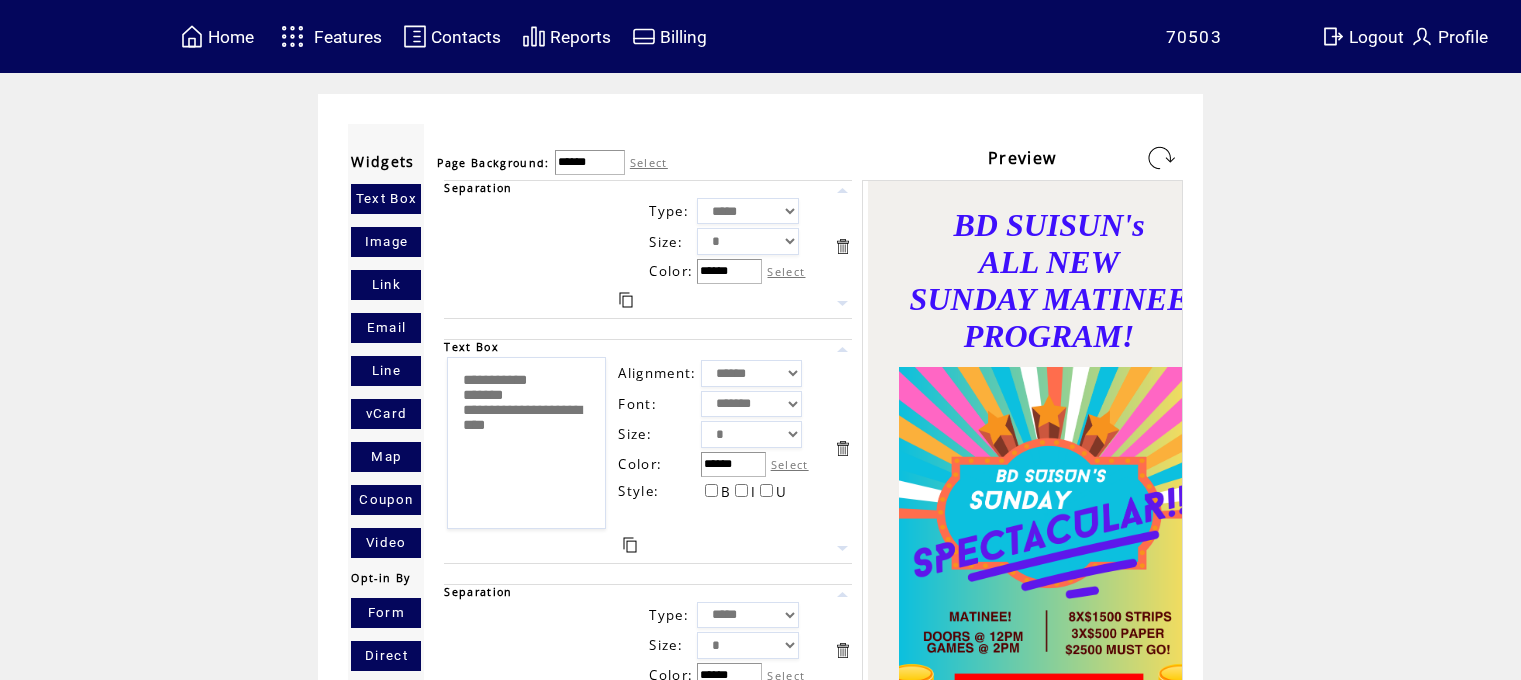 scroll, scrollTop: 0, scrollLeft: 0, axis: both 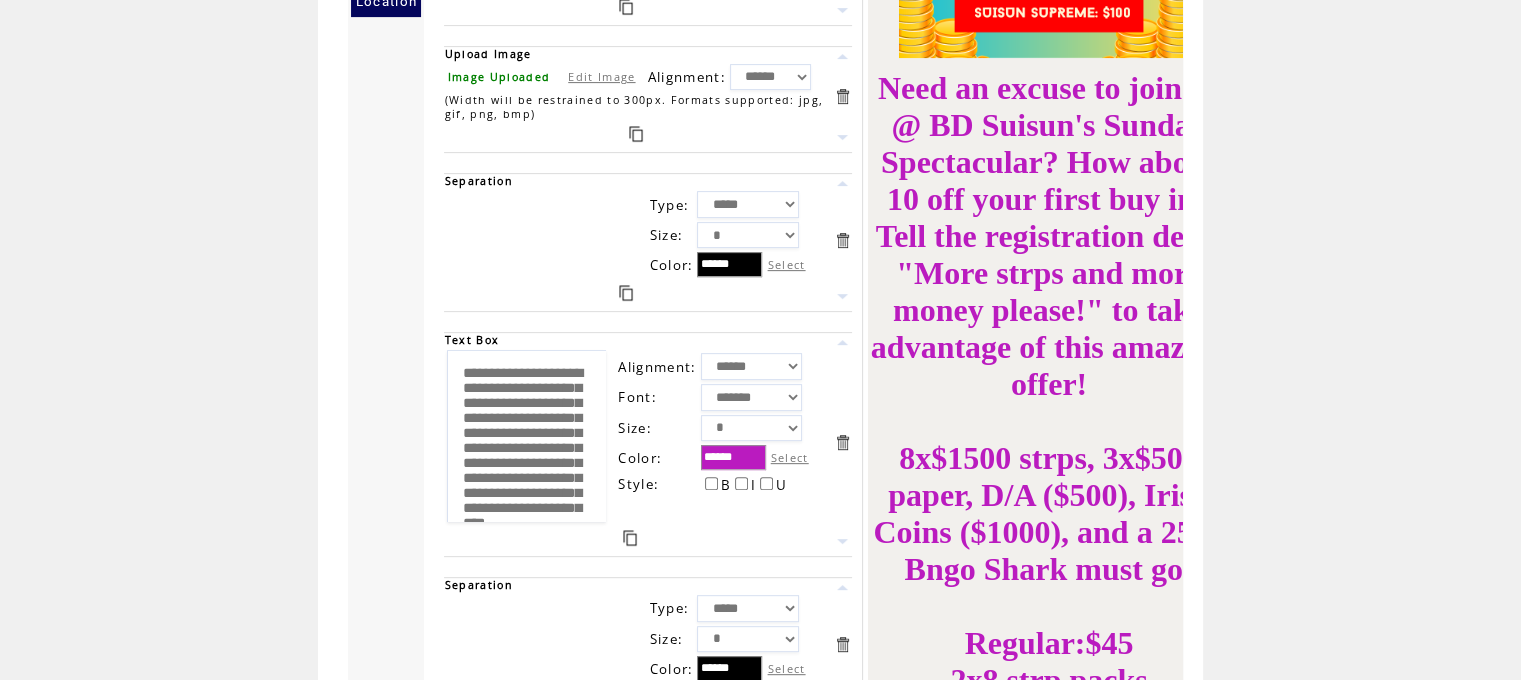 click on "**********" at bounding box center (526, 436) 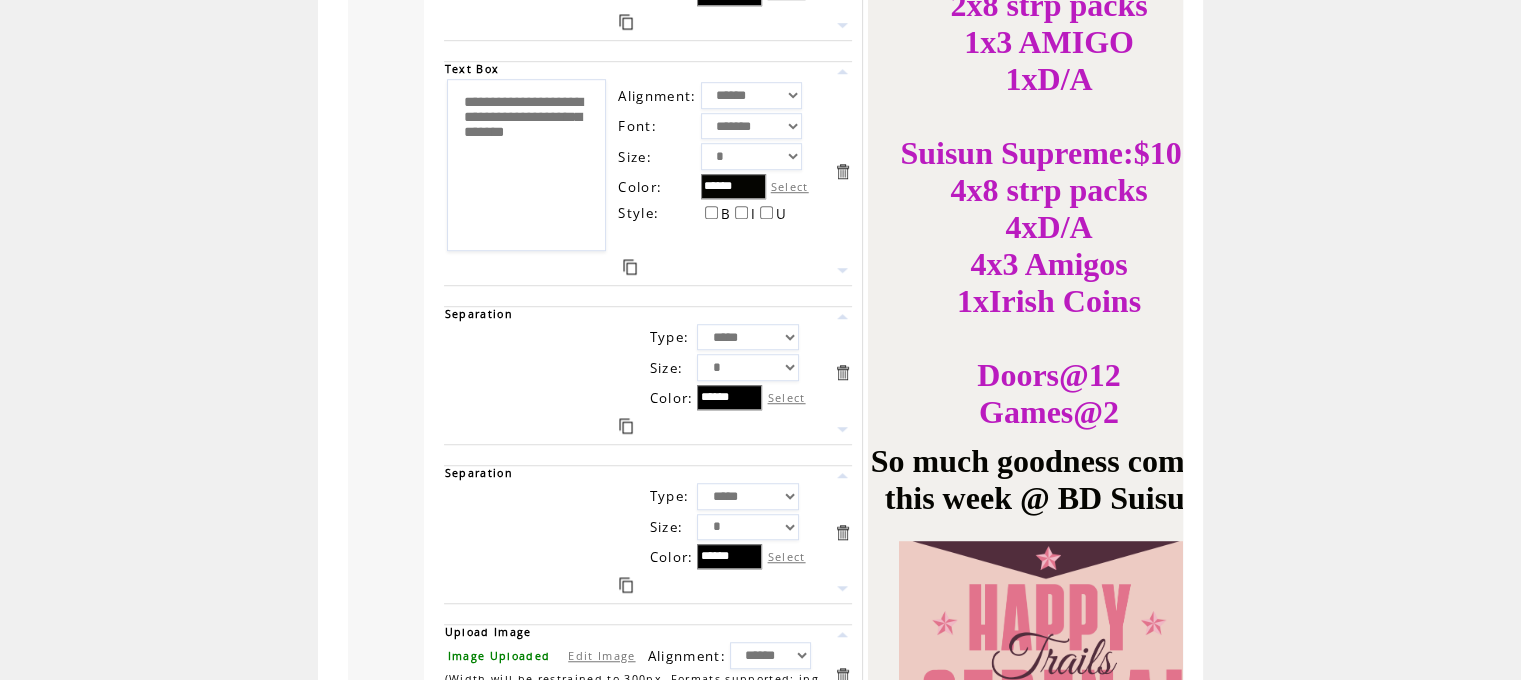 scroll, scrollTop: 1356, scrollLeft: 0, axis: vertical 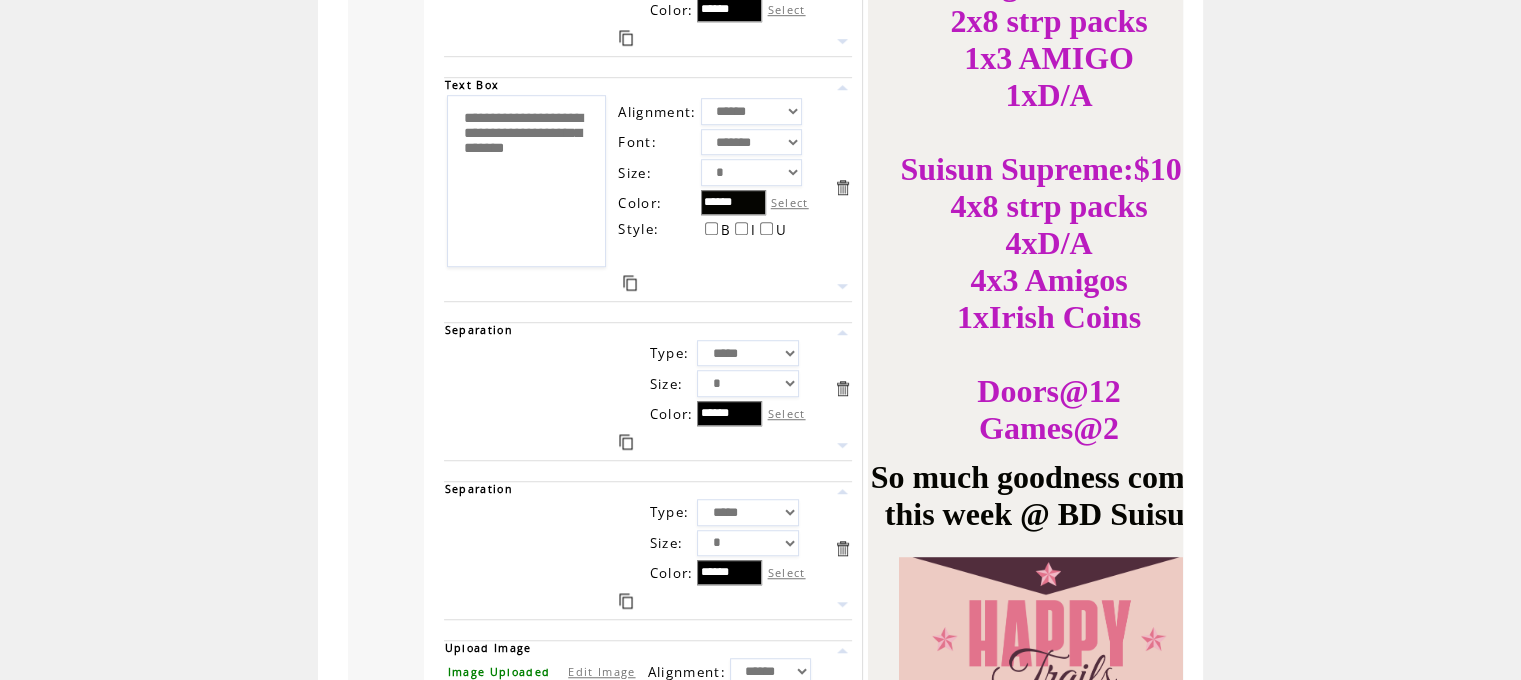 type on "**********" 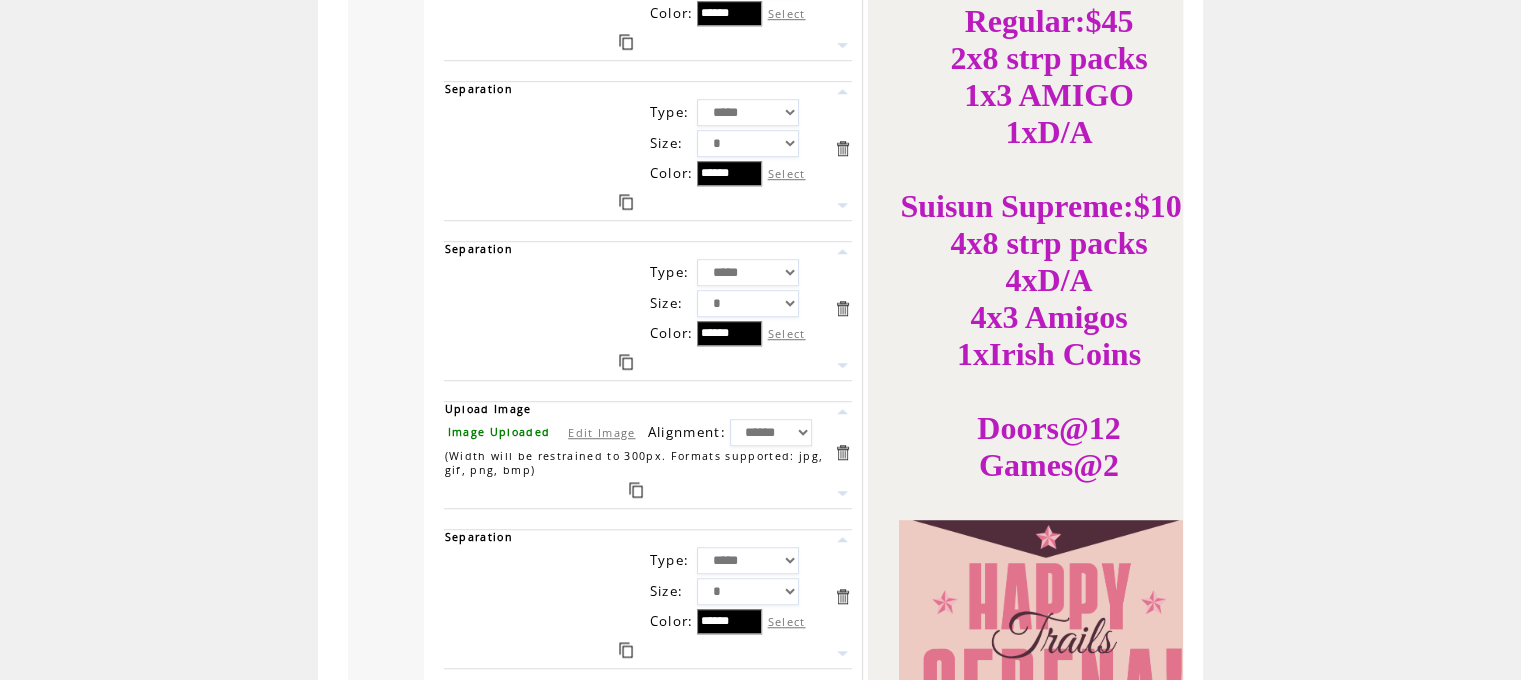 click at bounding box center [842, 148] 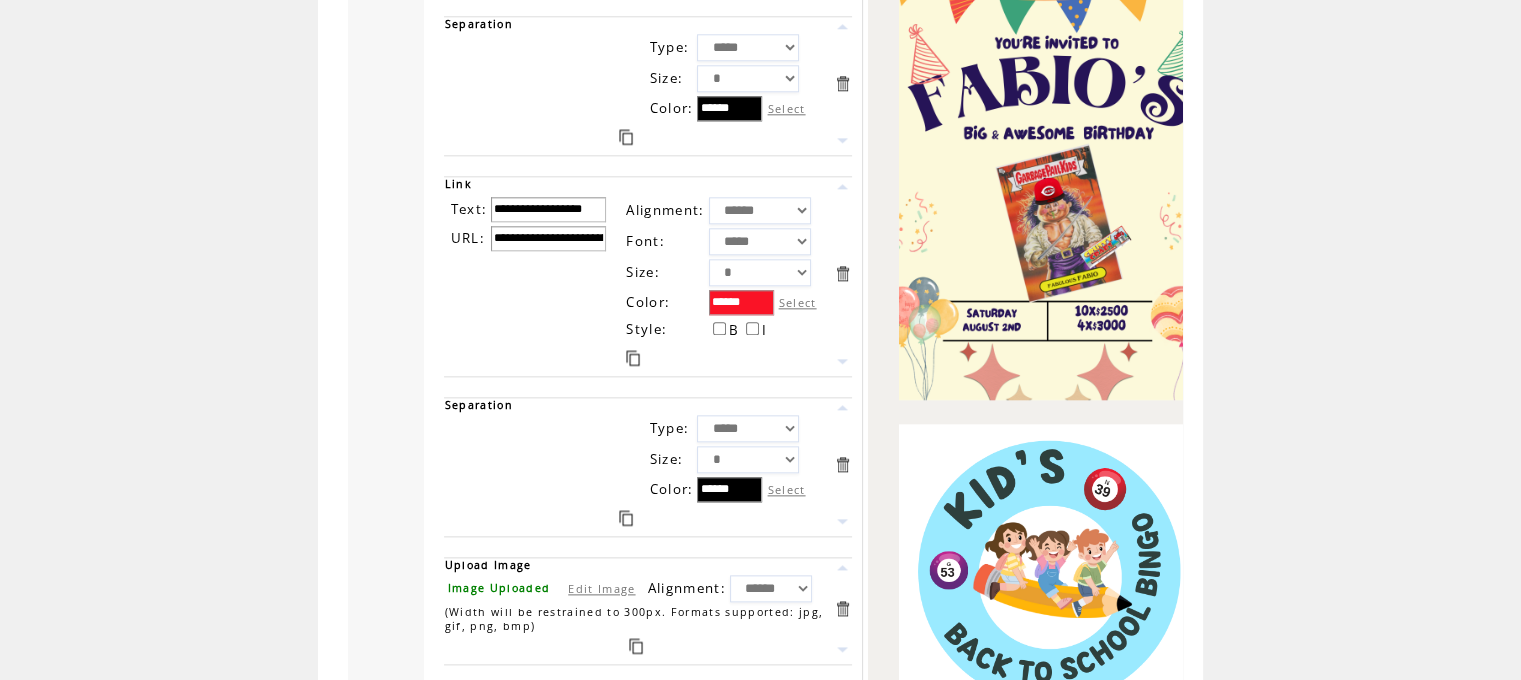scroll, scrollTop: 2280, scrollLeft: 0, axis: vertical 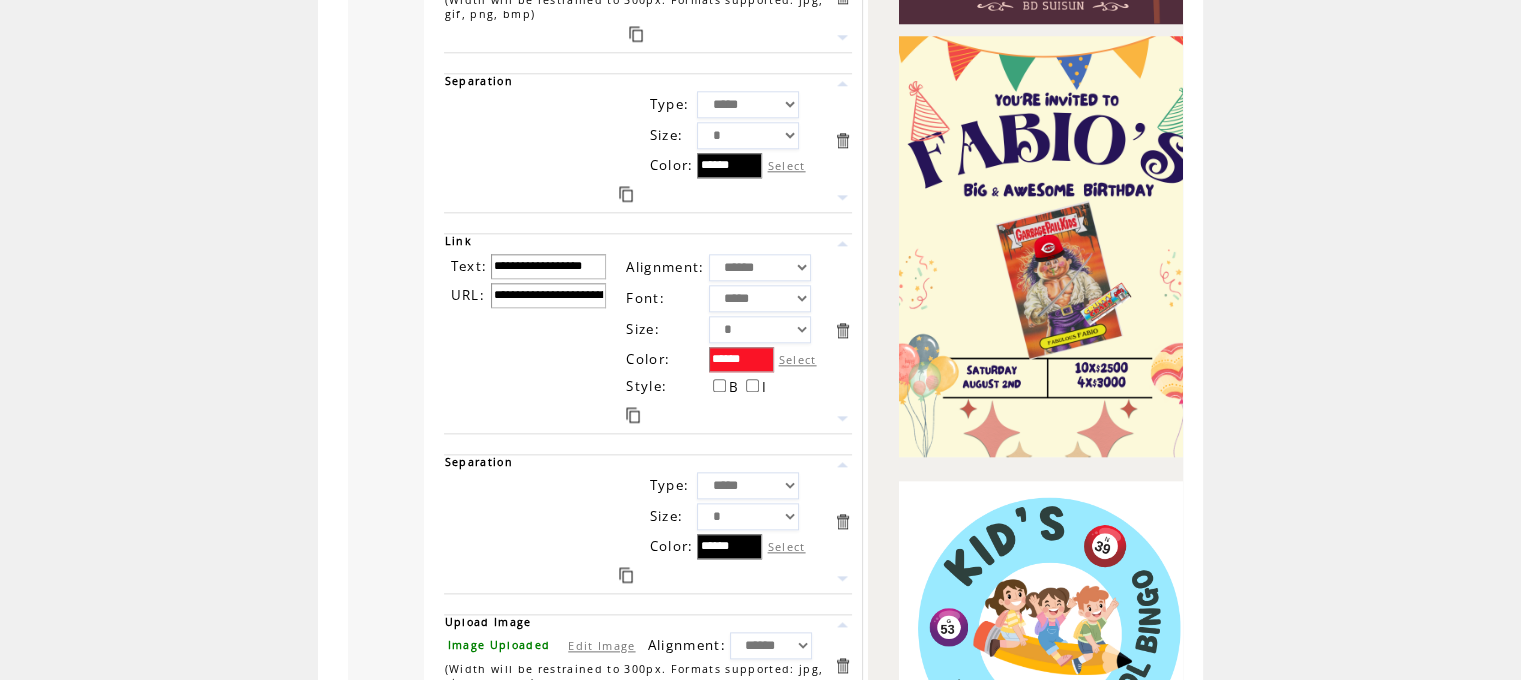 click at bounding box center (842, 330) 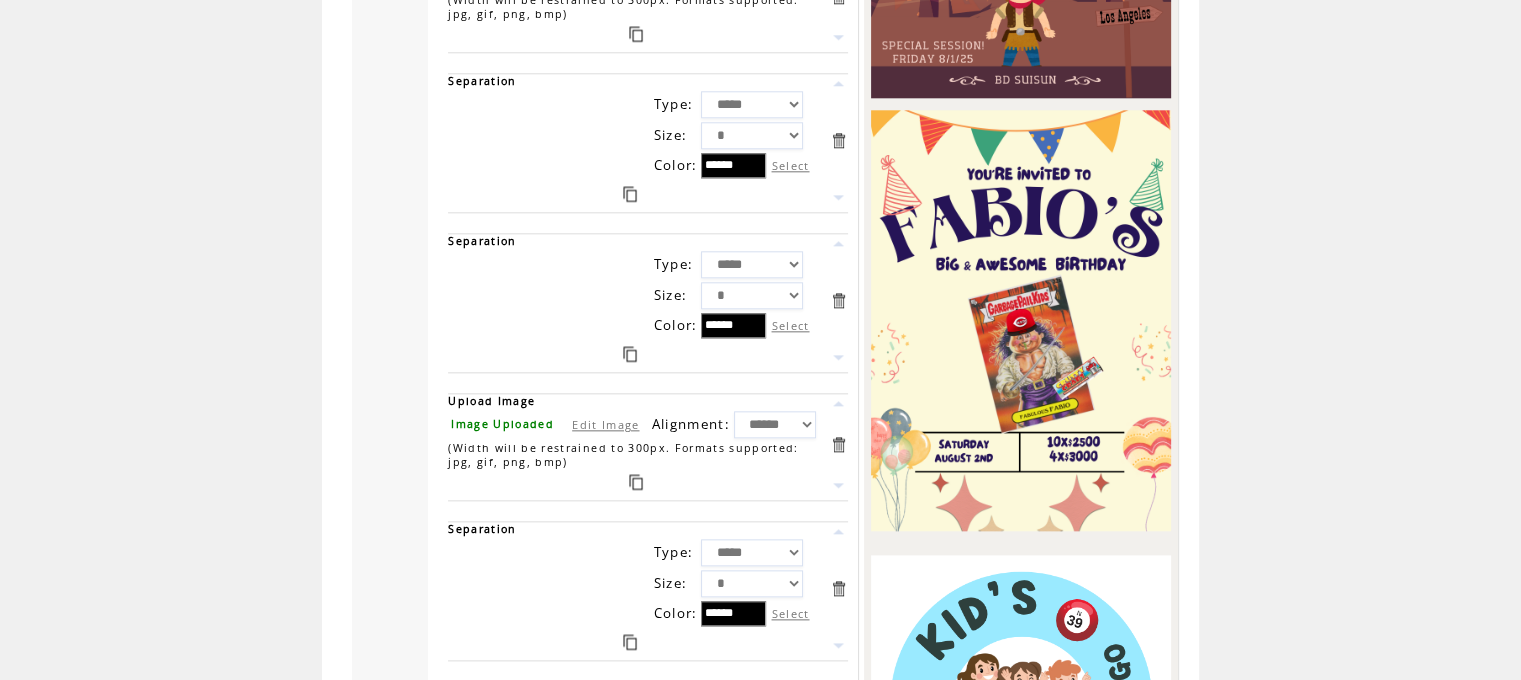 click at bounding box center (838, 140) 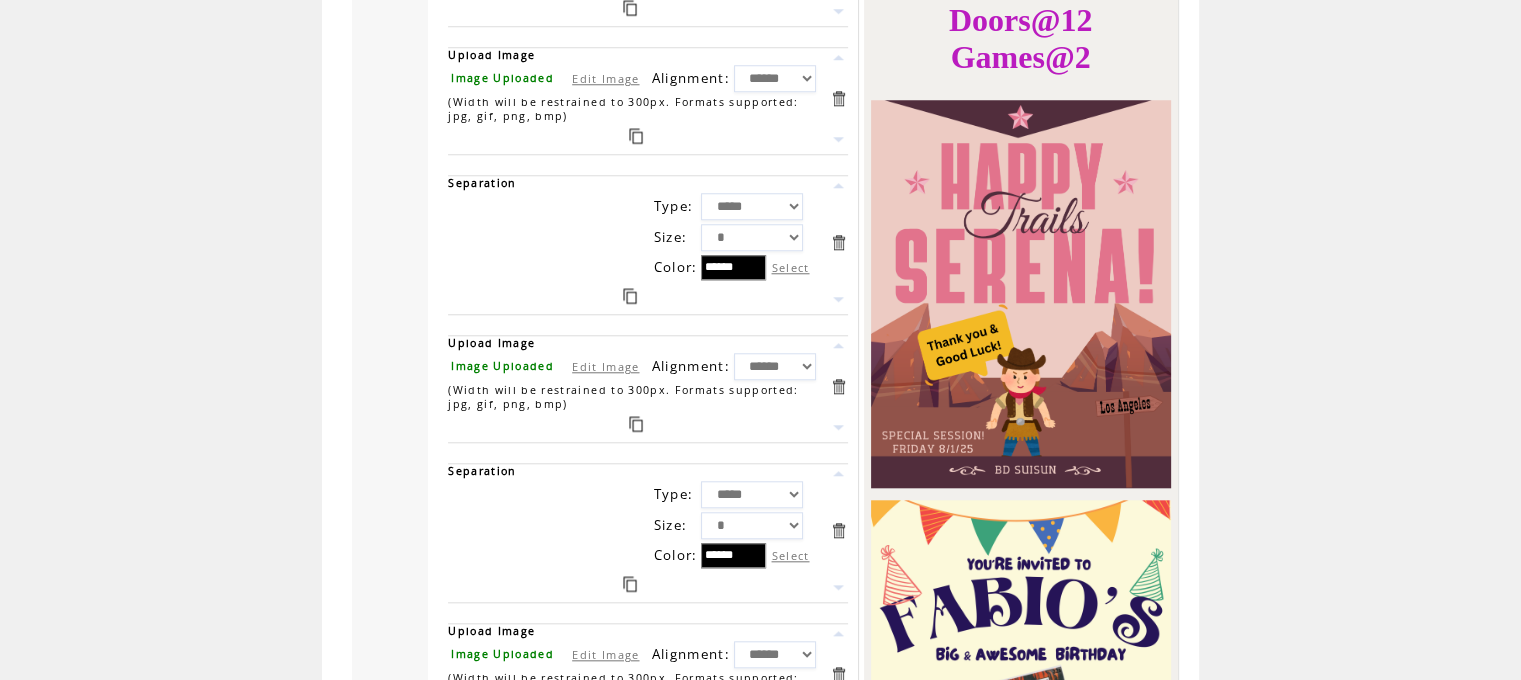 scroll, scrollTop: 1730, scrollLeft: 0, axis: vertical 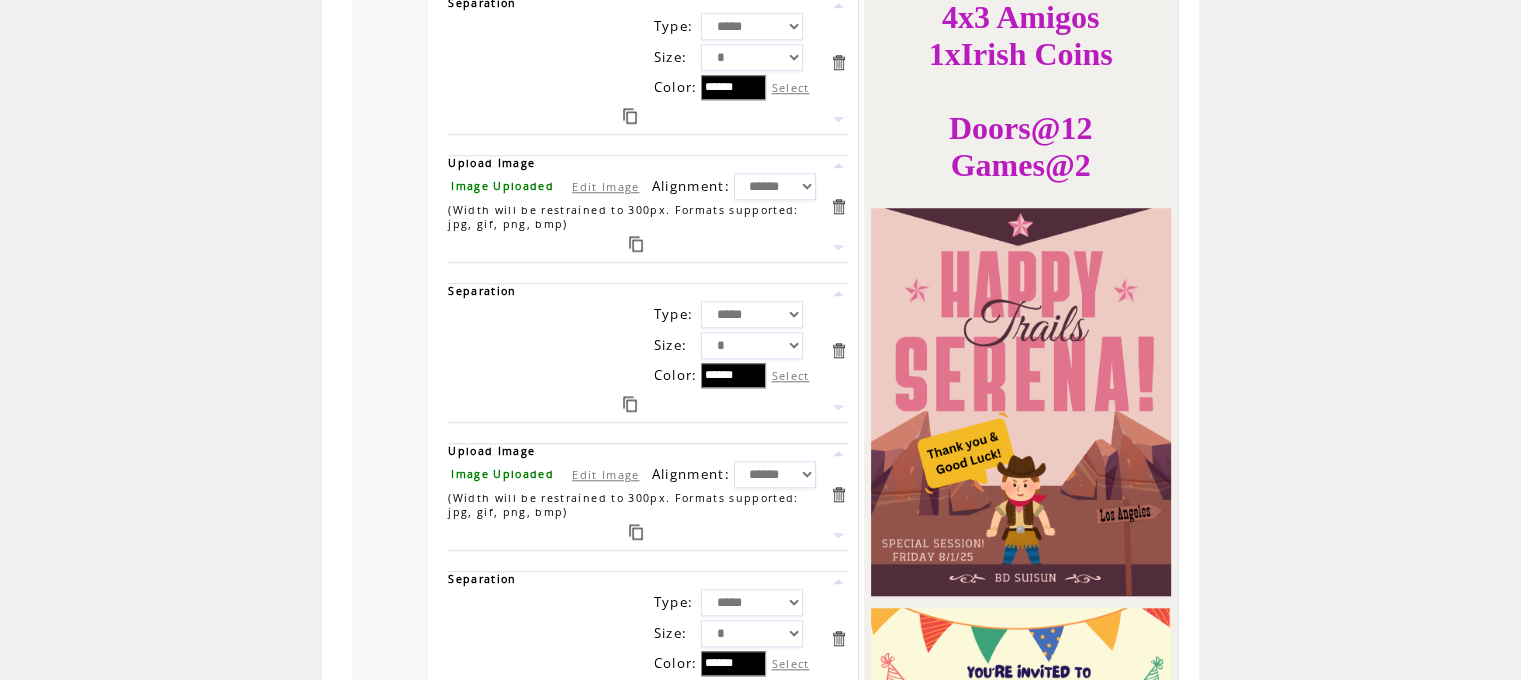 click at bounding box center [838, 494] 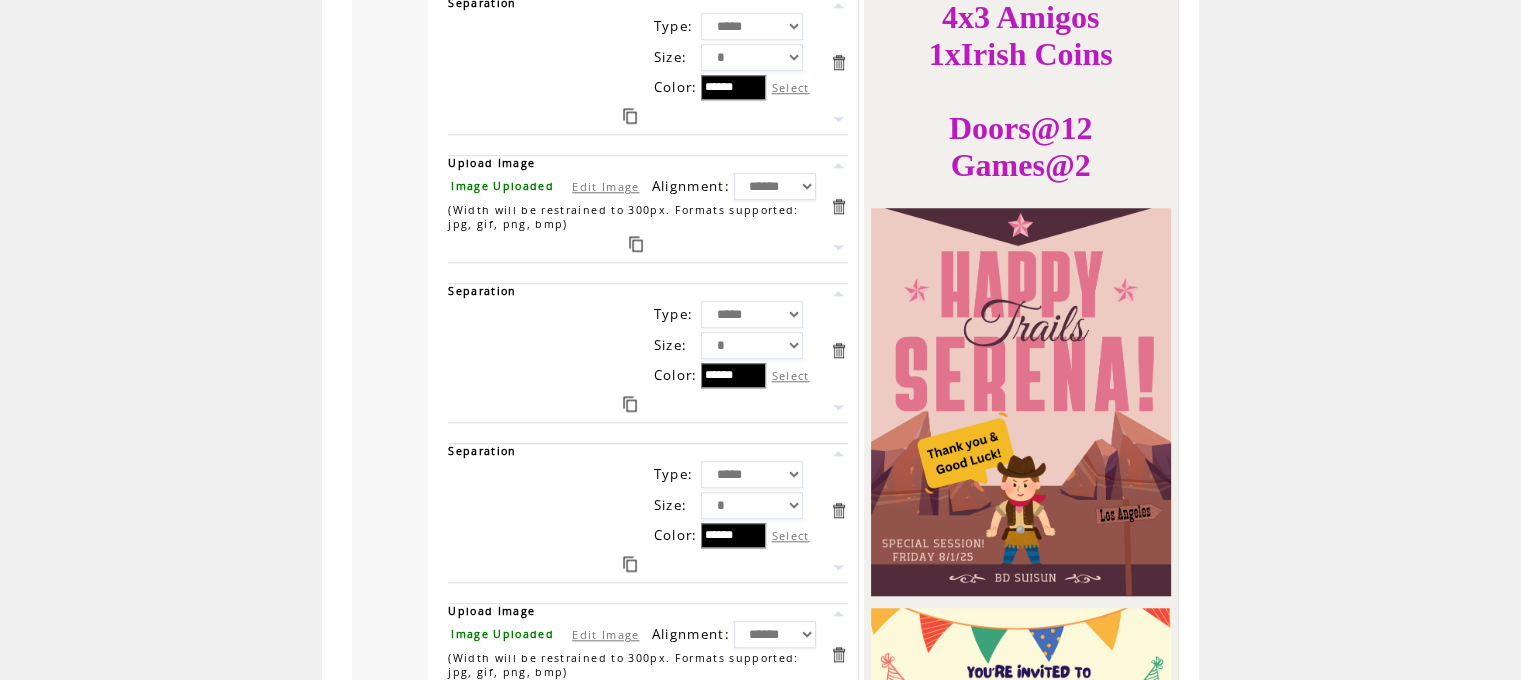 click at bounding box center [838, 206] 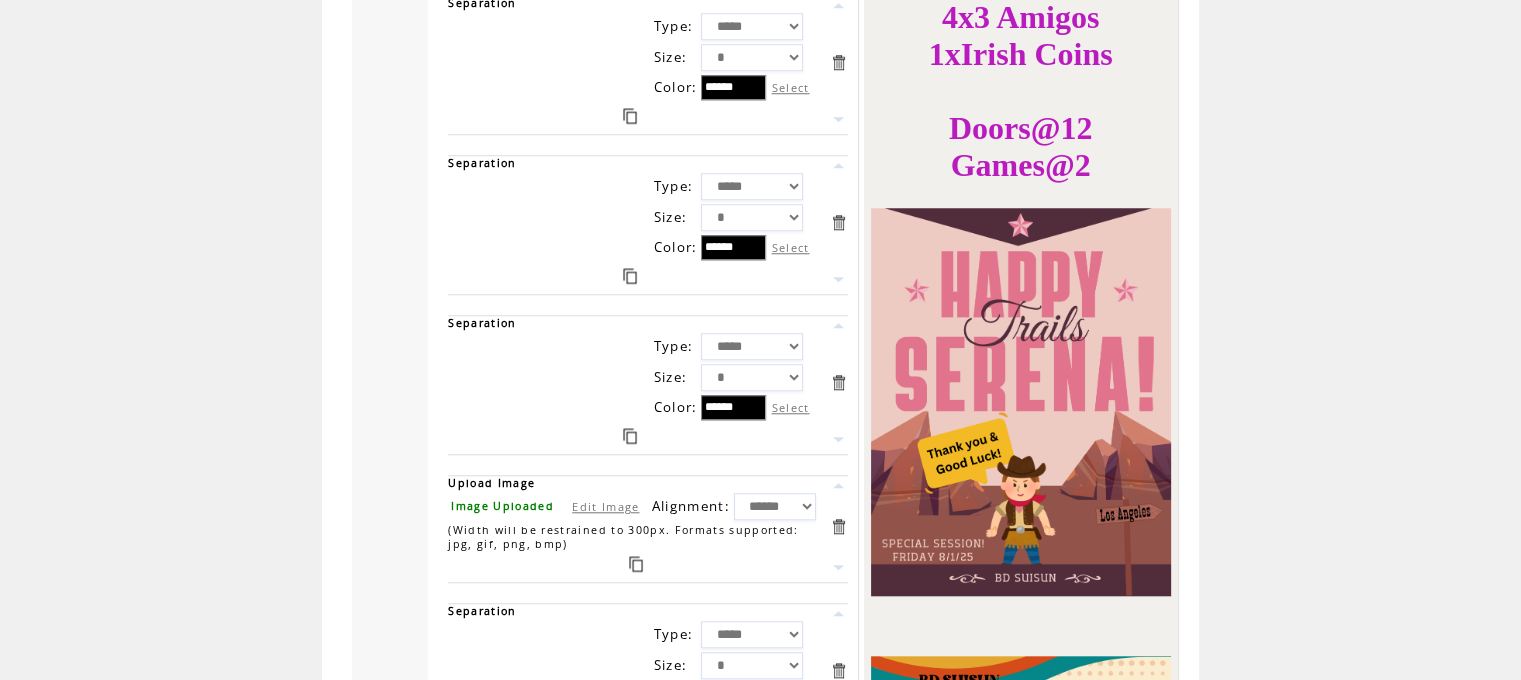 scroll, scrollTop: 1466, scrollLeft: 0, axis: vertical 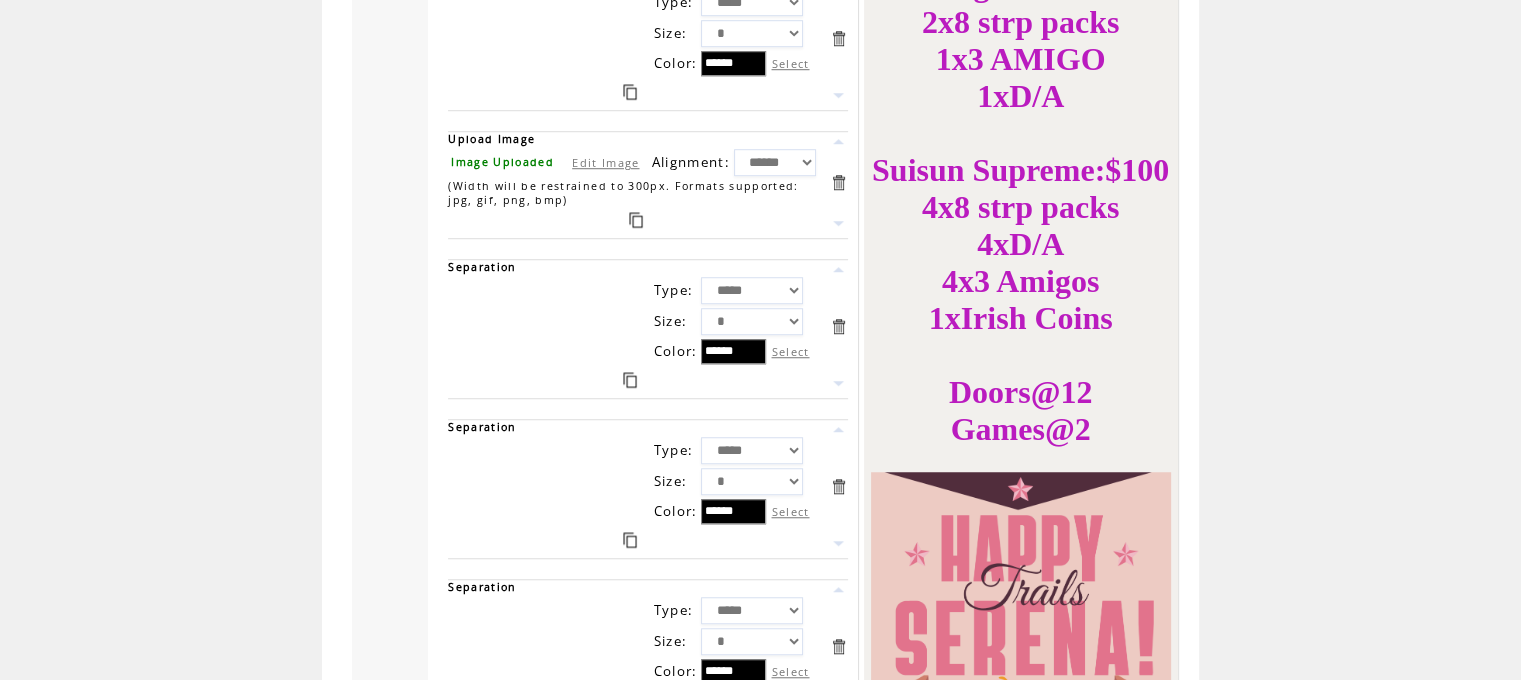 click at bounding box center (838, 182) 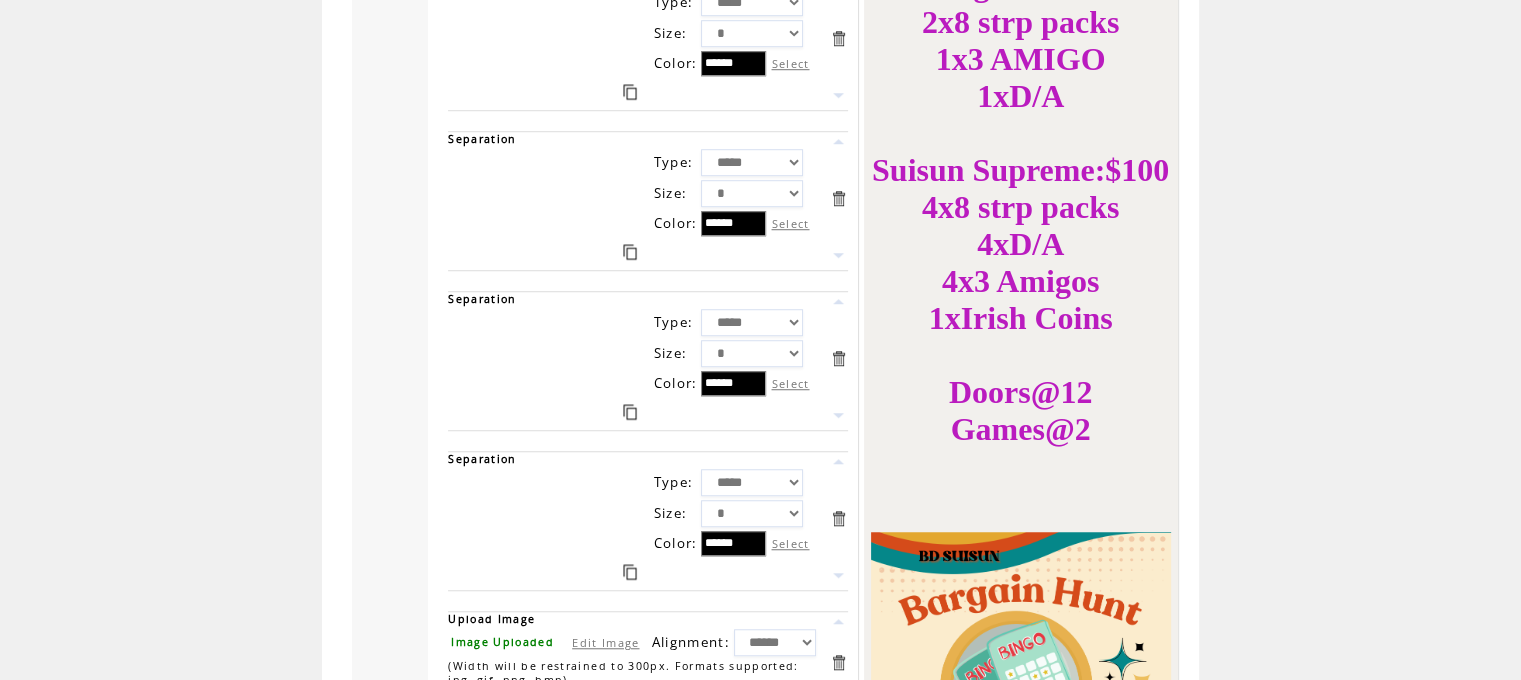 click at bounding box center (838, 198) 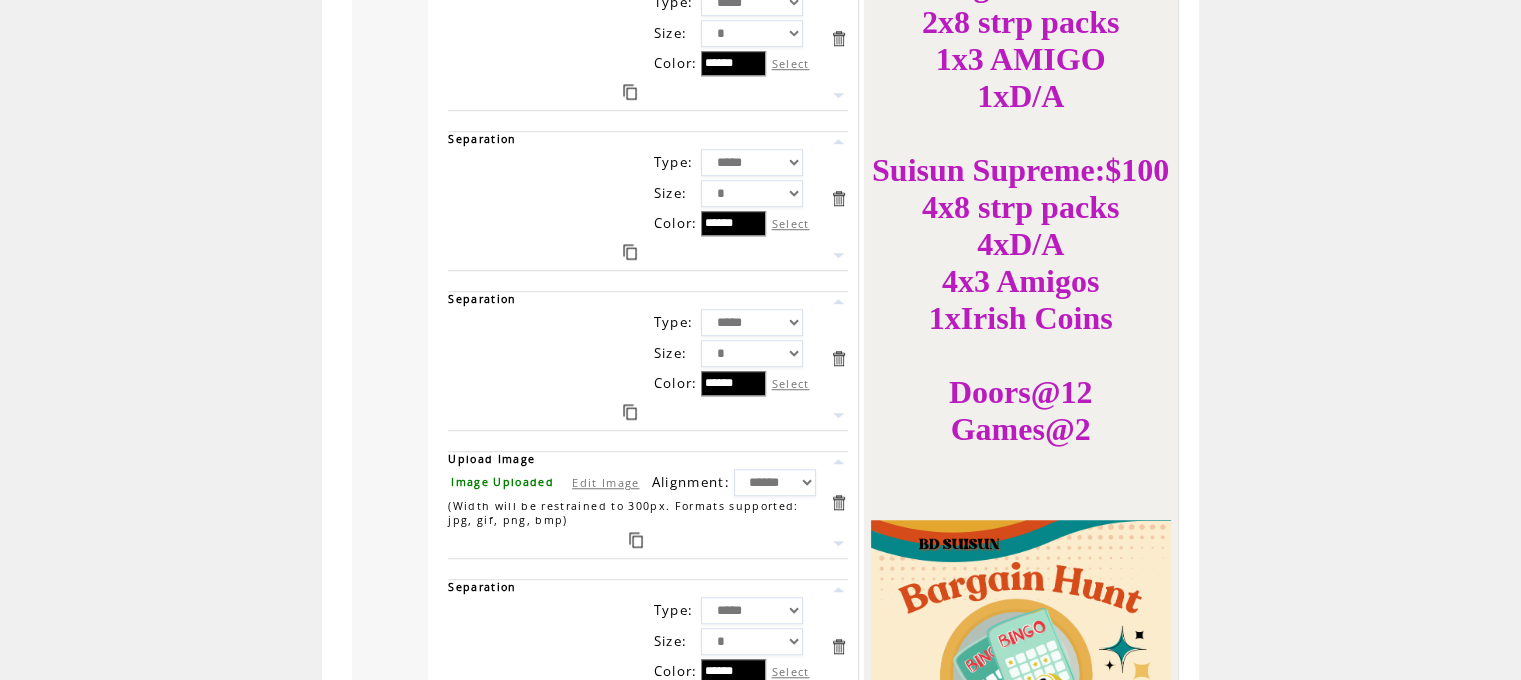 click at bounding box center (838, 198) 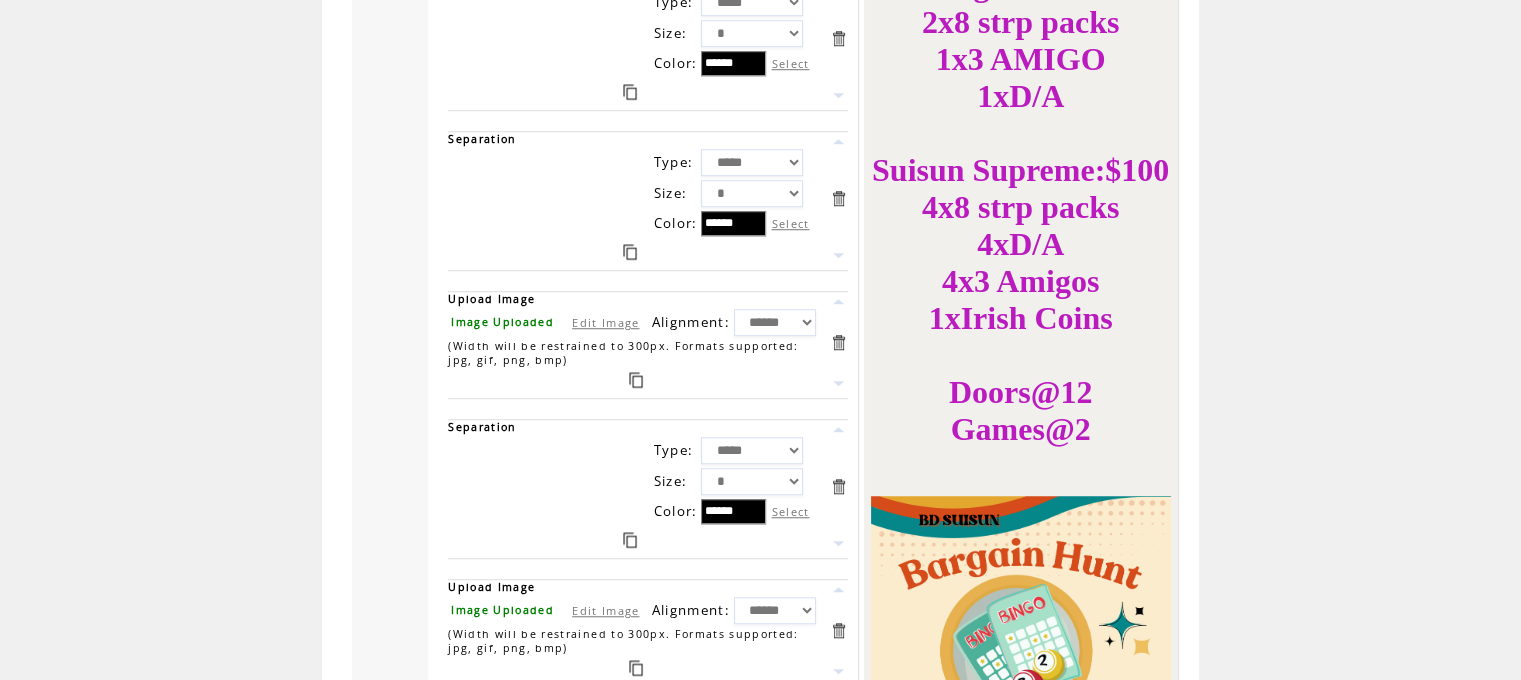 click at bounding box center [838, 198] 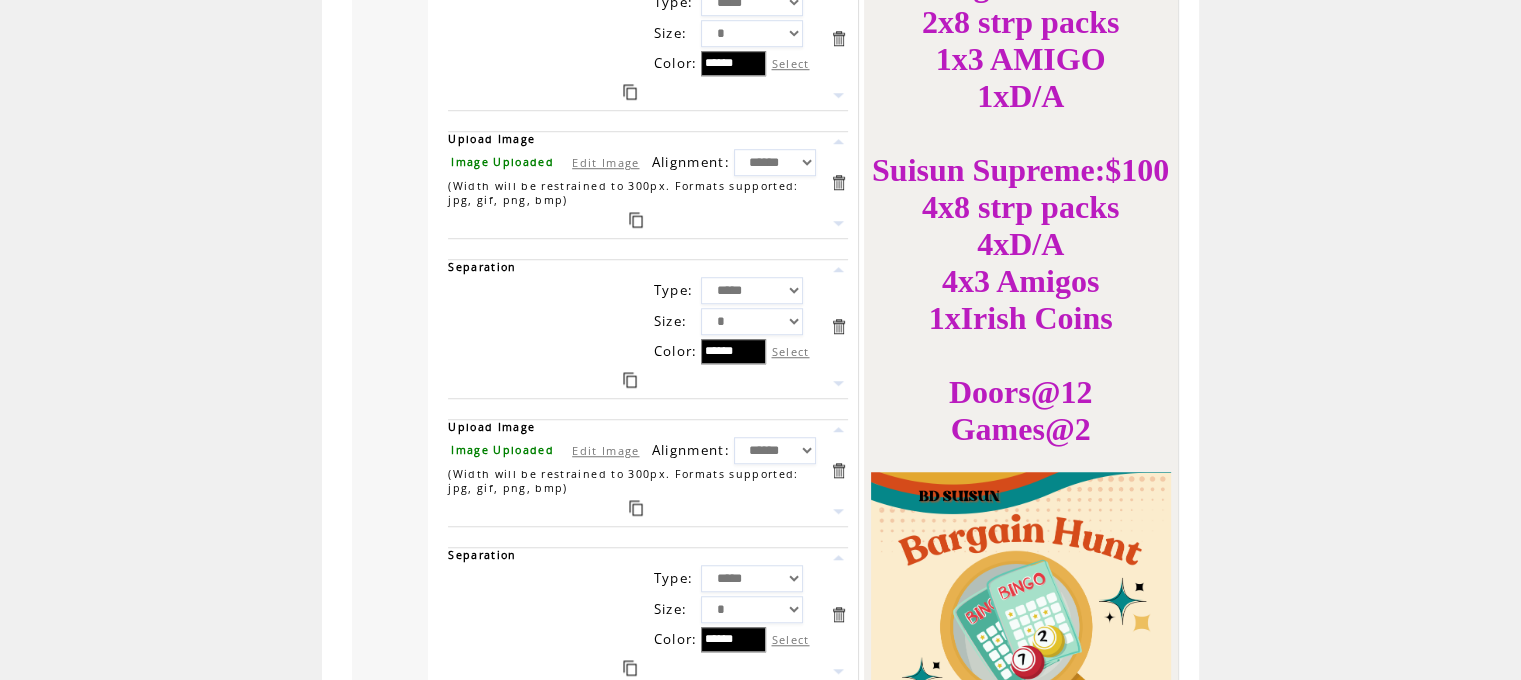 click on "* * * * * * *" at bounding box center (752, 321) 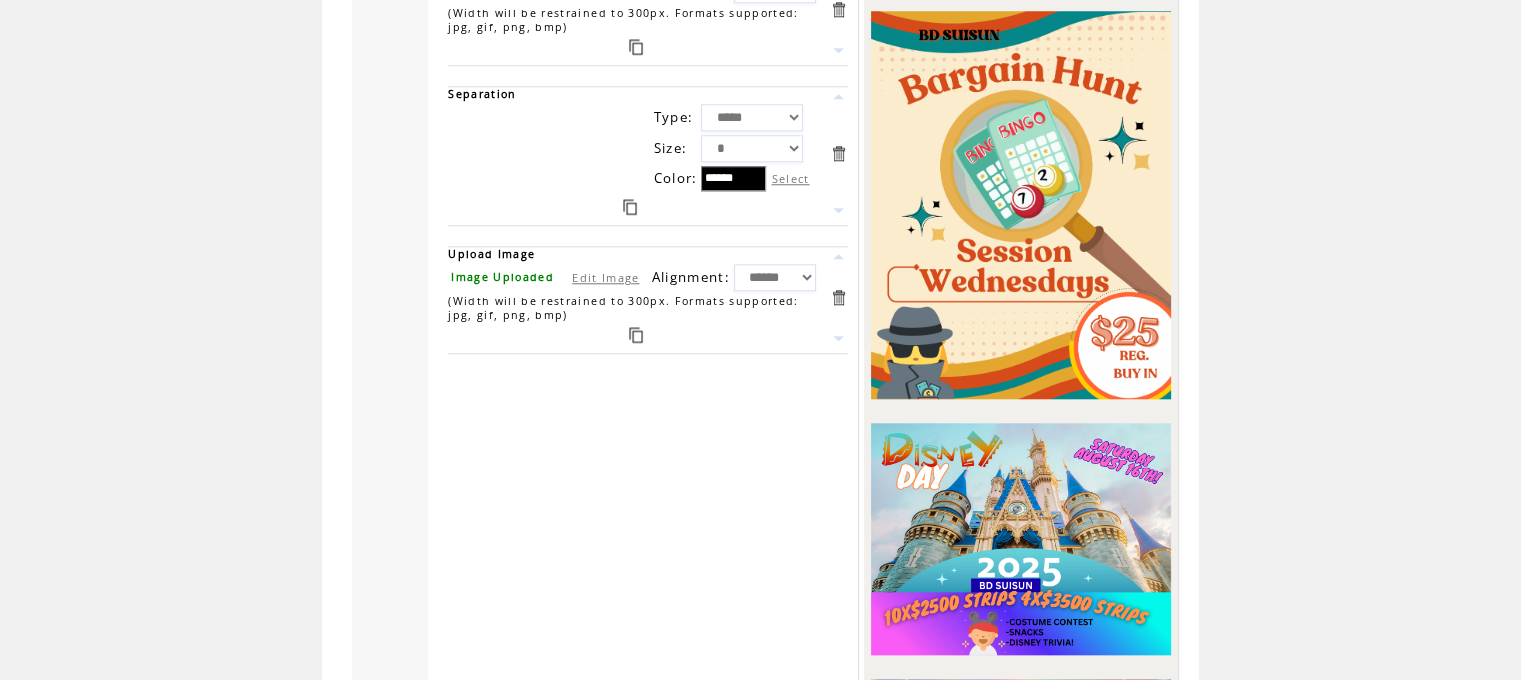 scroll, scrollTop: 2480, scrollLeft: 0, axis: vertical 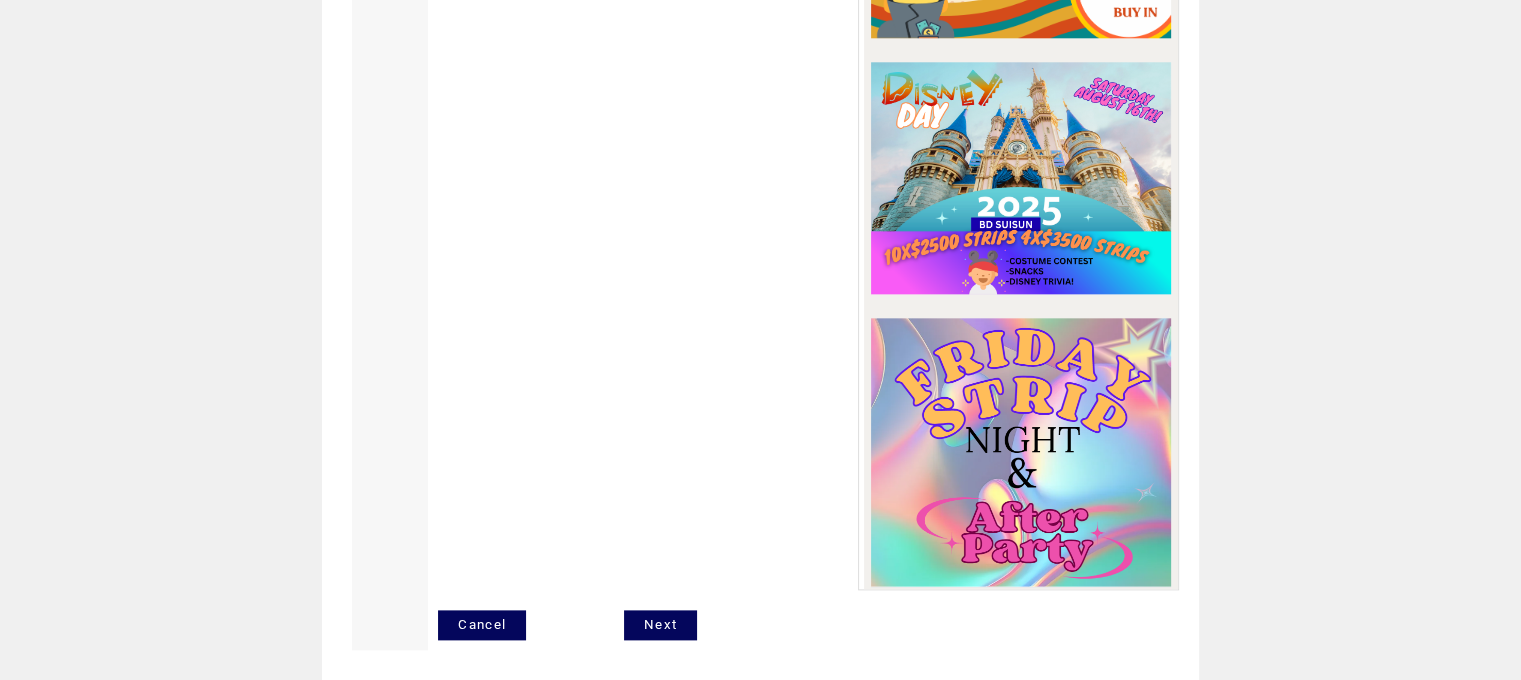 click on "Next" at bounding box center [660, 625] 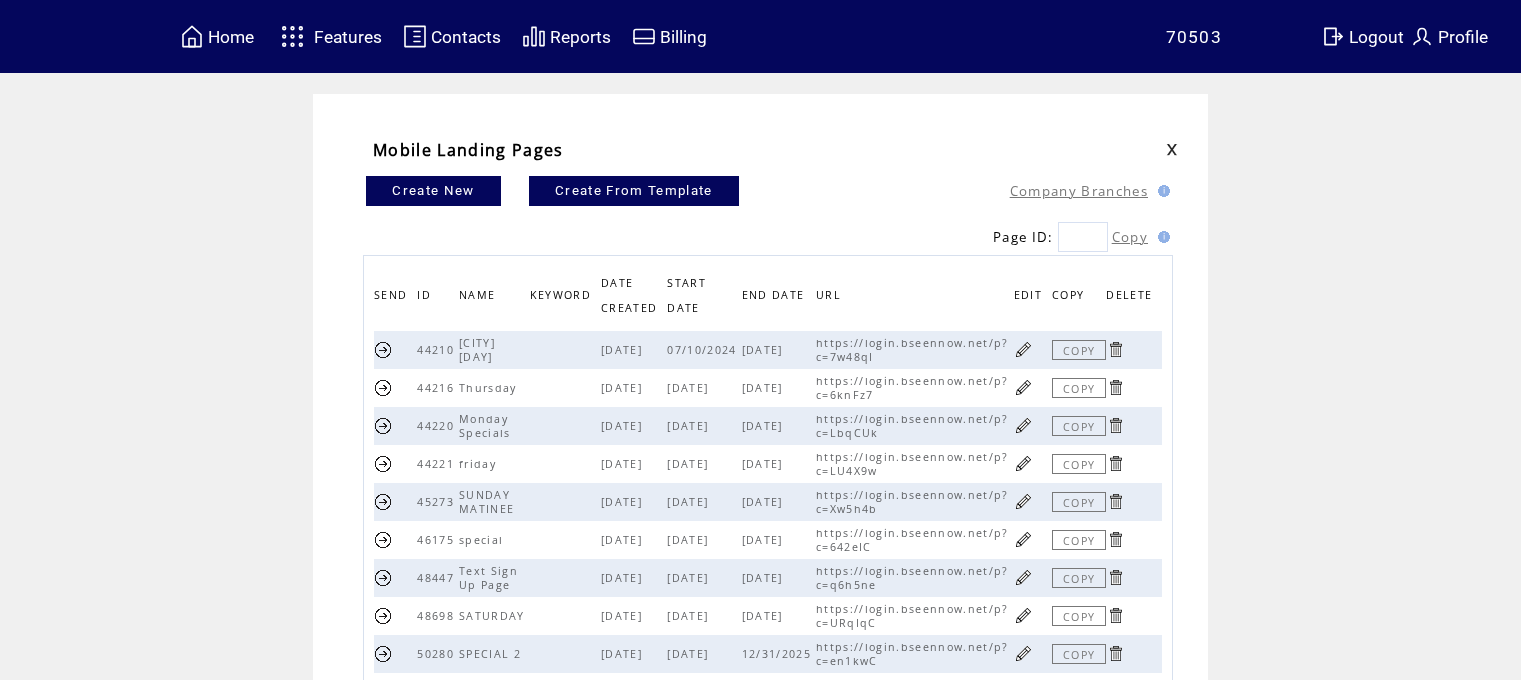 scroll, scrollTop: 0, scrollLeft: 0, axis: both 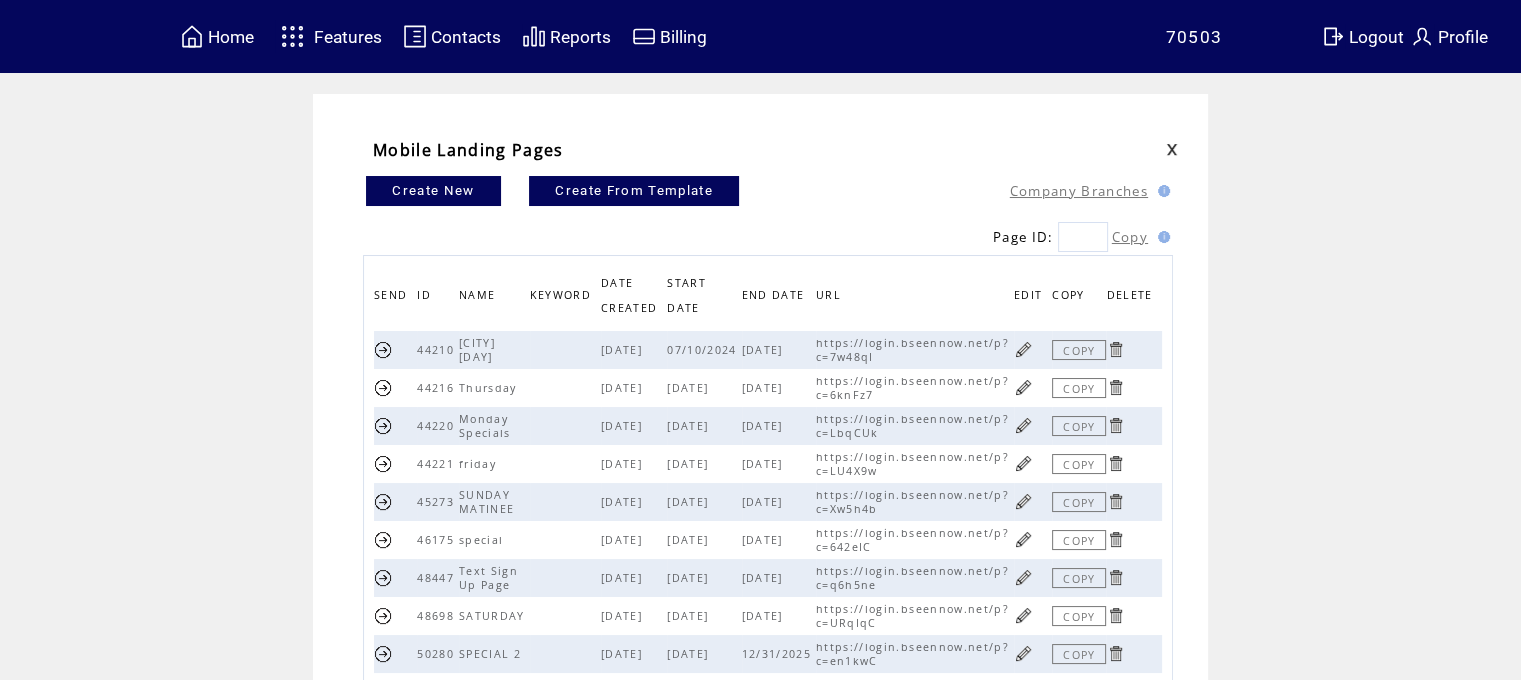 click at bounding box center (383, 501) 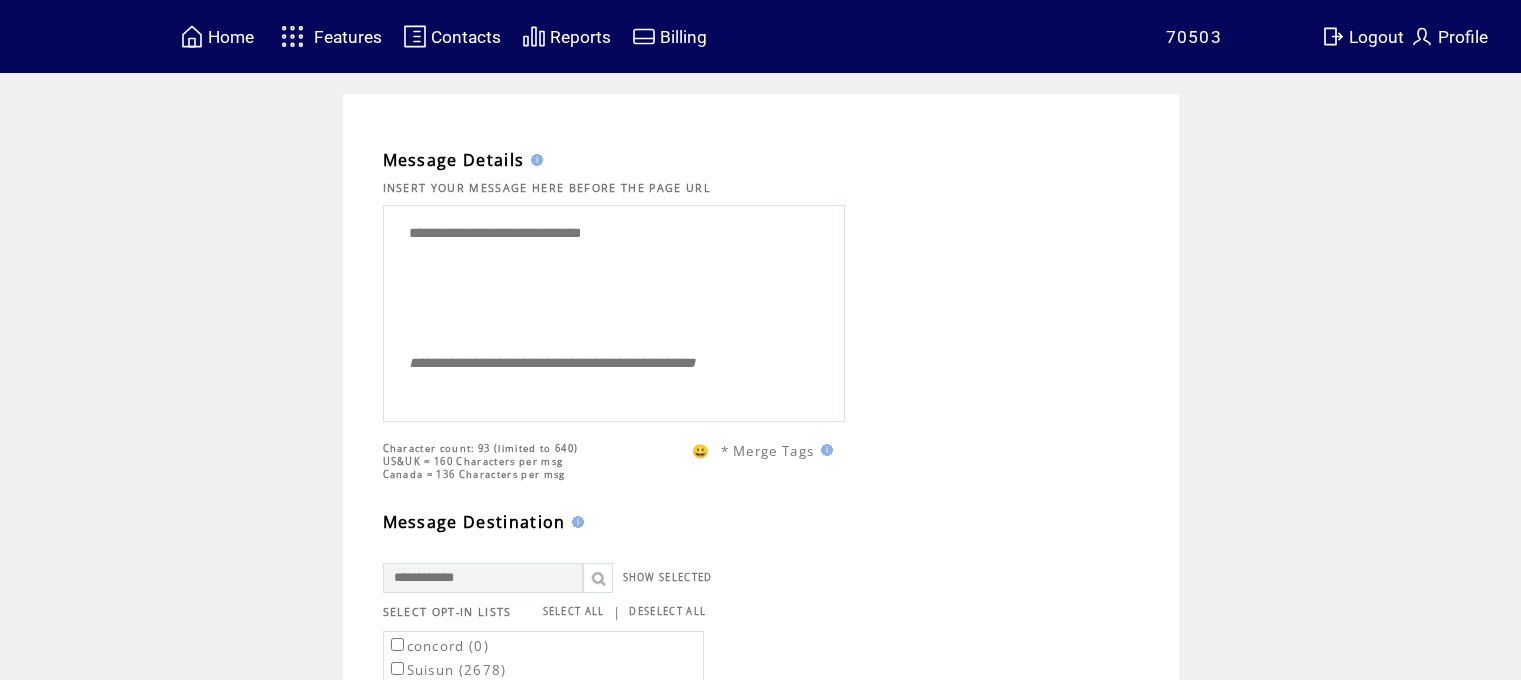 scroll, scrollTop: 0, scrollLeft: 0, axis: both 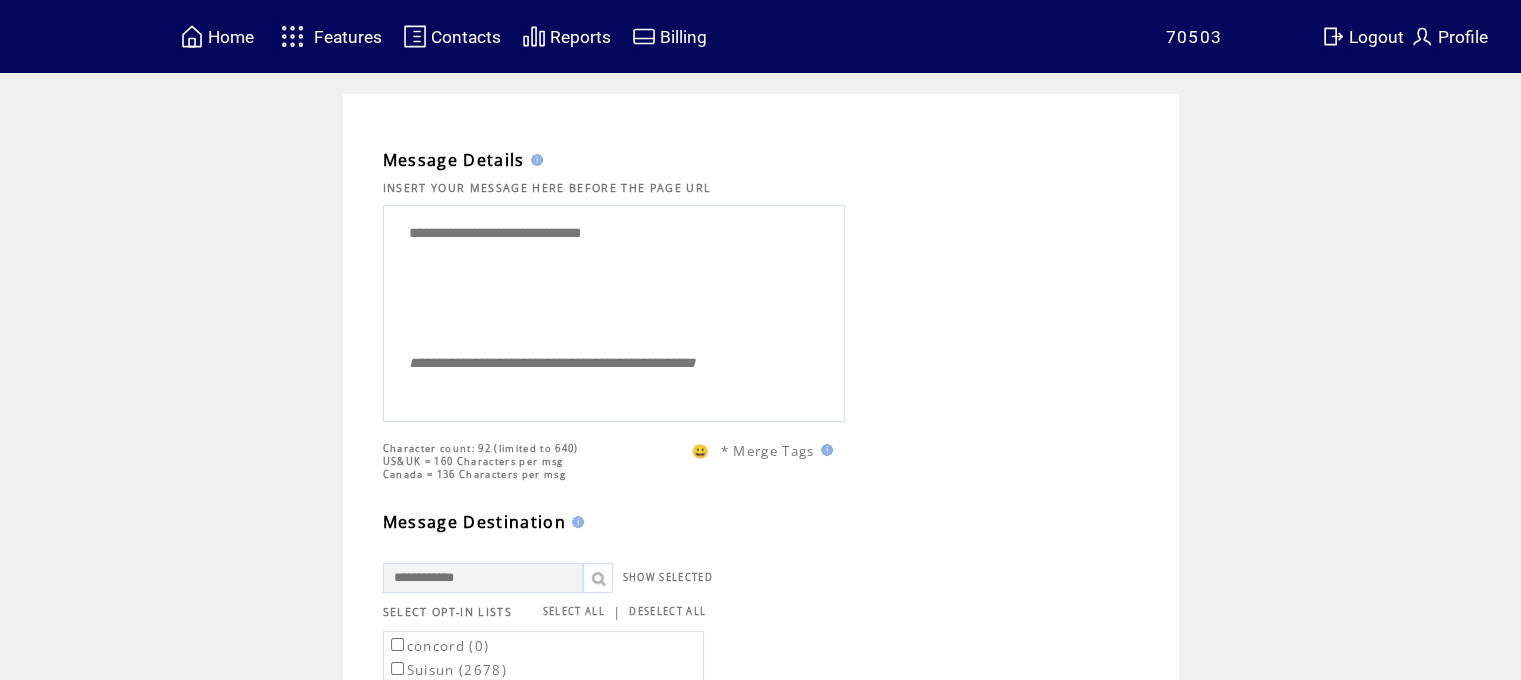 drag, startPoint x: 694, startPoint y: 239, endPoint x: 0, endPoint y: 164, distance: 698.04083 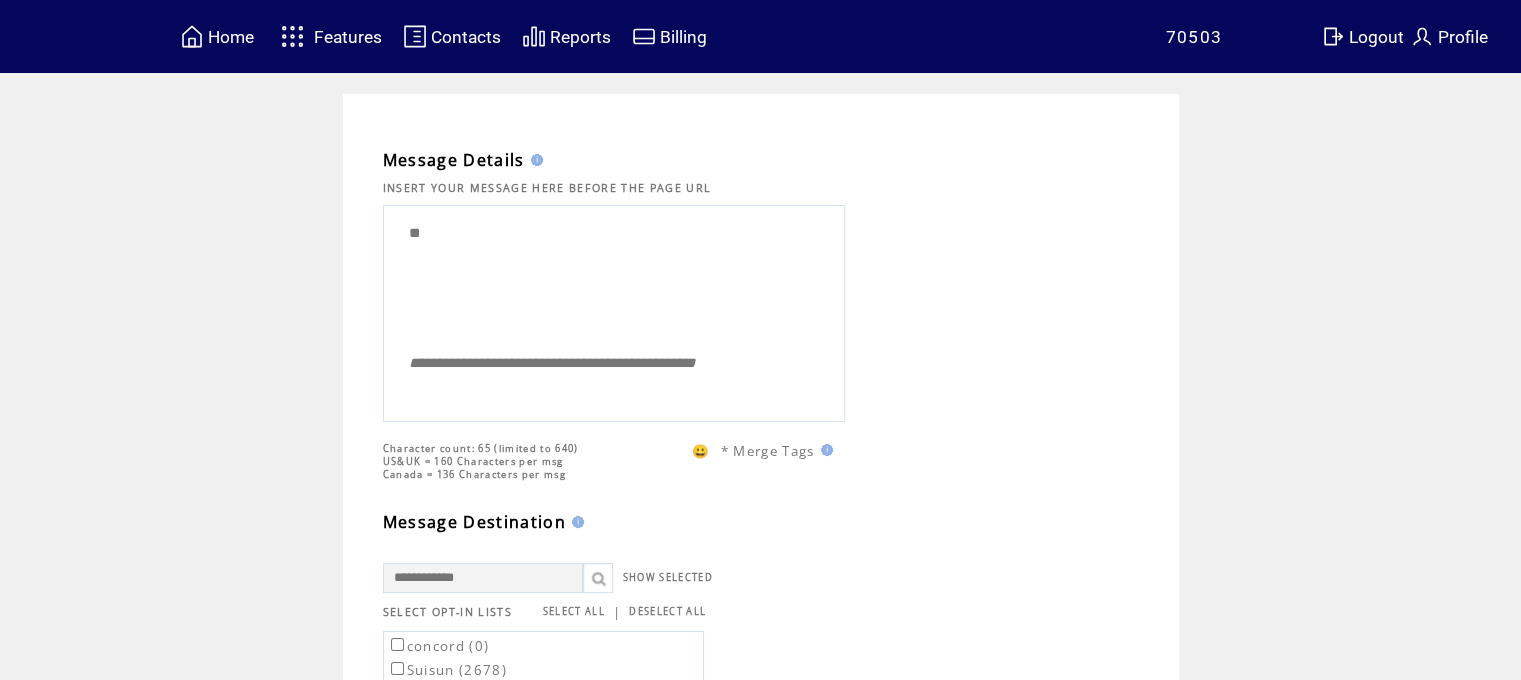 type on "*" 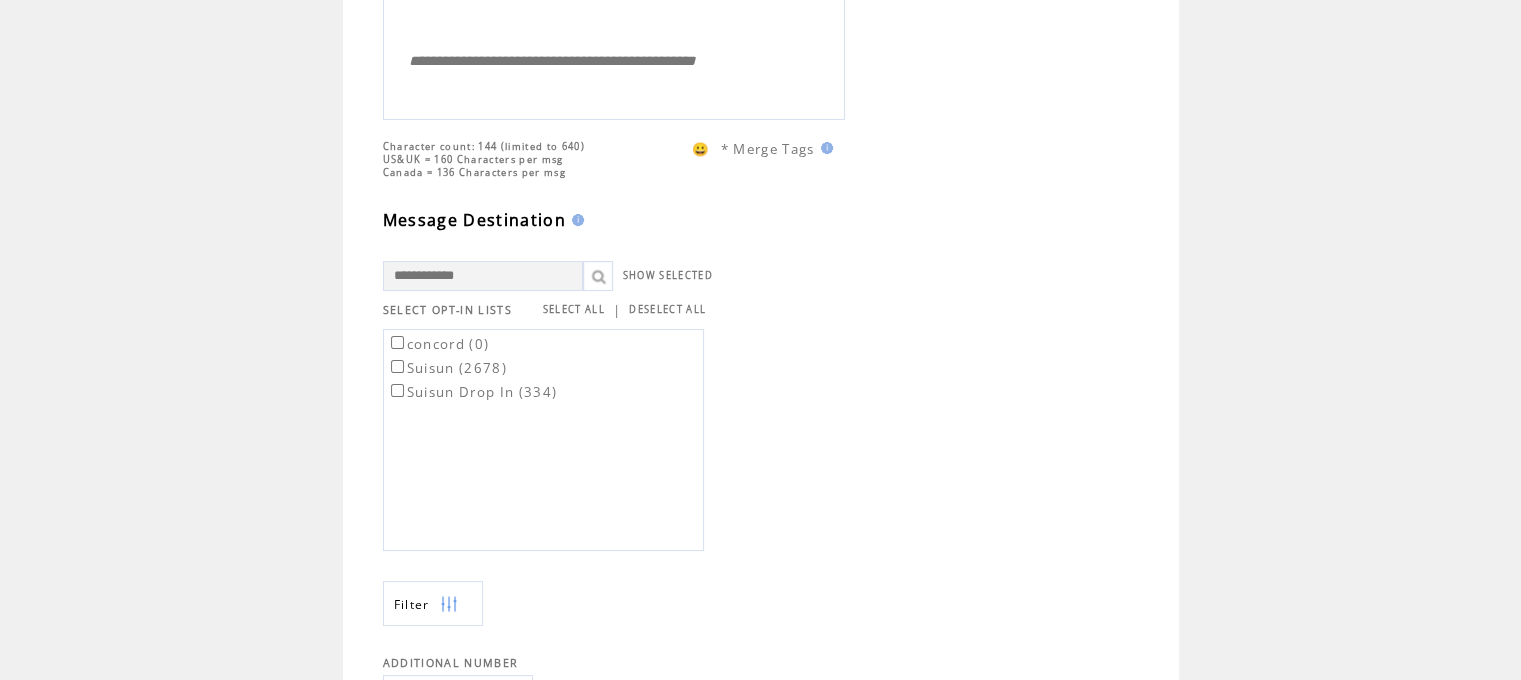 scroll, scrollTop: 308, scrollLeft: 0, axis: vertical 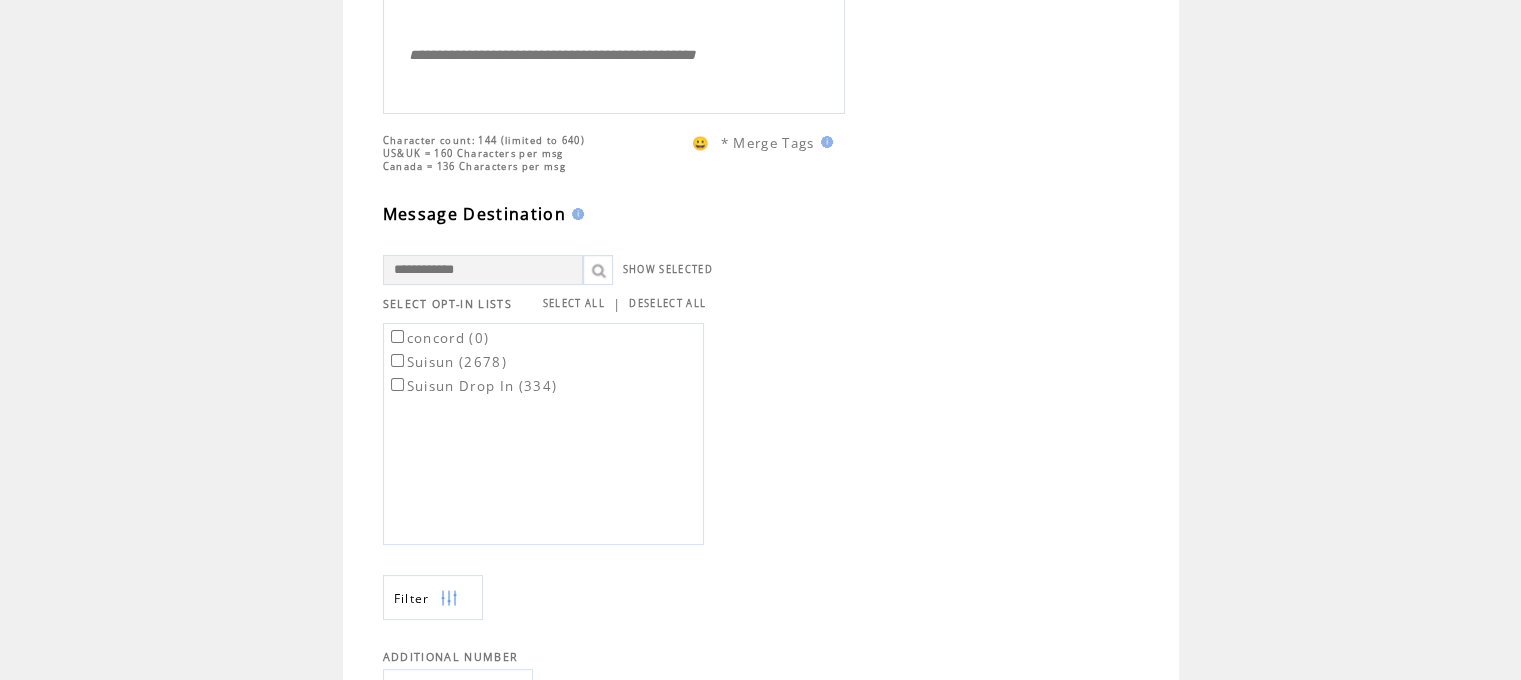 type on "**********" 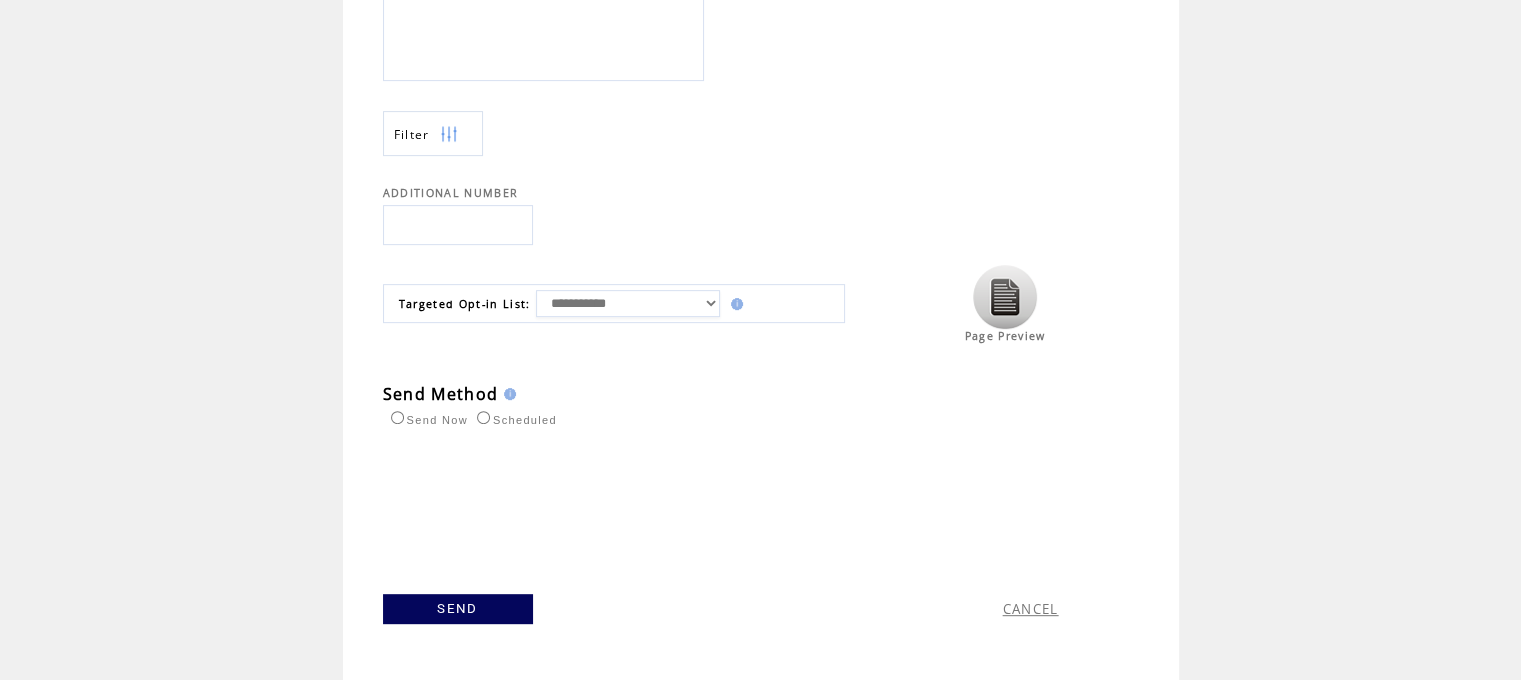 click on "**********" at bounding box center [628, 303] 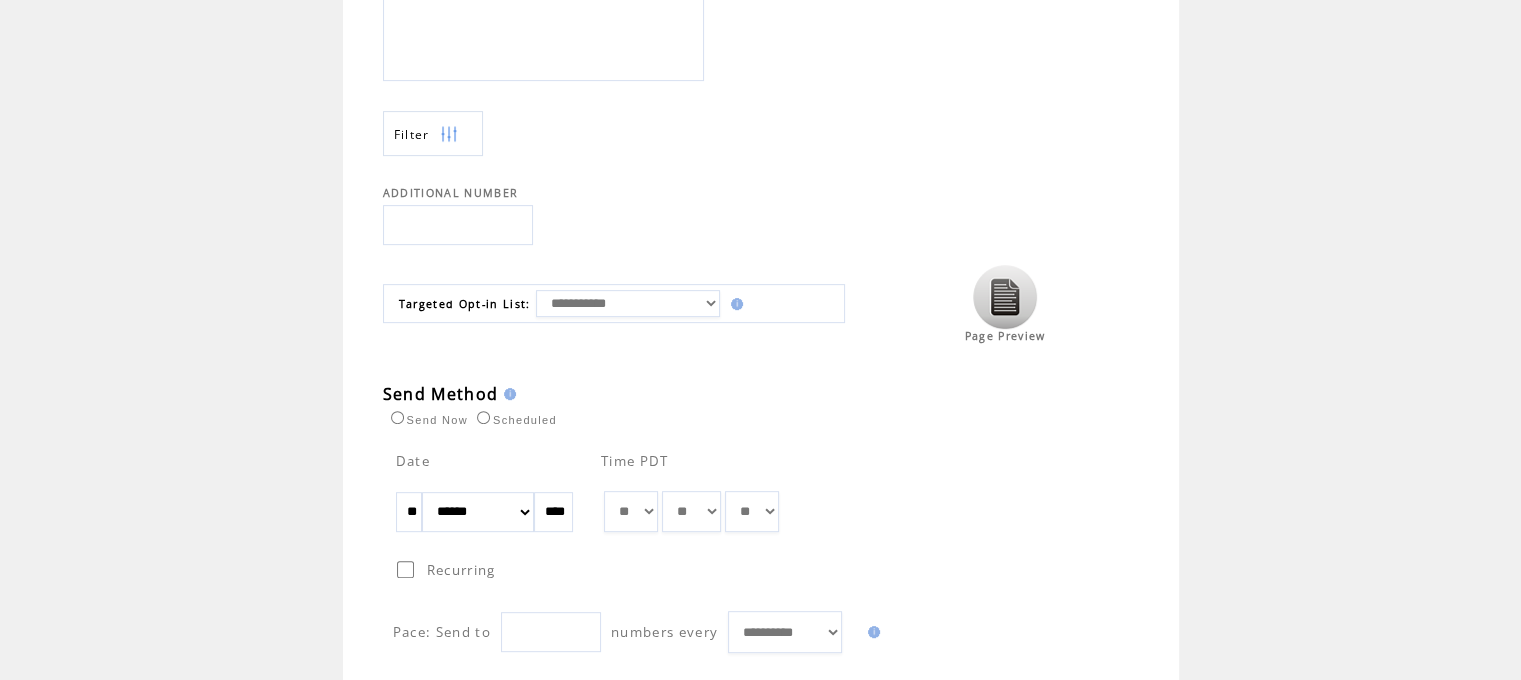 drag, startPoint x: 437, startPoint y: 511, endPoint x: 364, endPoint y: 517, distance: 73.24616 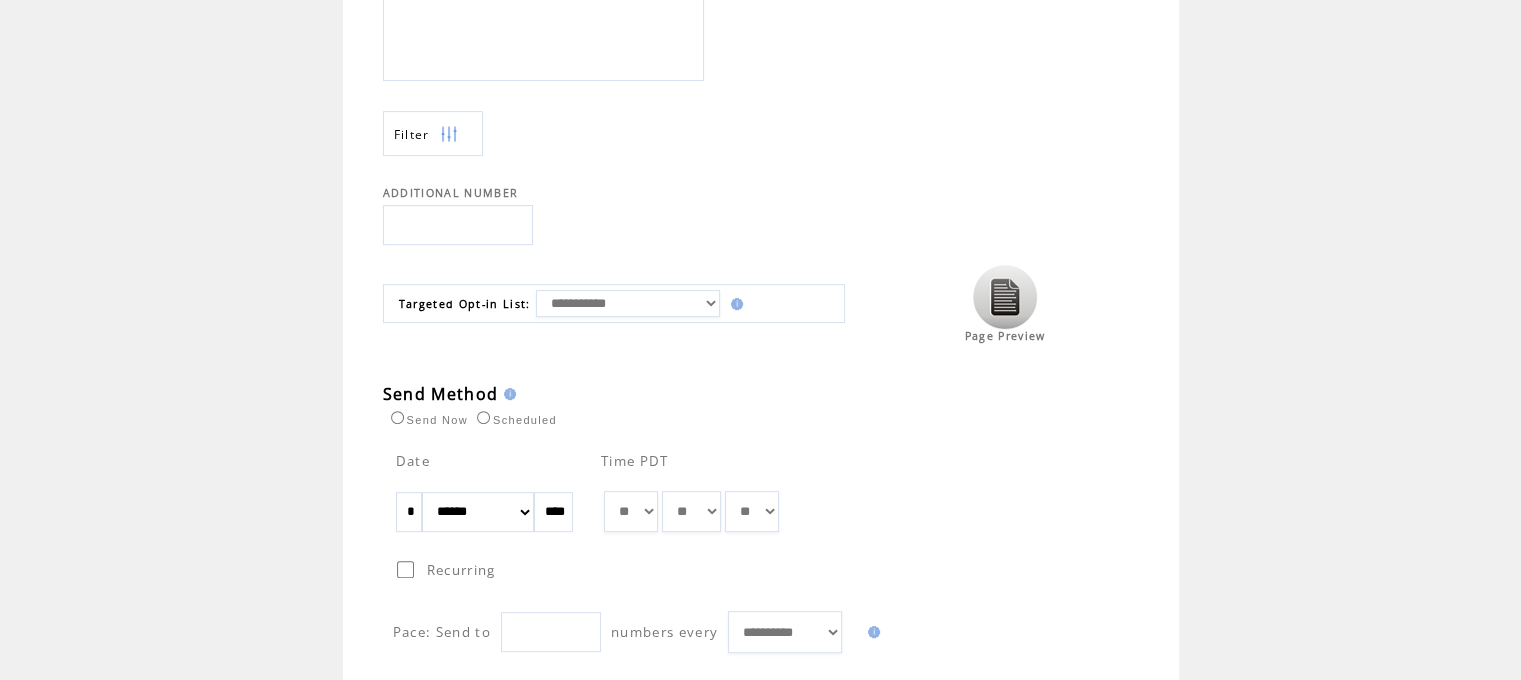 type on "*" 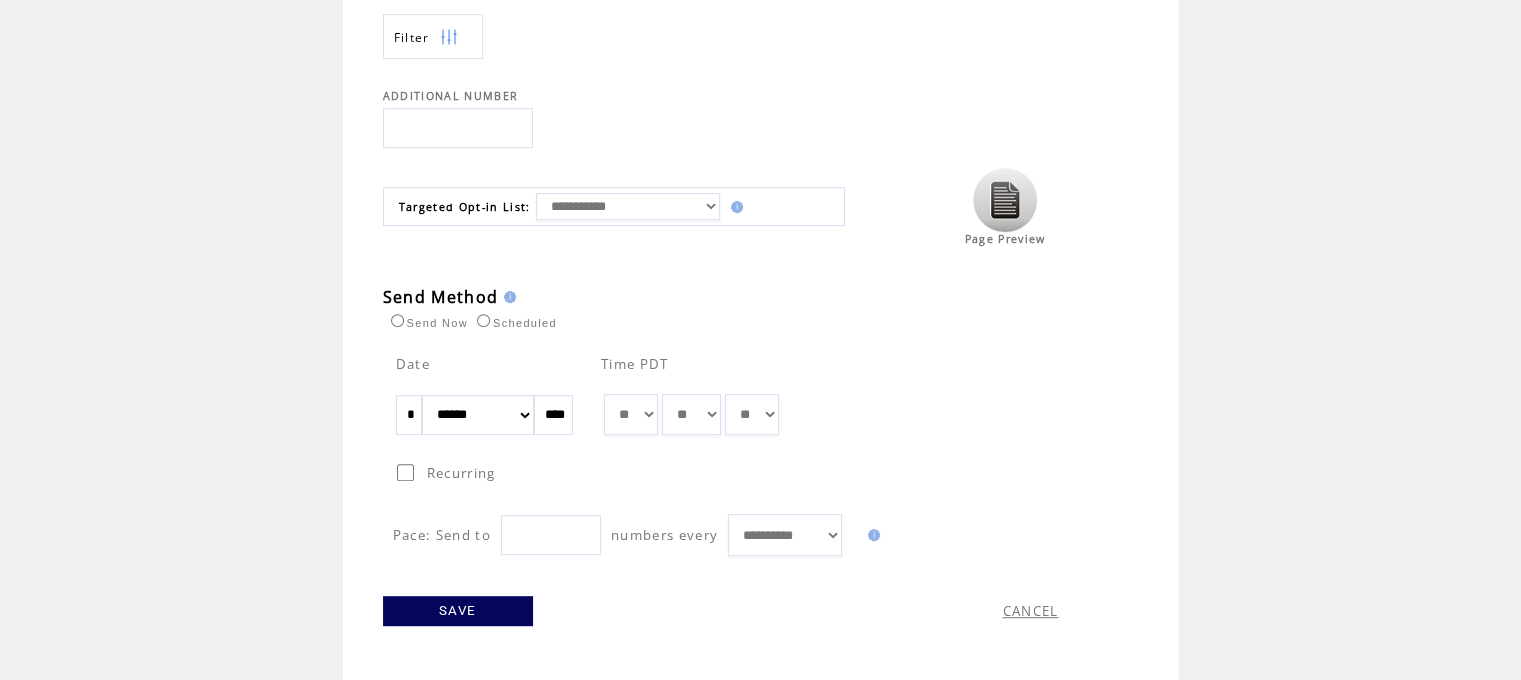 click on "SAVE" at bounding box center (458, 611) 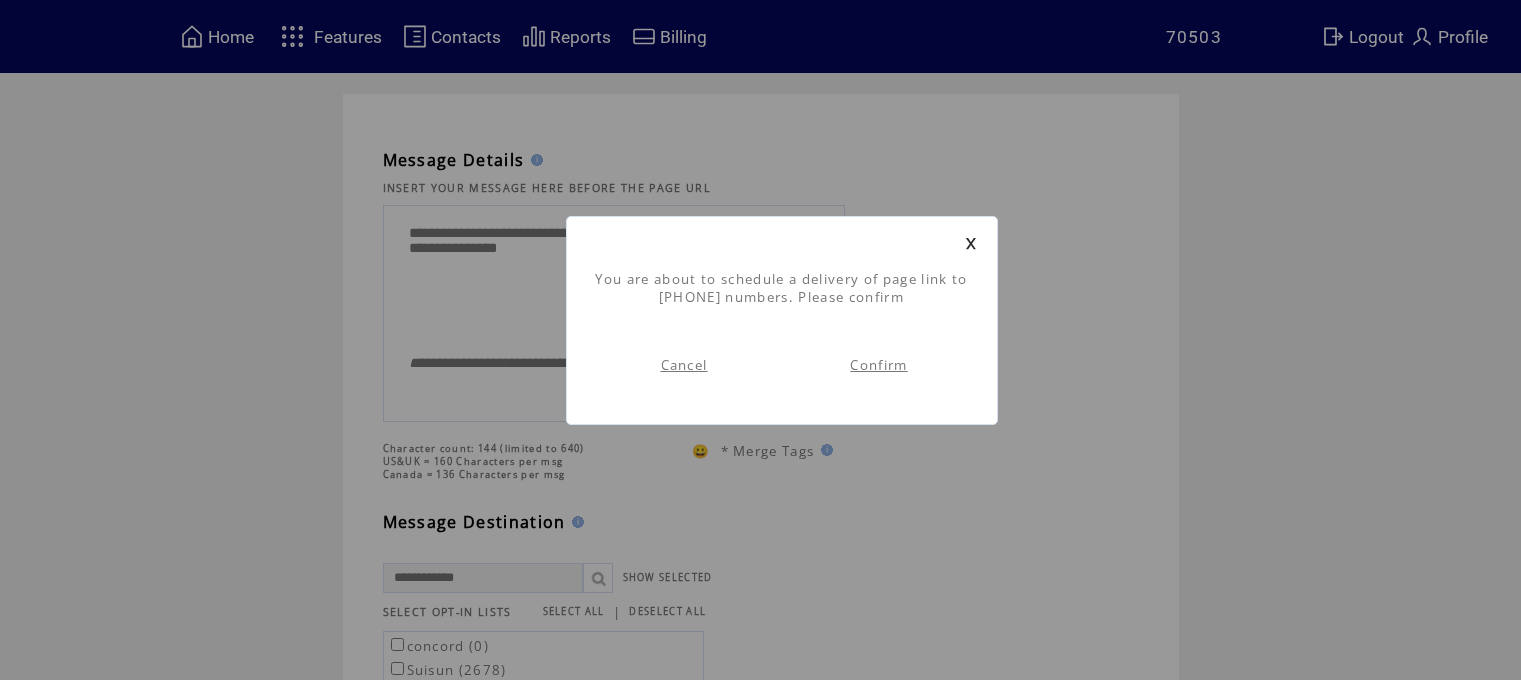 scroll, scrollTop: 0, scrollLeft: 0, axis: both 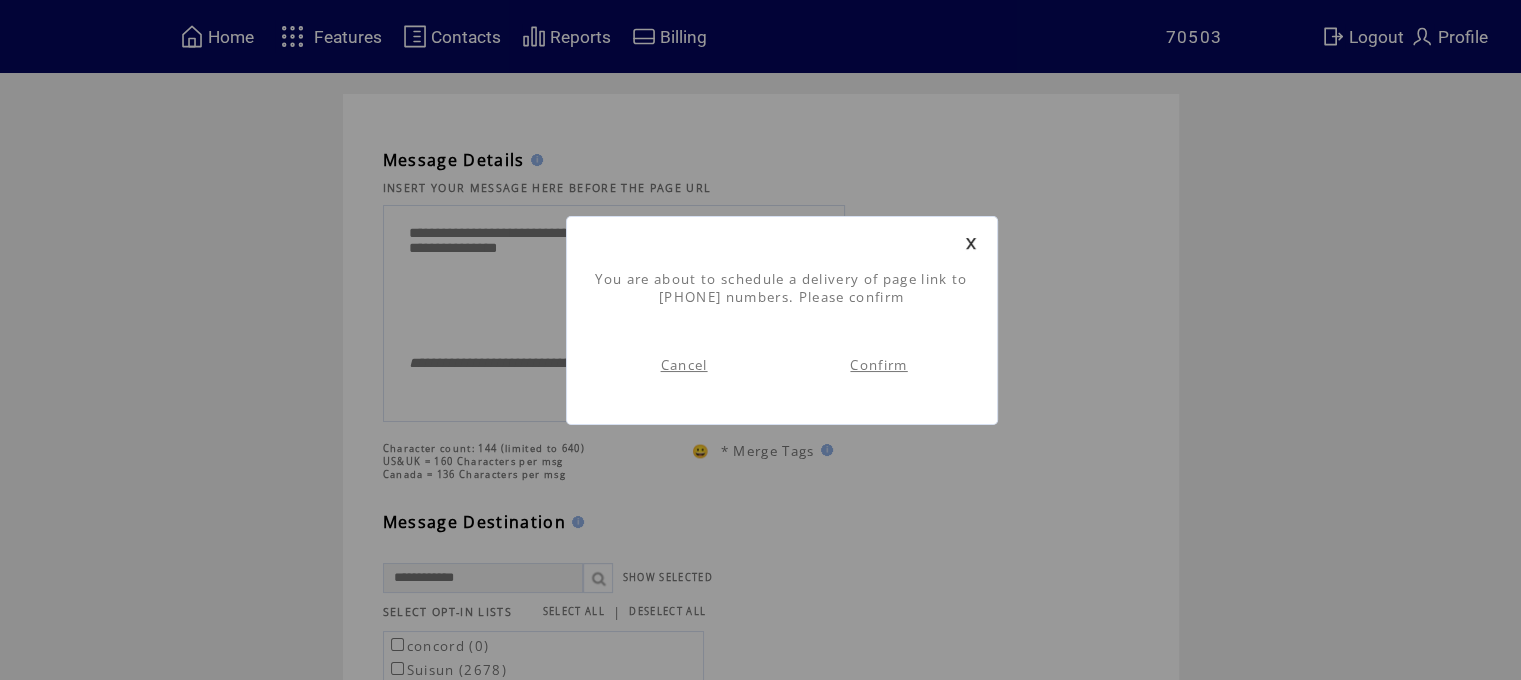 click on "Confirm" at bounding box center [878, 365] 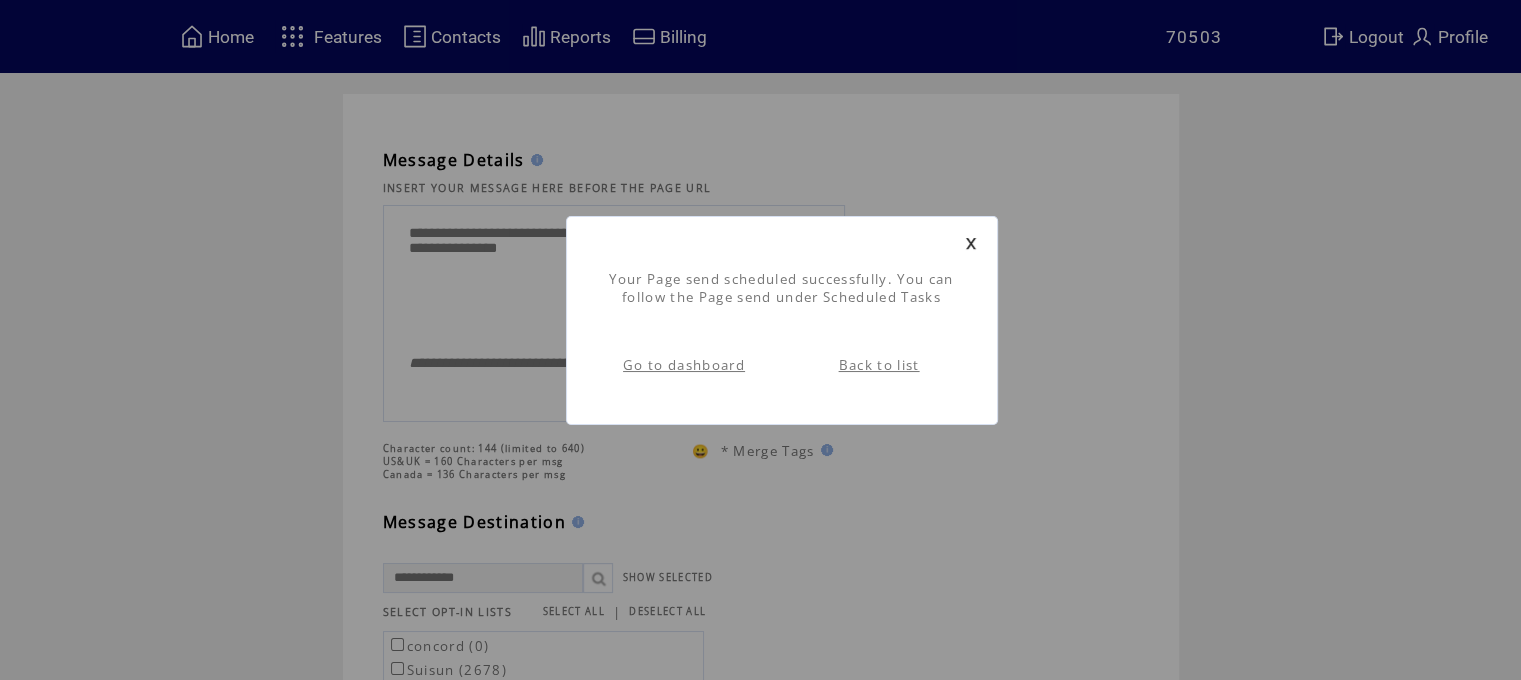 click on "Go to dashboard" at bounding box center (684, 365) 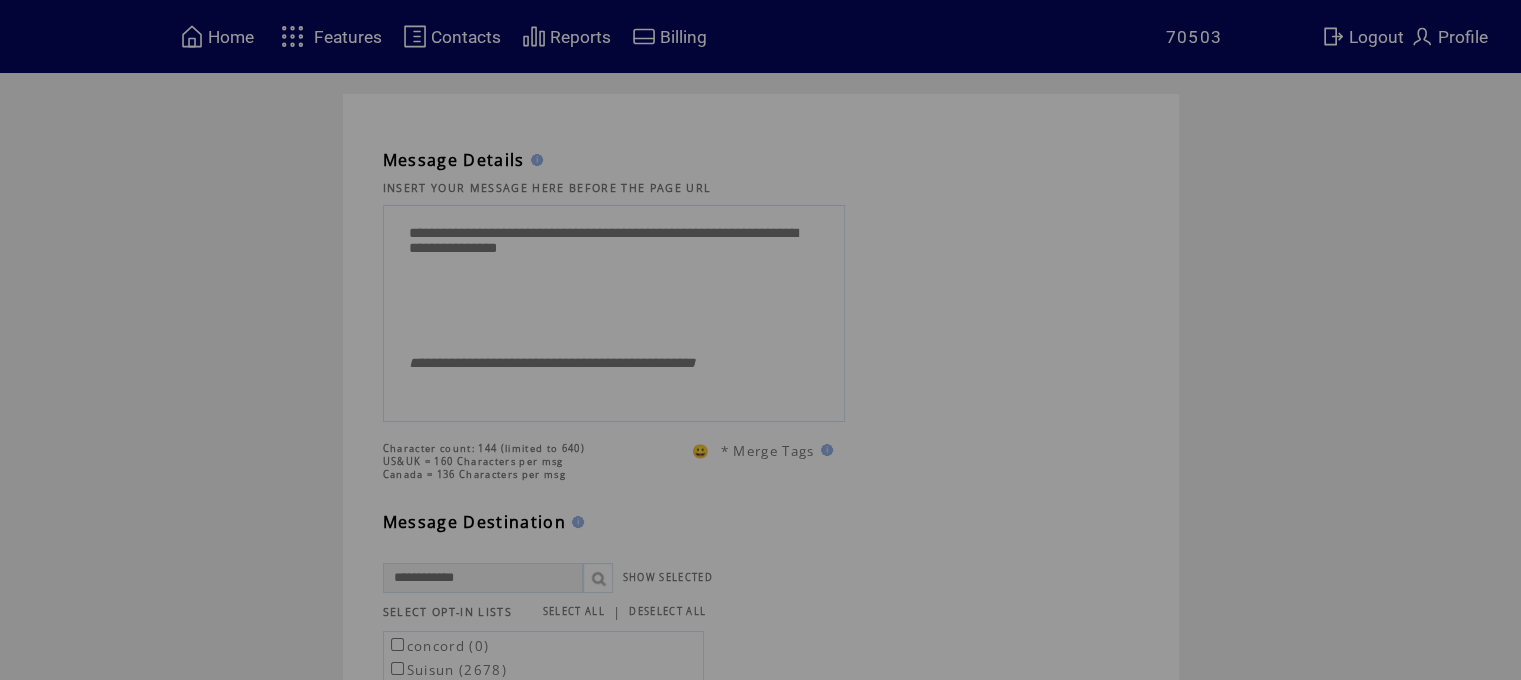 scroll, scrollTop: 0, scrollLeft: 0, axis: both 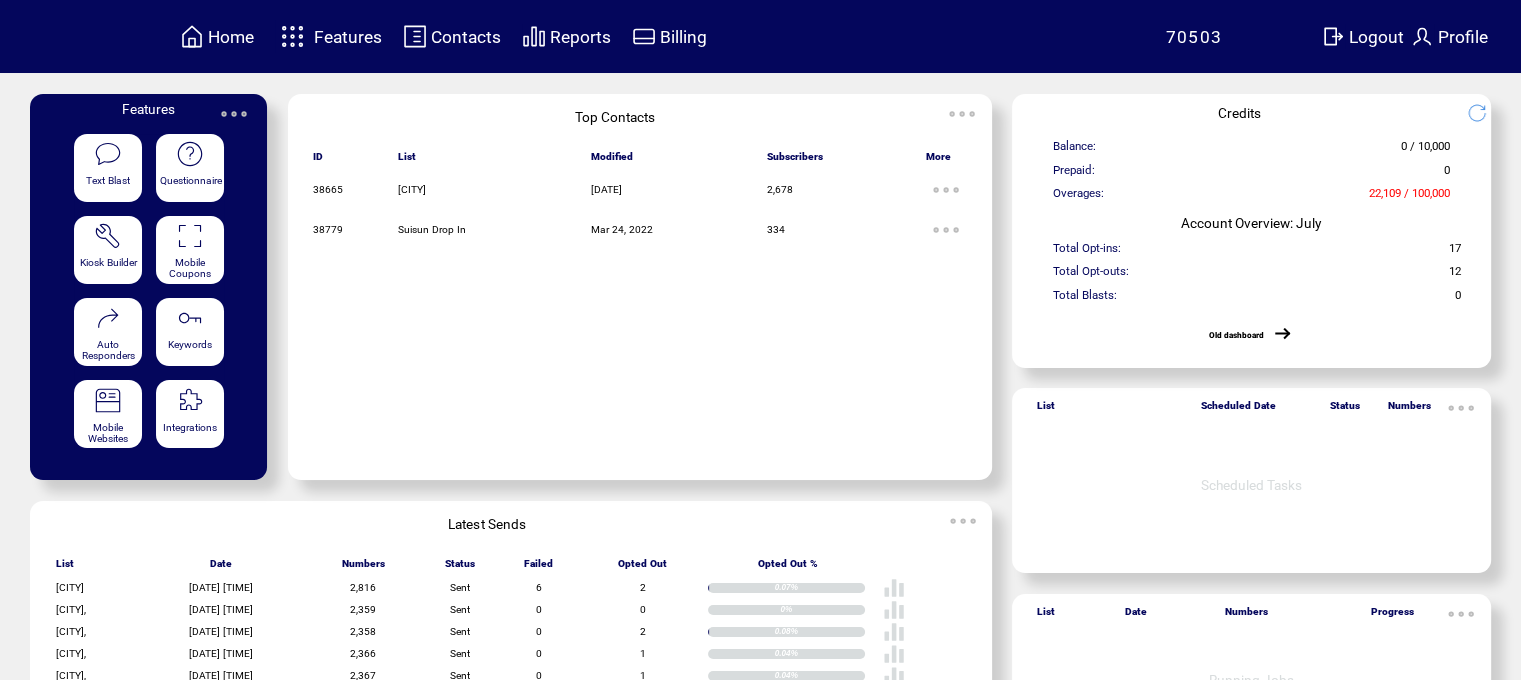 click at bounding box center [292, 36] 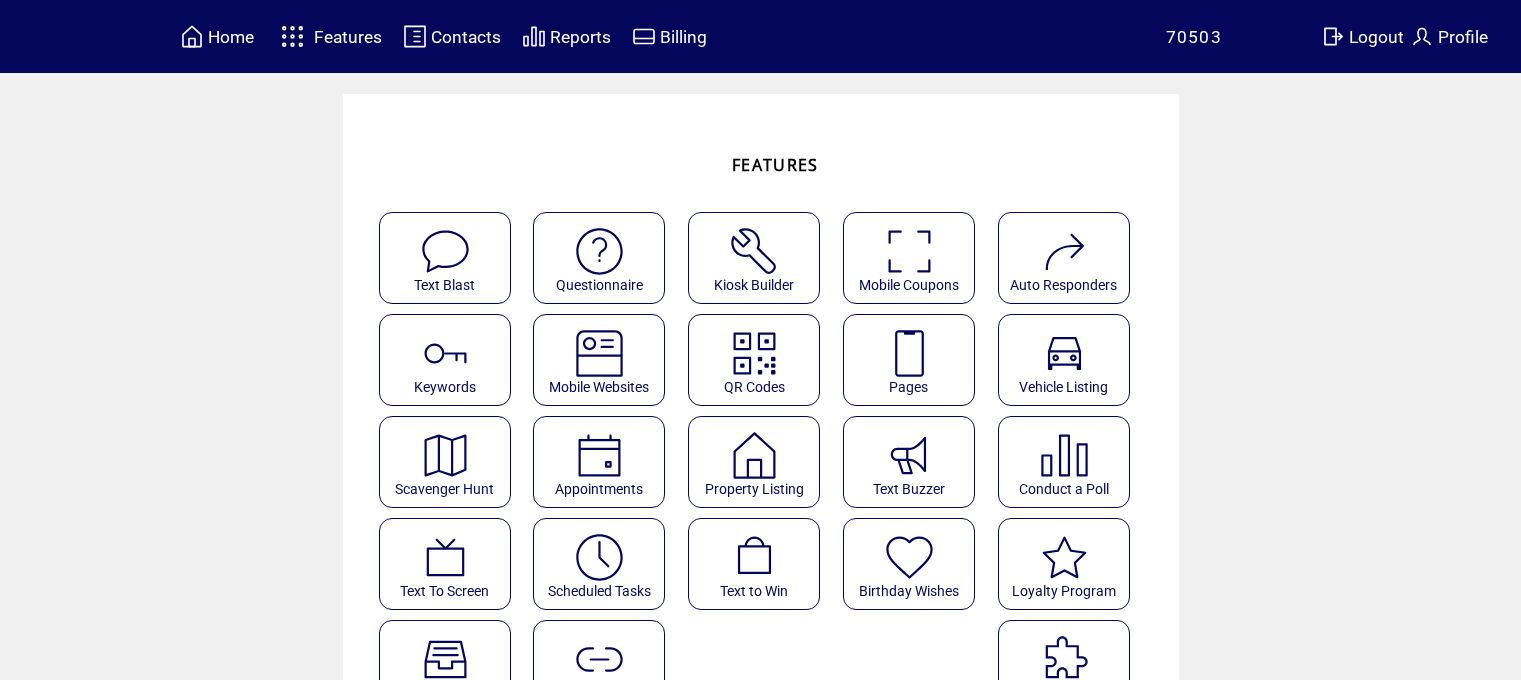 scroll, scrollTop: 0, scrollLeft: 0, axis: both 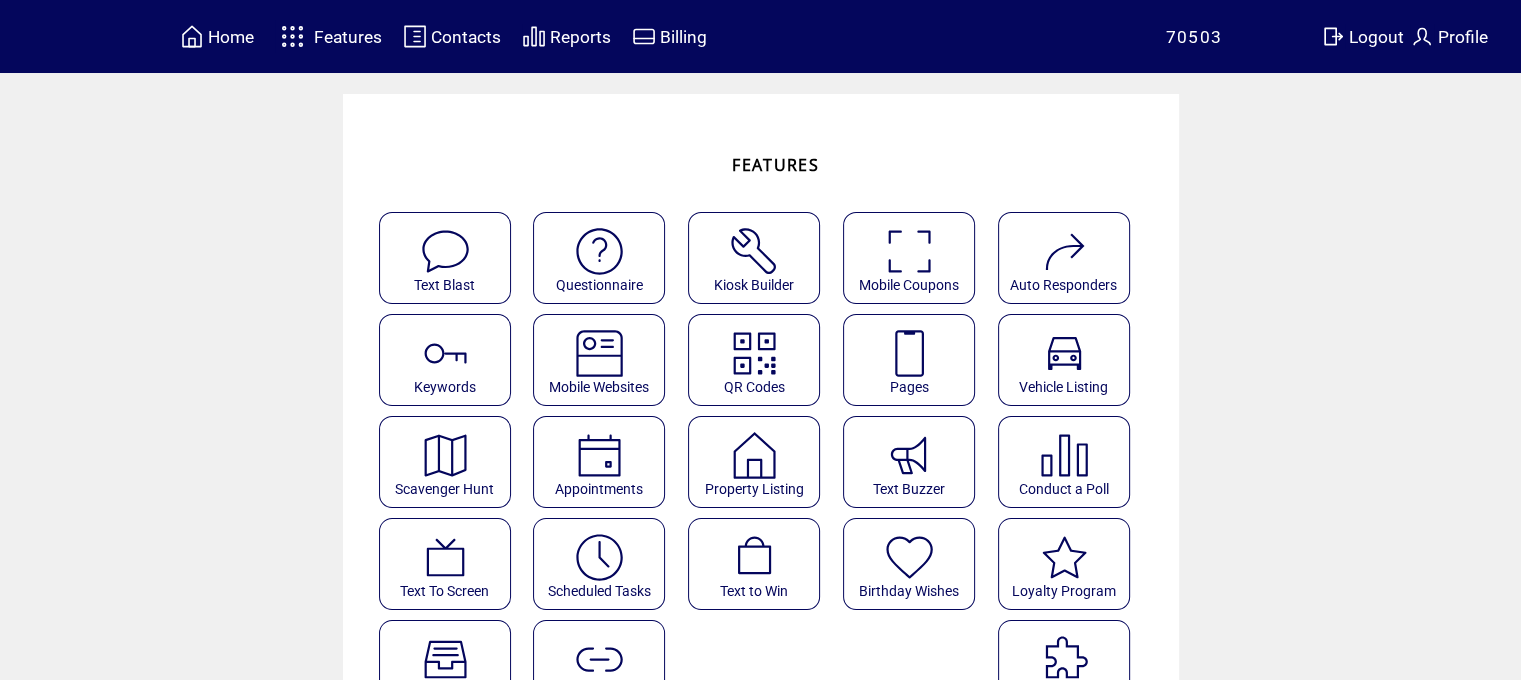 click at bounding box center [909, 353] 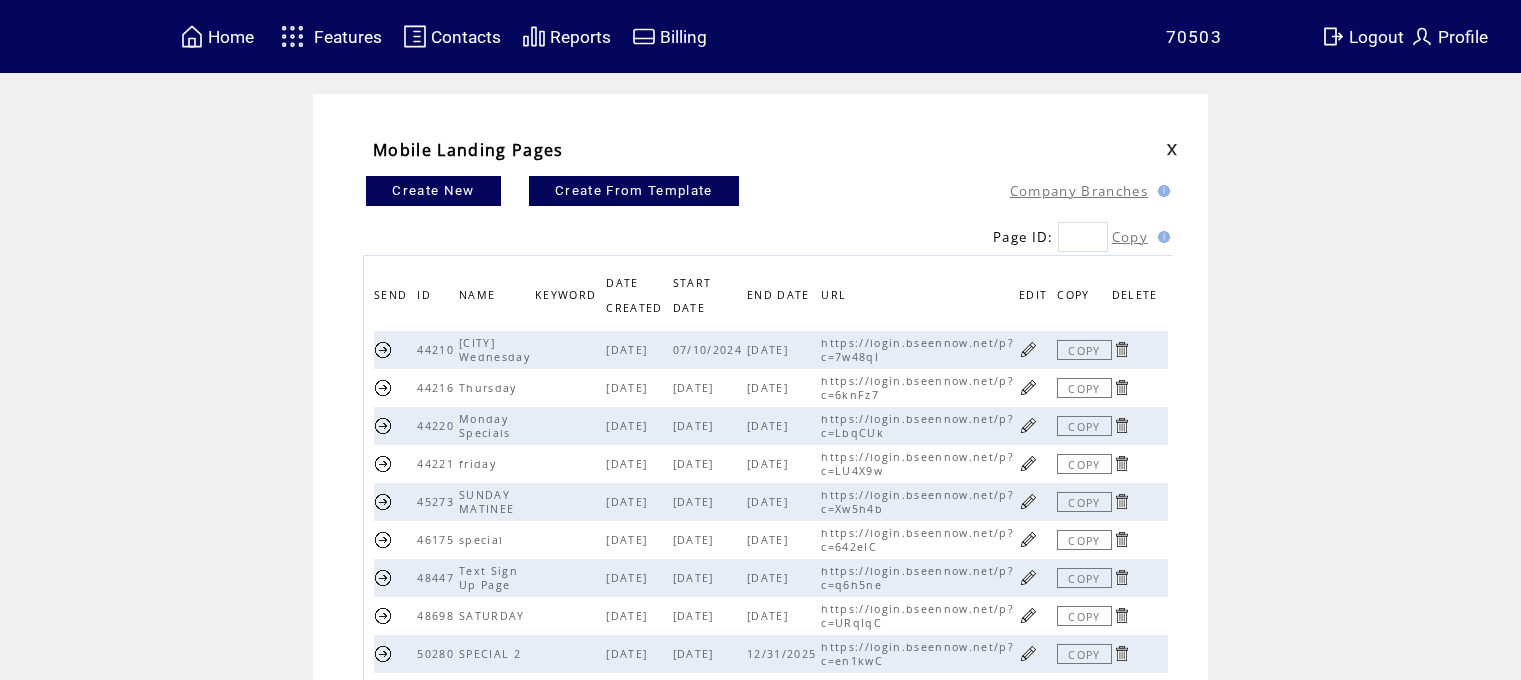 scroll, scrollTop: 0, scrollLeft: 0, axis: both 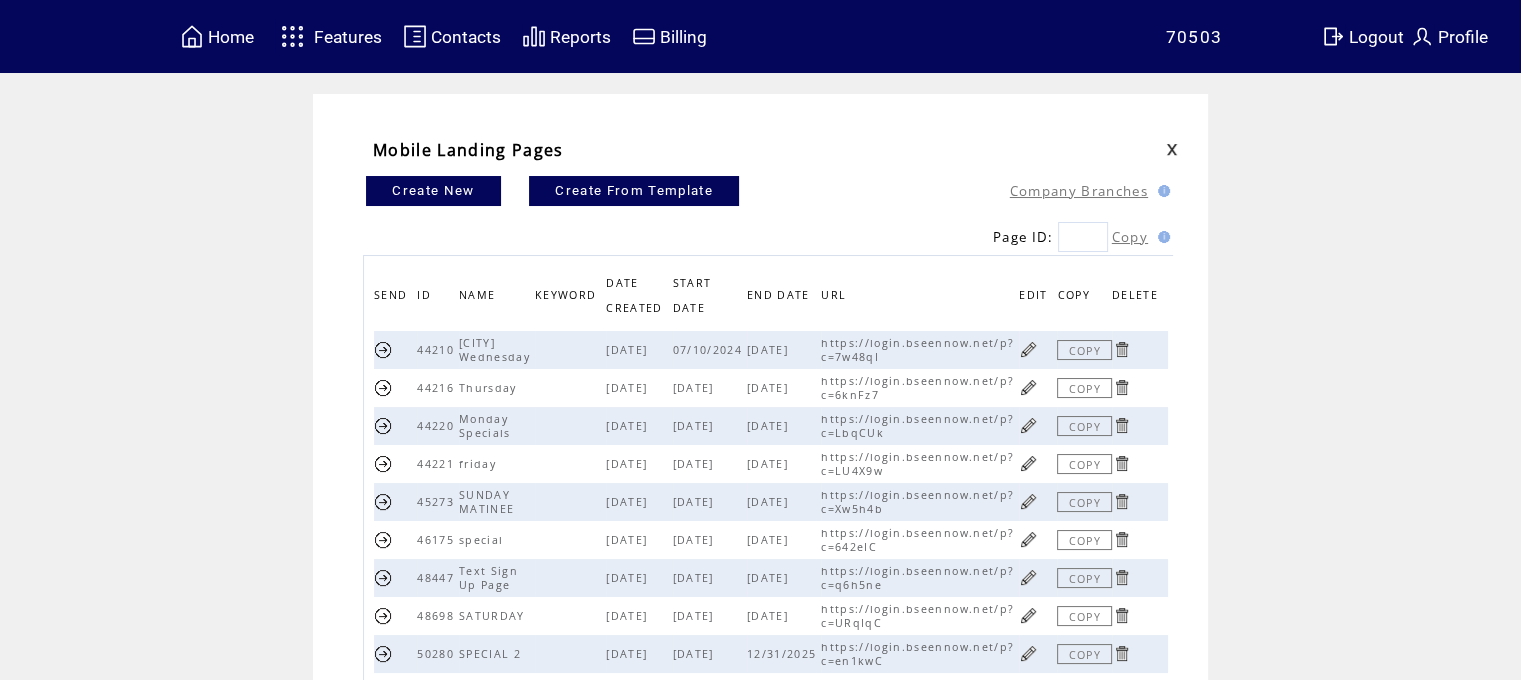 click at bounding box center (1028, 425) 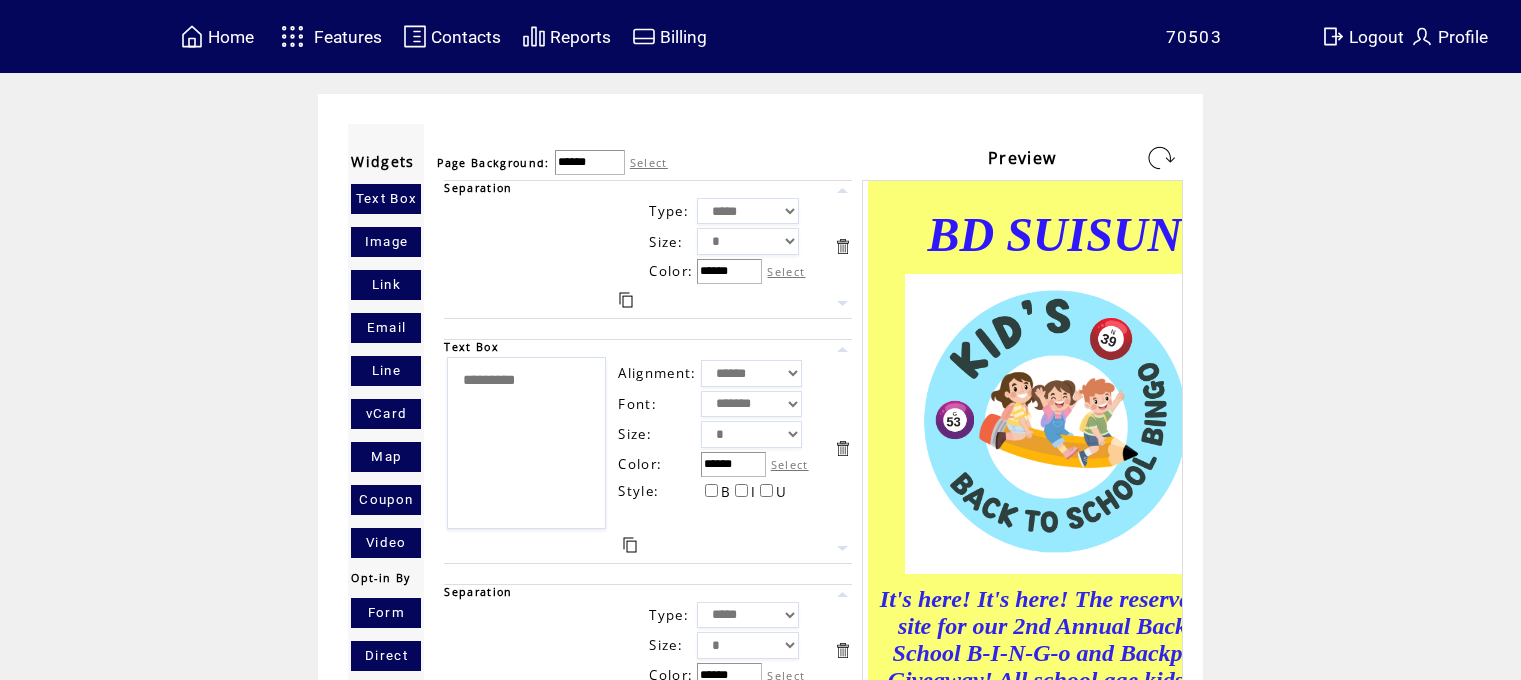 scroll, scrollTop: 0, scrollLeft: 0, axis: both 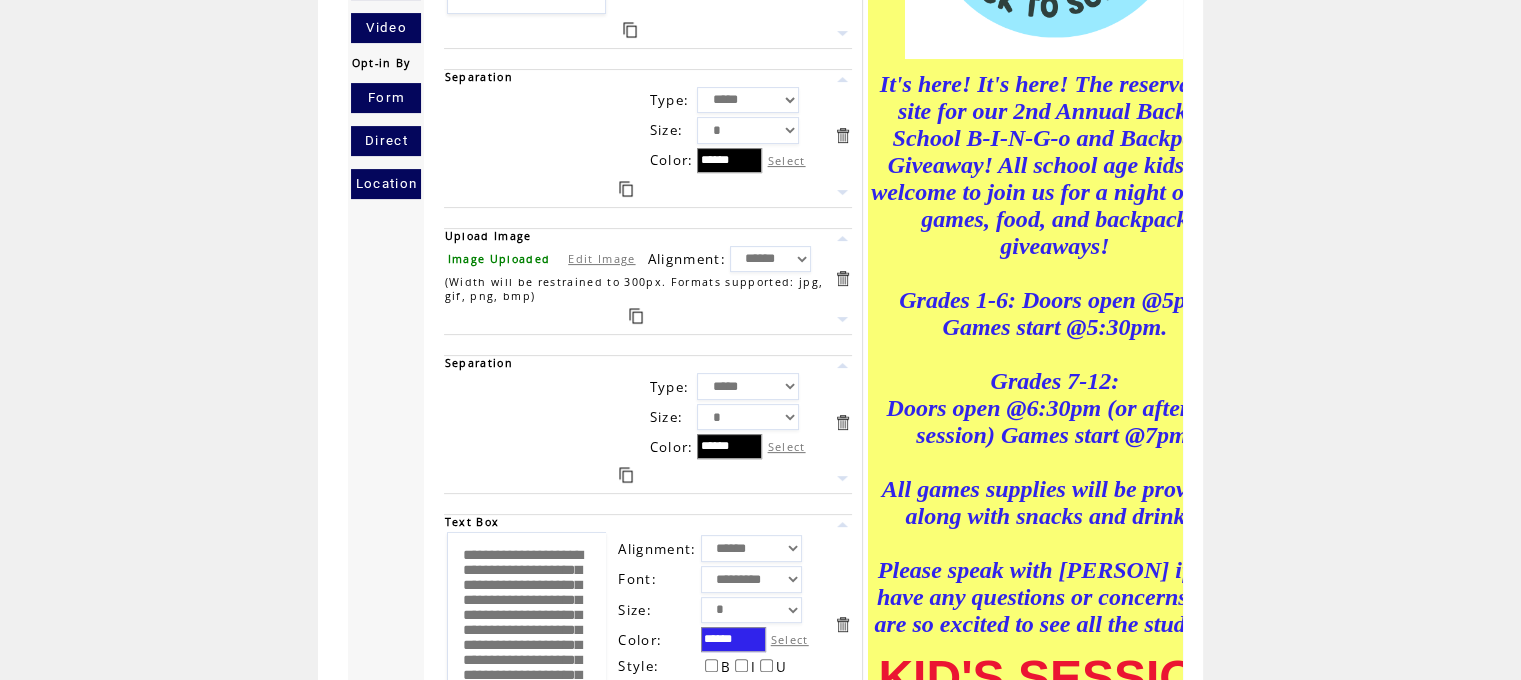 click on "Image Uploaded Edit Image" at bounding box center (541, 258) 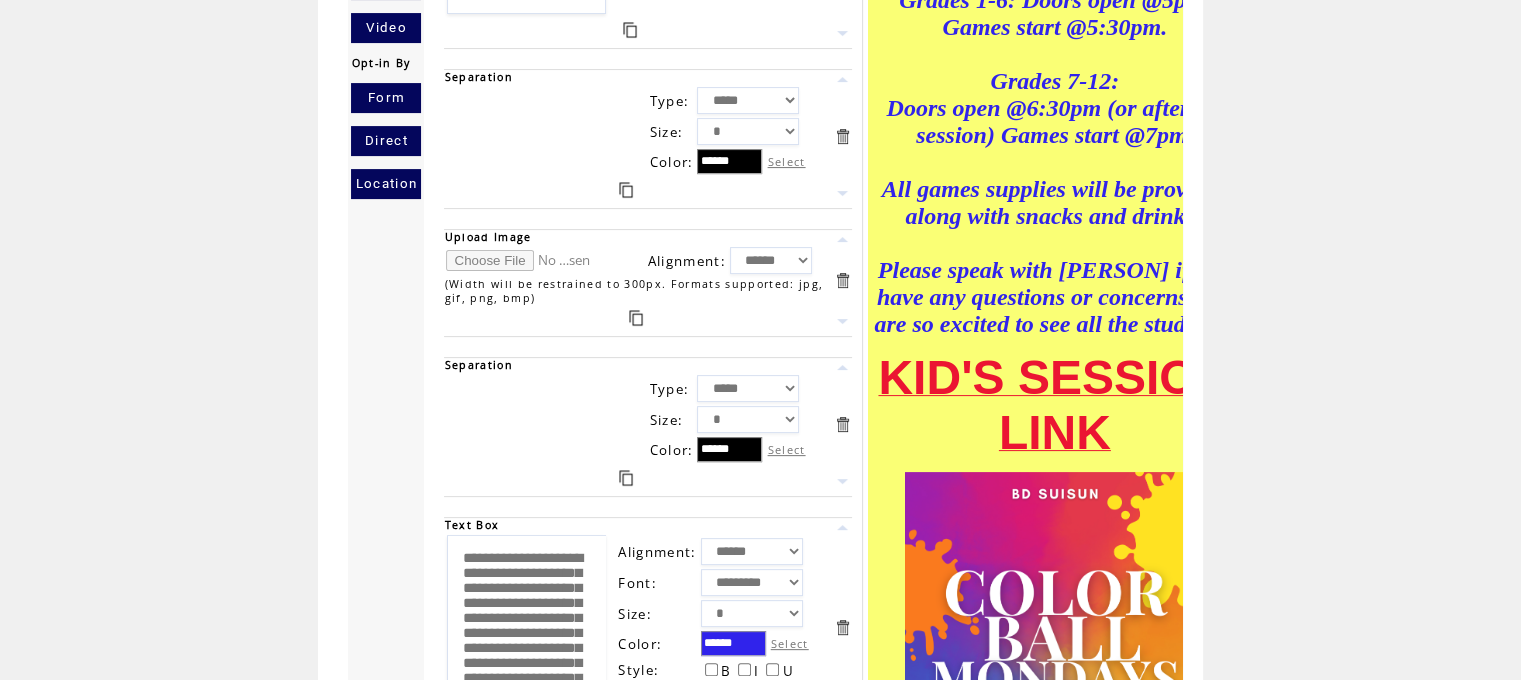click at bounding box center (521, 260) 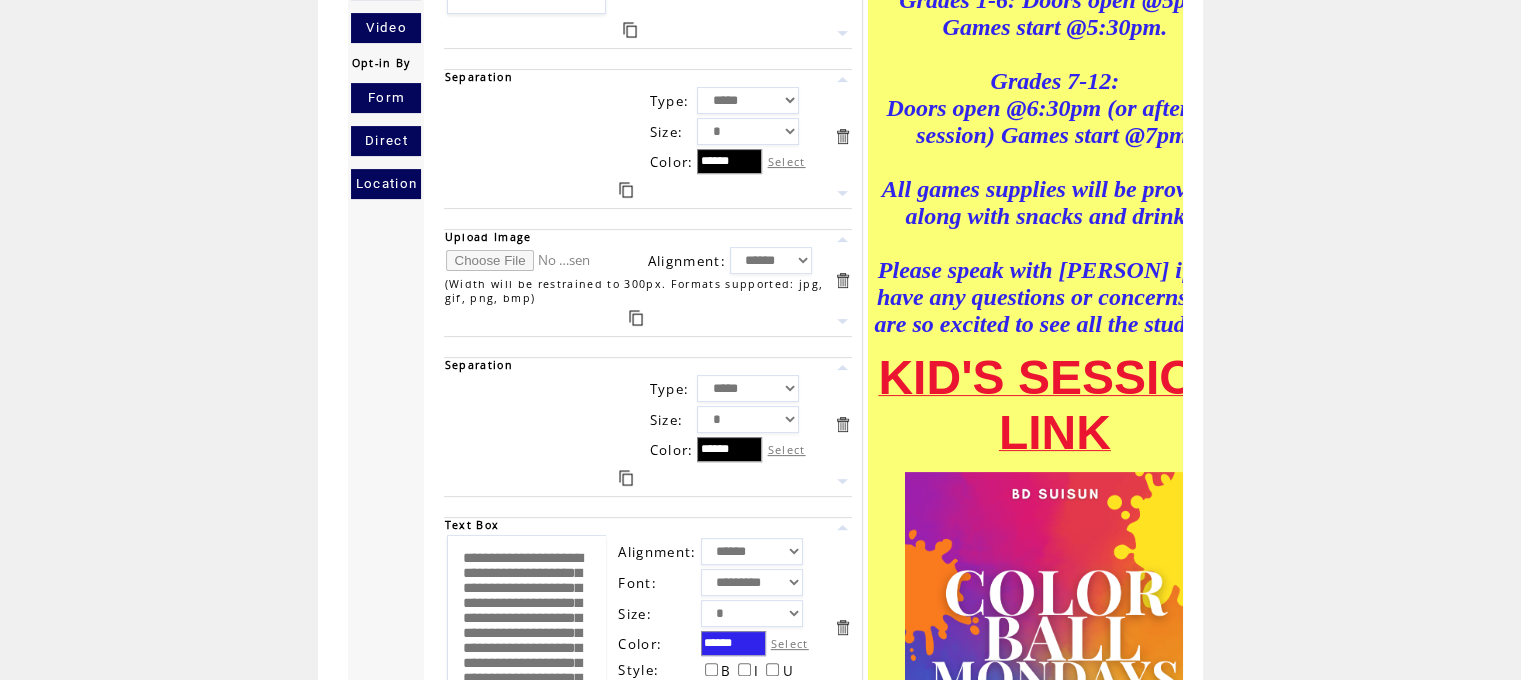 type on "**********" 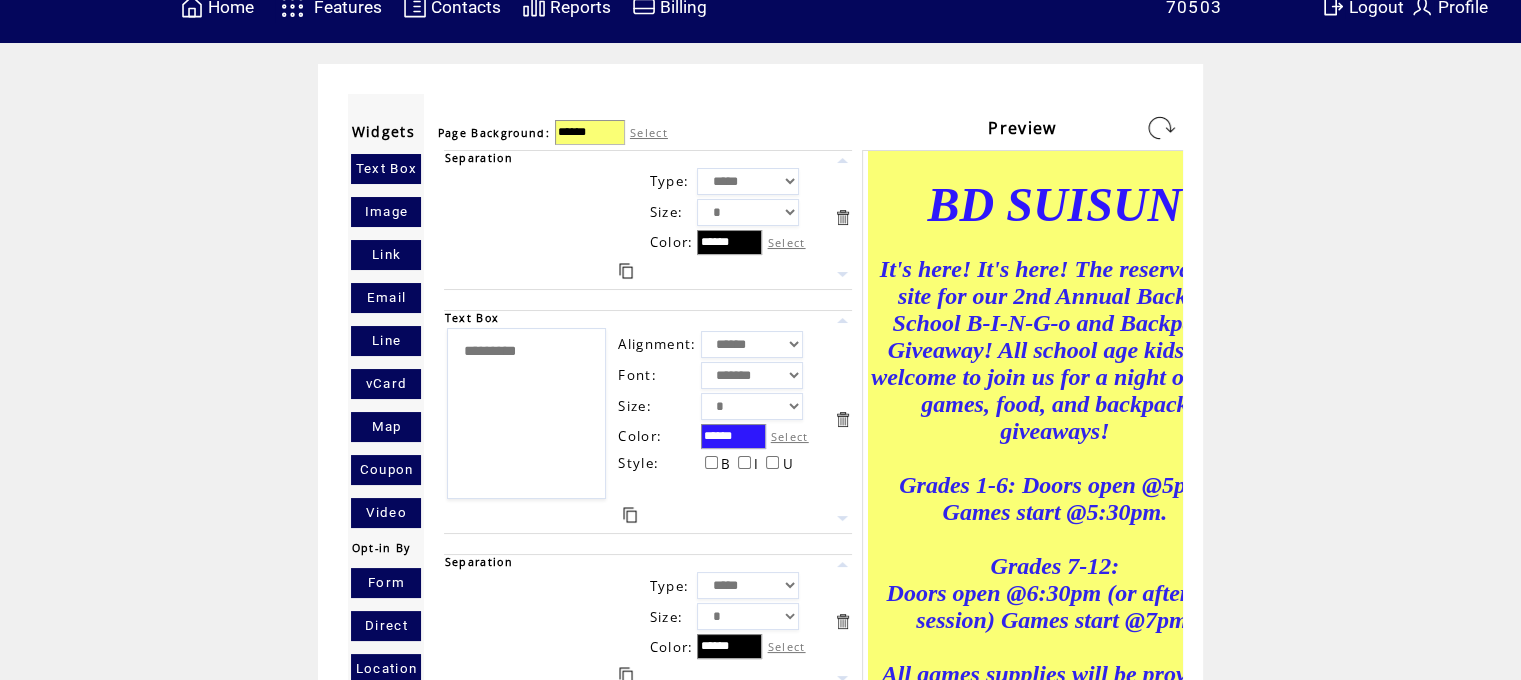 scroll, scrollTop: 0, scrollLeft: 0, axis: both 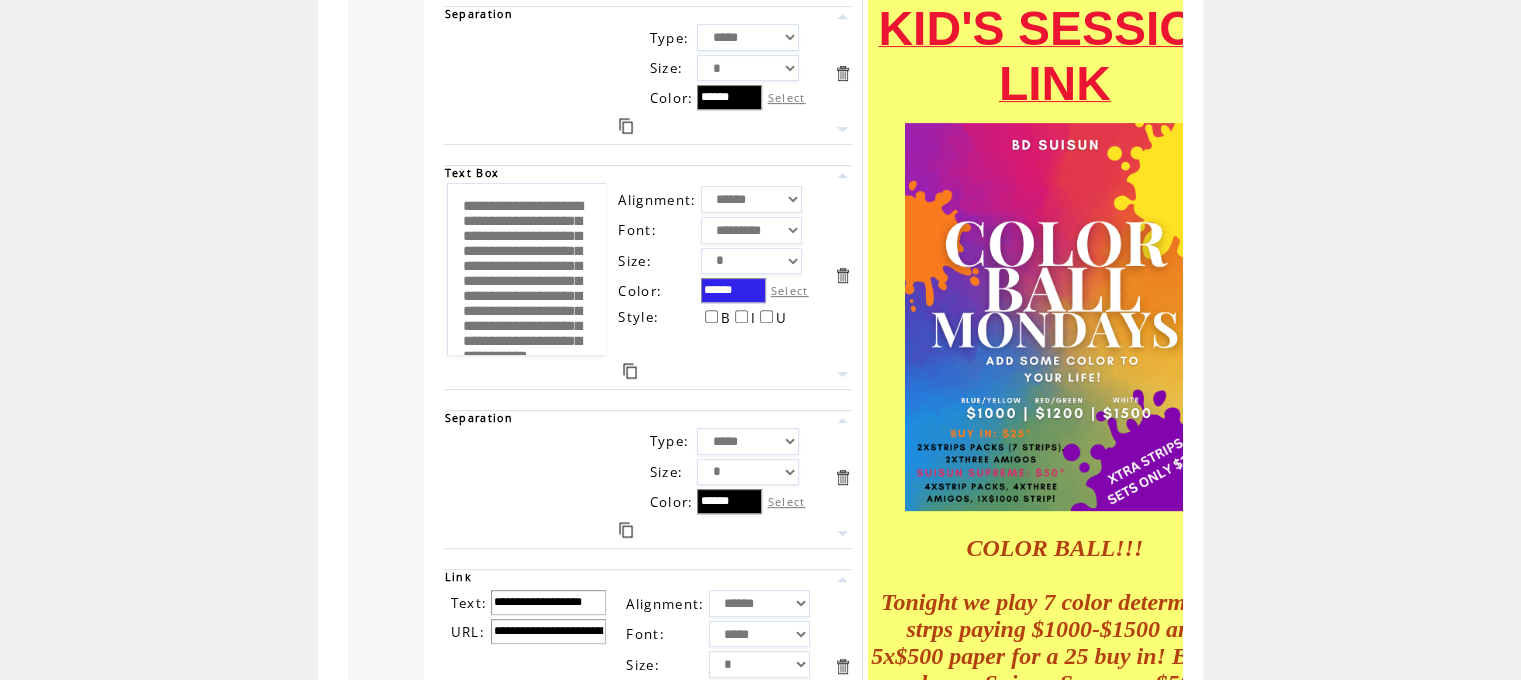 drag, startPoint x: 582, startPoint y: 331, endPoint x: 360, endPoint y: 88, distance: 329.1398 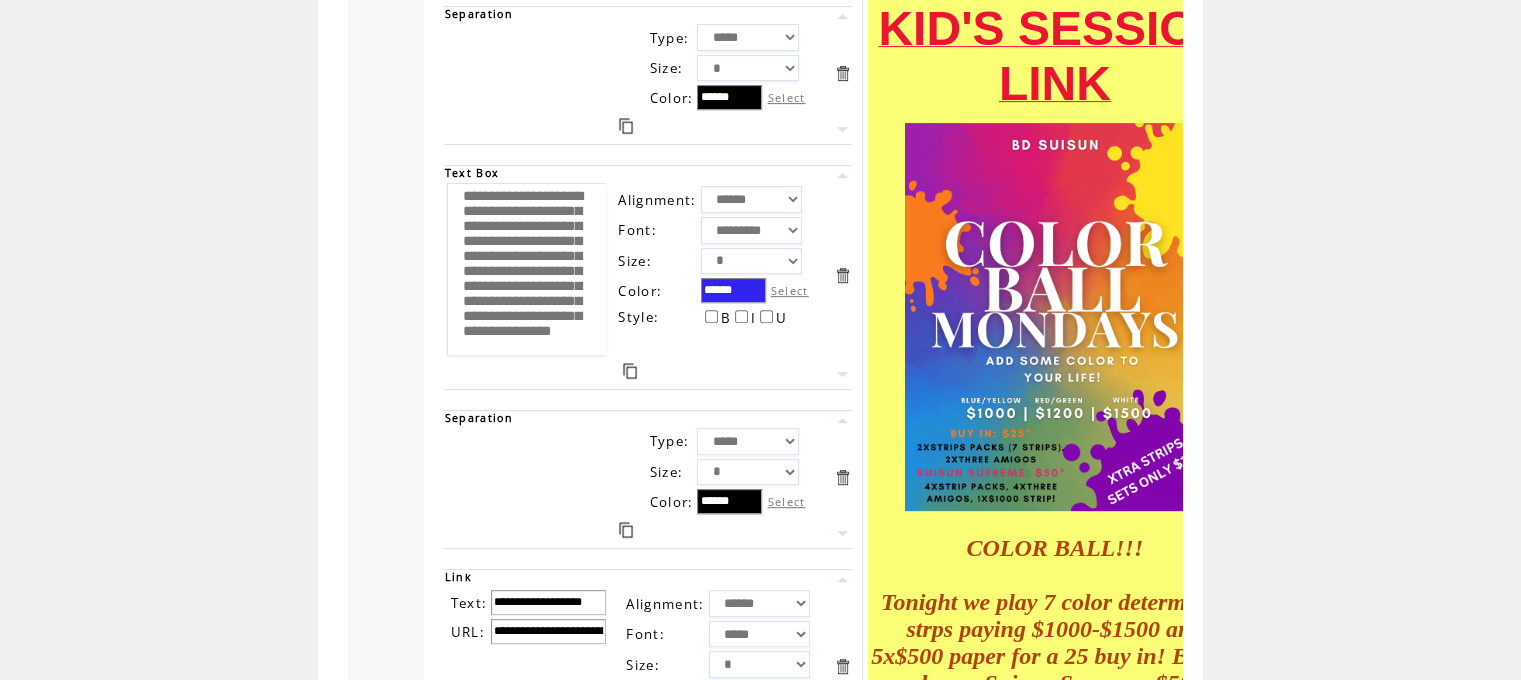 scroll, scrollTop: 205, scrollLeft: 0, axis: vertical 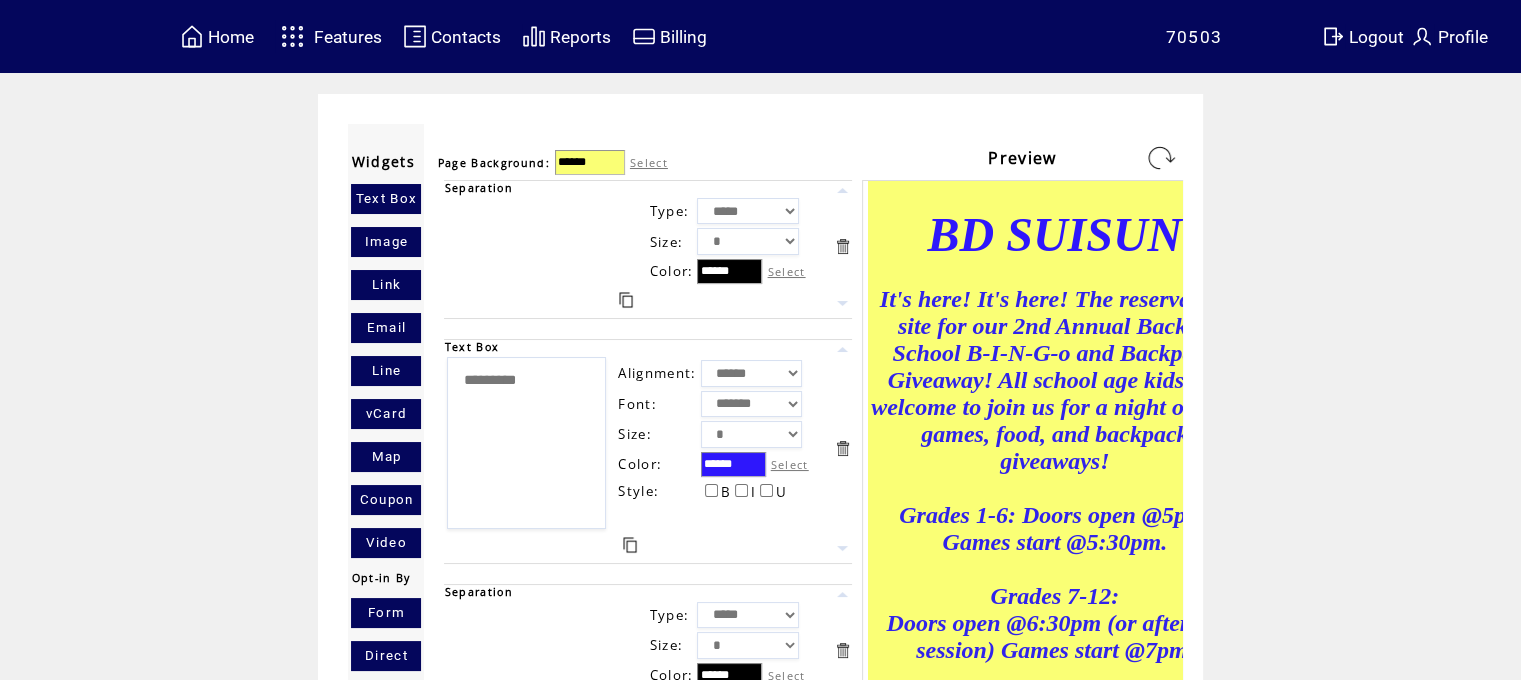 click at bounding box center (1161, 158) 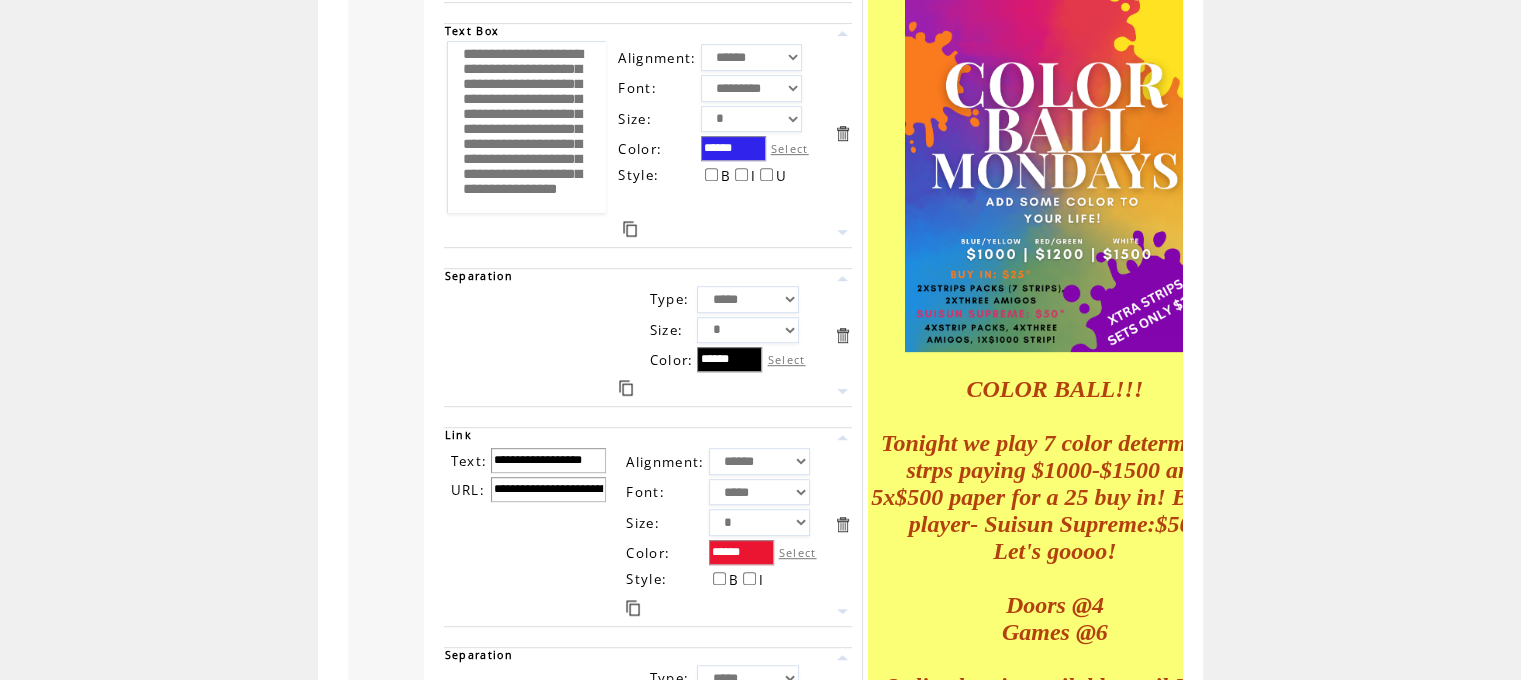 scroll, scrollTop: 1011, scrollLeft: 0, axis: vertical 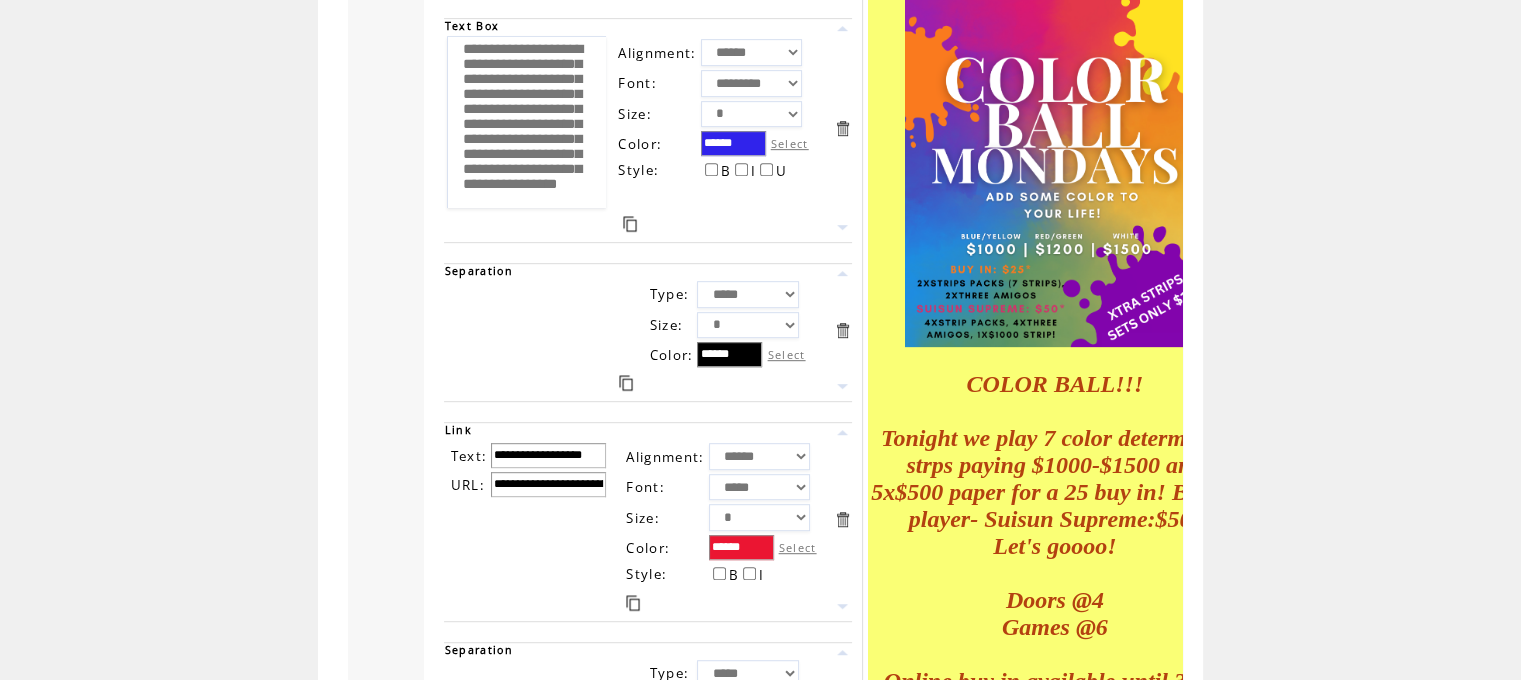 drag, startPoint x: 577, startPoint y: 137, endPoint x: 609, endPoint y: 137, distance: 32 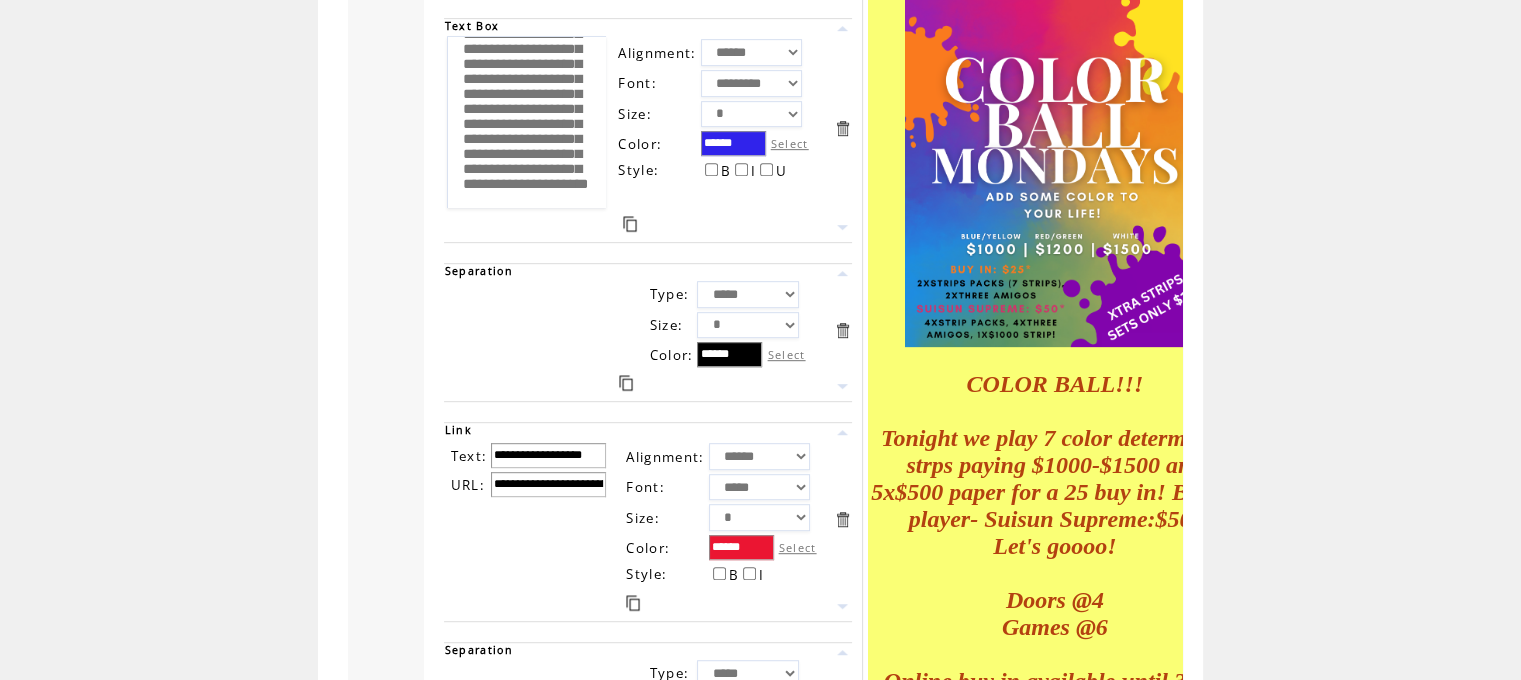 click on "**********" at bounding box center [526, 122] 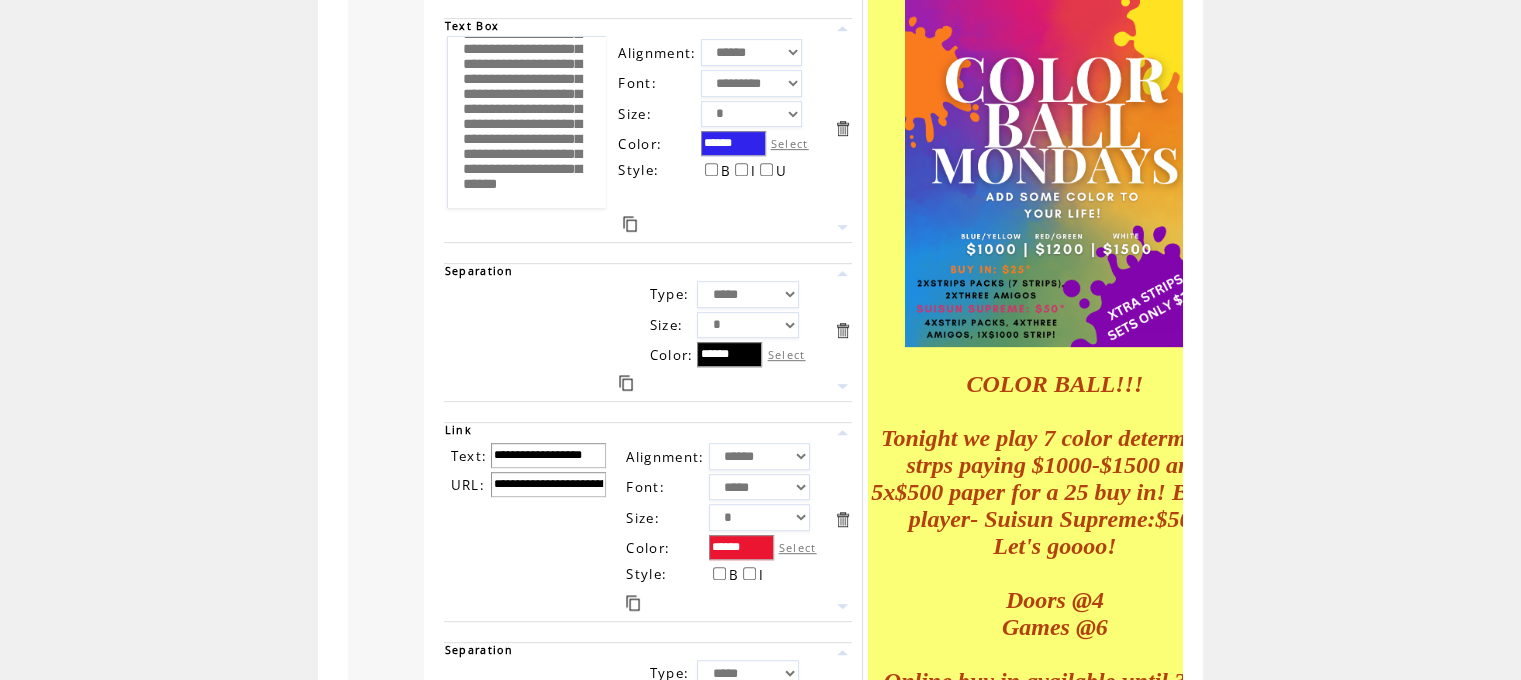 scroll, scrollTop: 294, scrollLeft: 0, axis: vertical 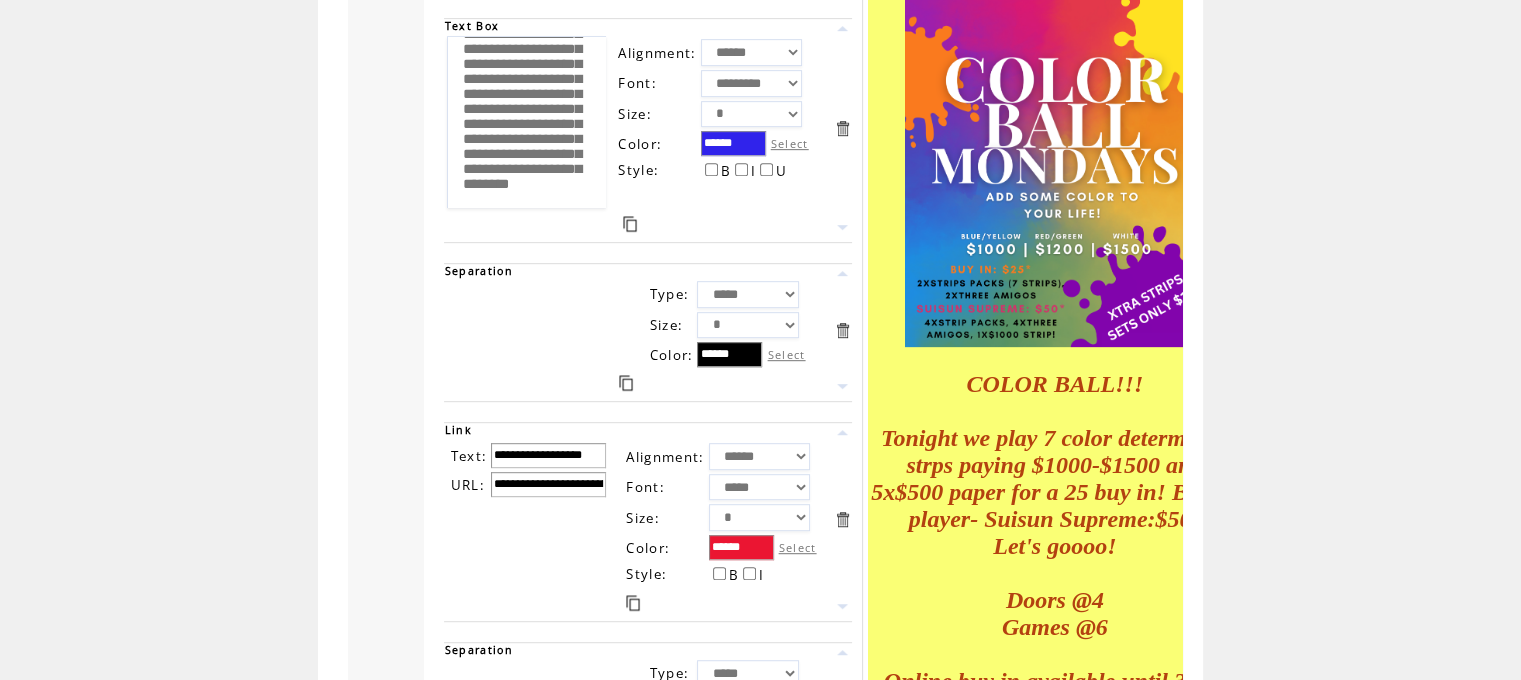 click on "**********" at bounding box center (526, 122) 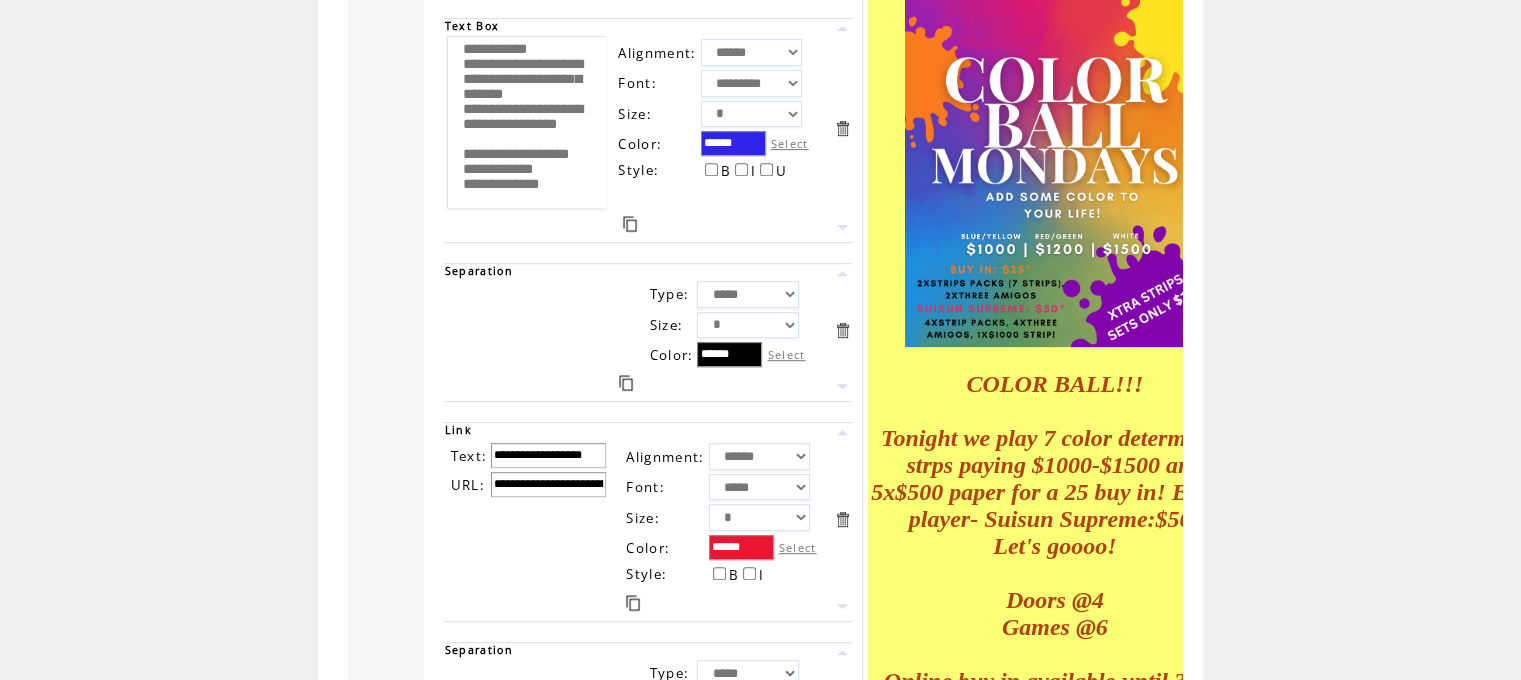 scroll, scrollTop: 665, scrollLeft: 0, axis: vertical 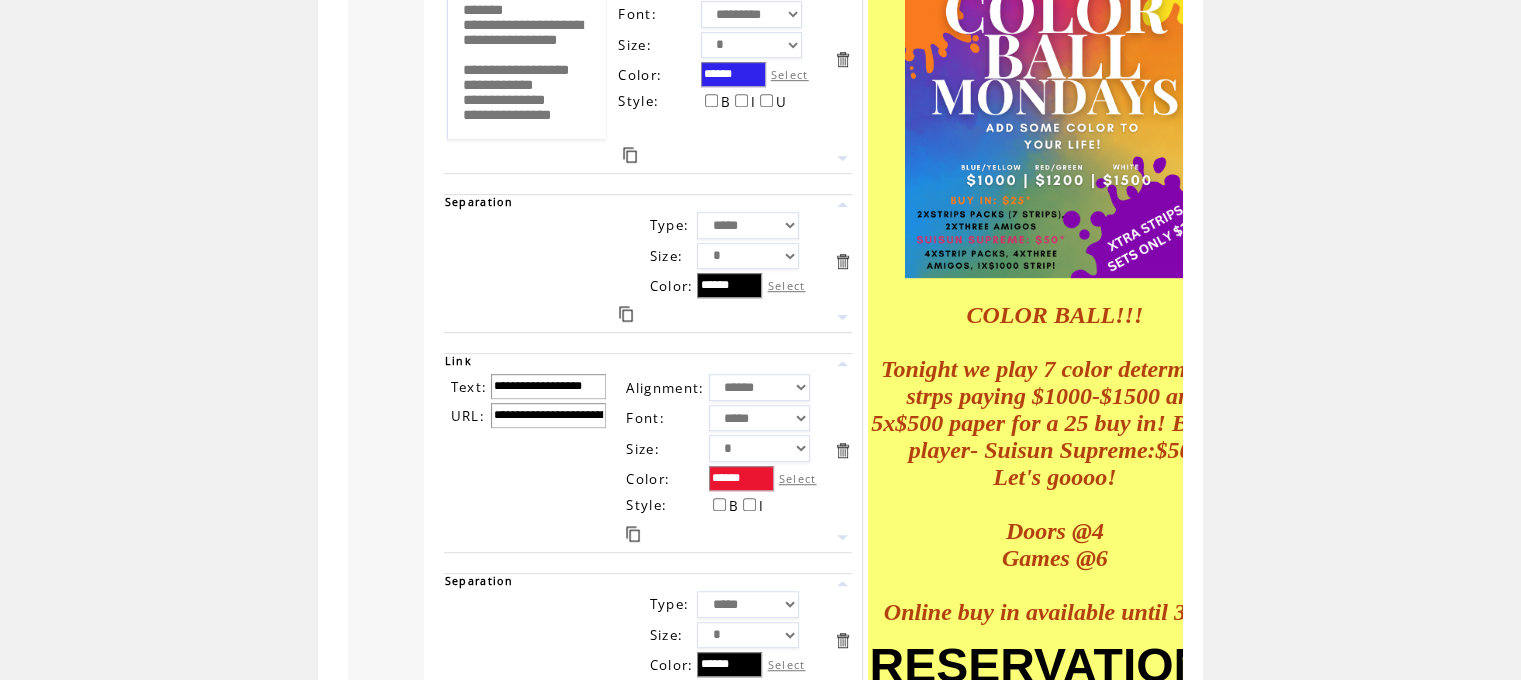 drag, startPoint x: 528, startPoint y: 120, endPoint x: 492, endPoint y: 88, distance: 48.166378 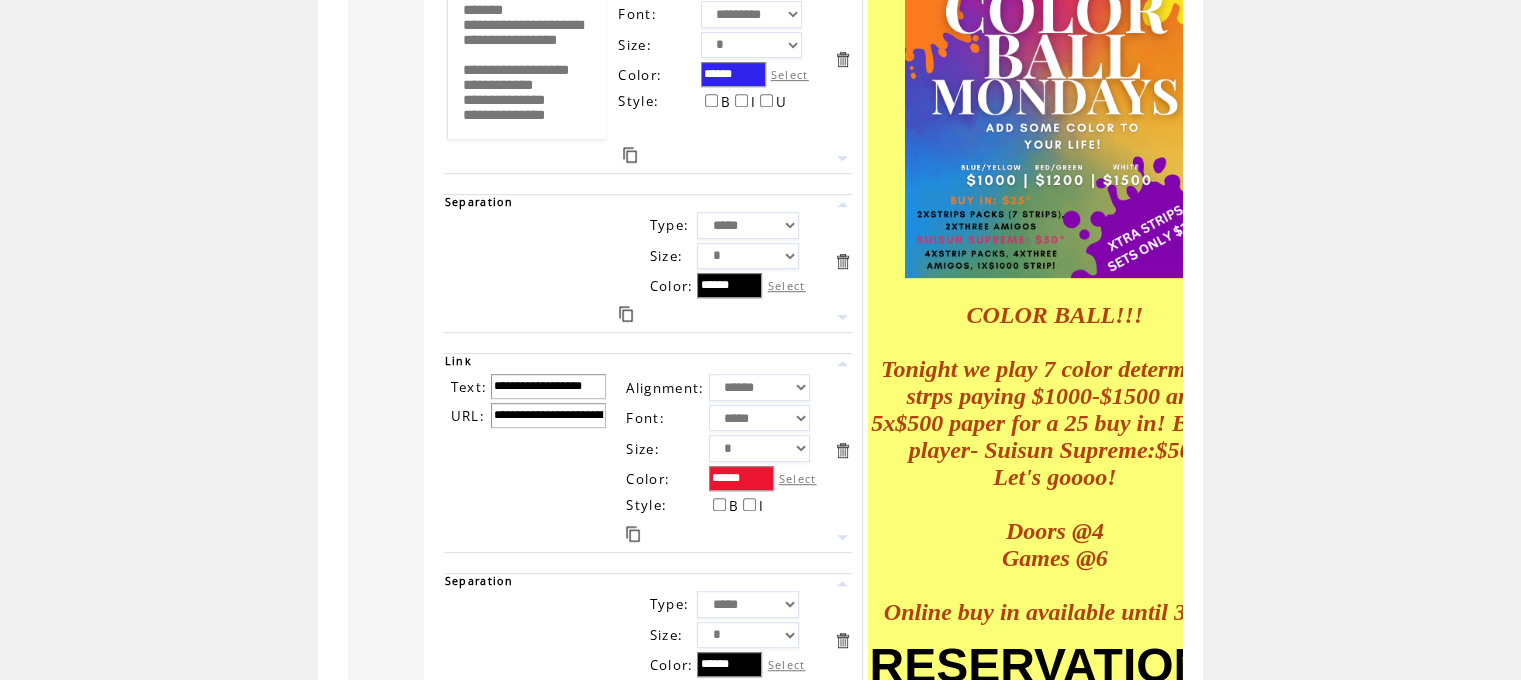 scroll, scrollTop: 720, scrollLeft: 0, axis: vertical 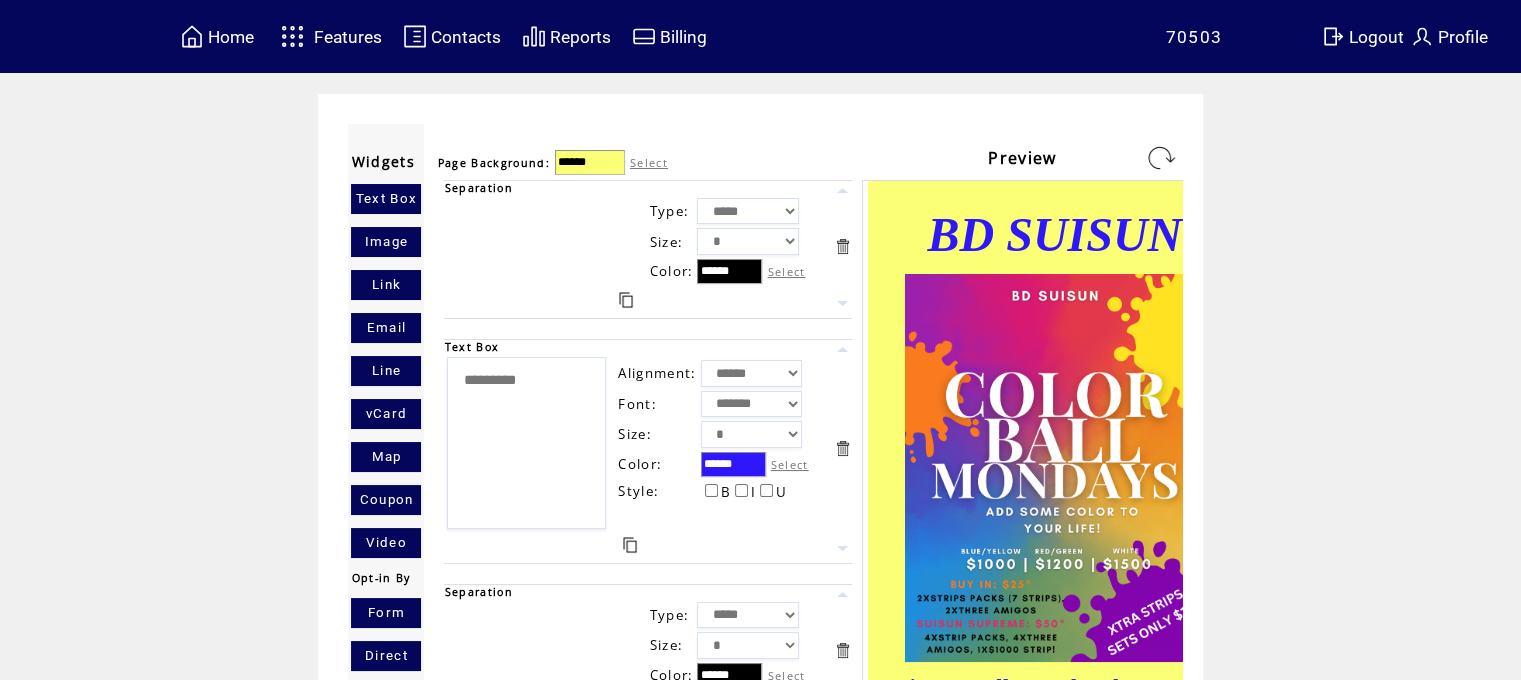 type on "**********" 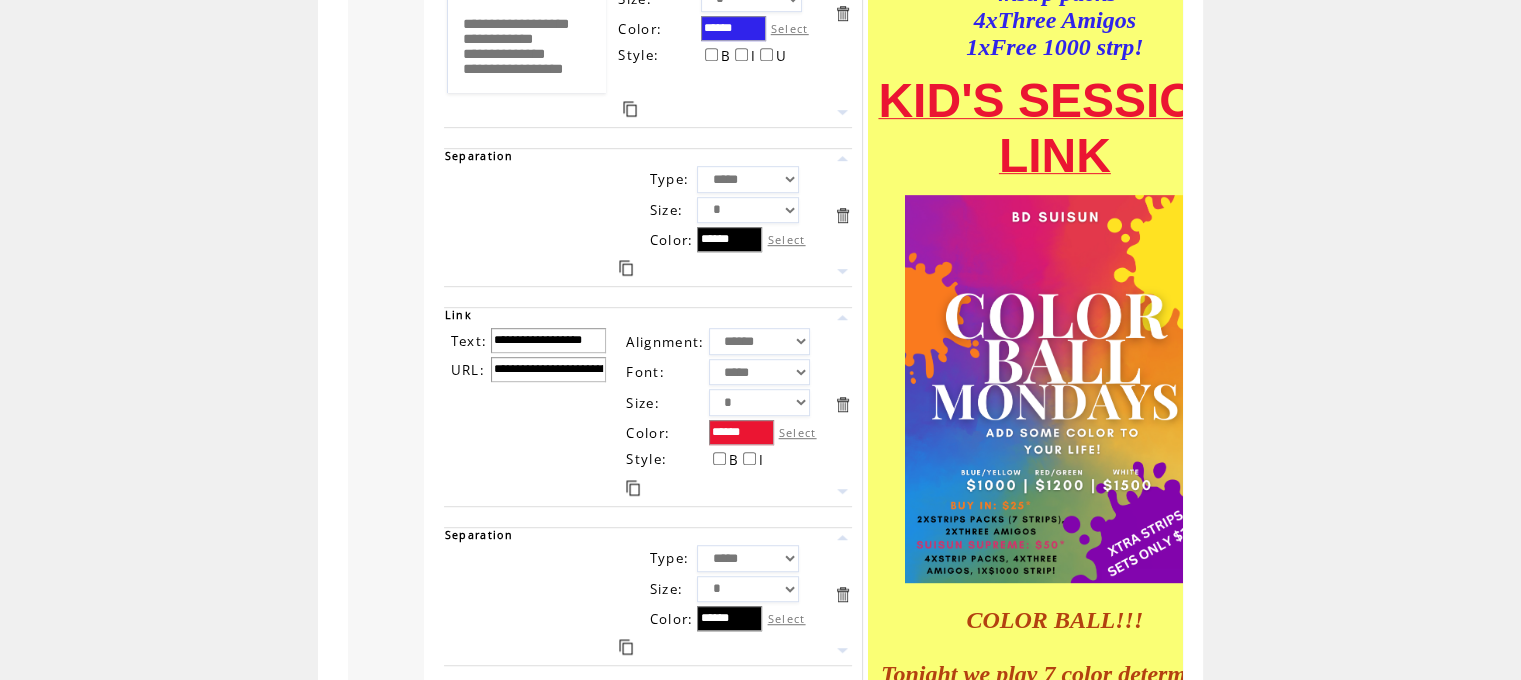 scroll, scrollTop: 1111, scrollLeft: 0, axis: vertical 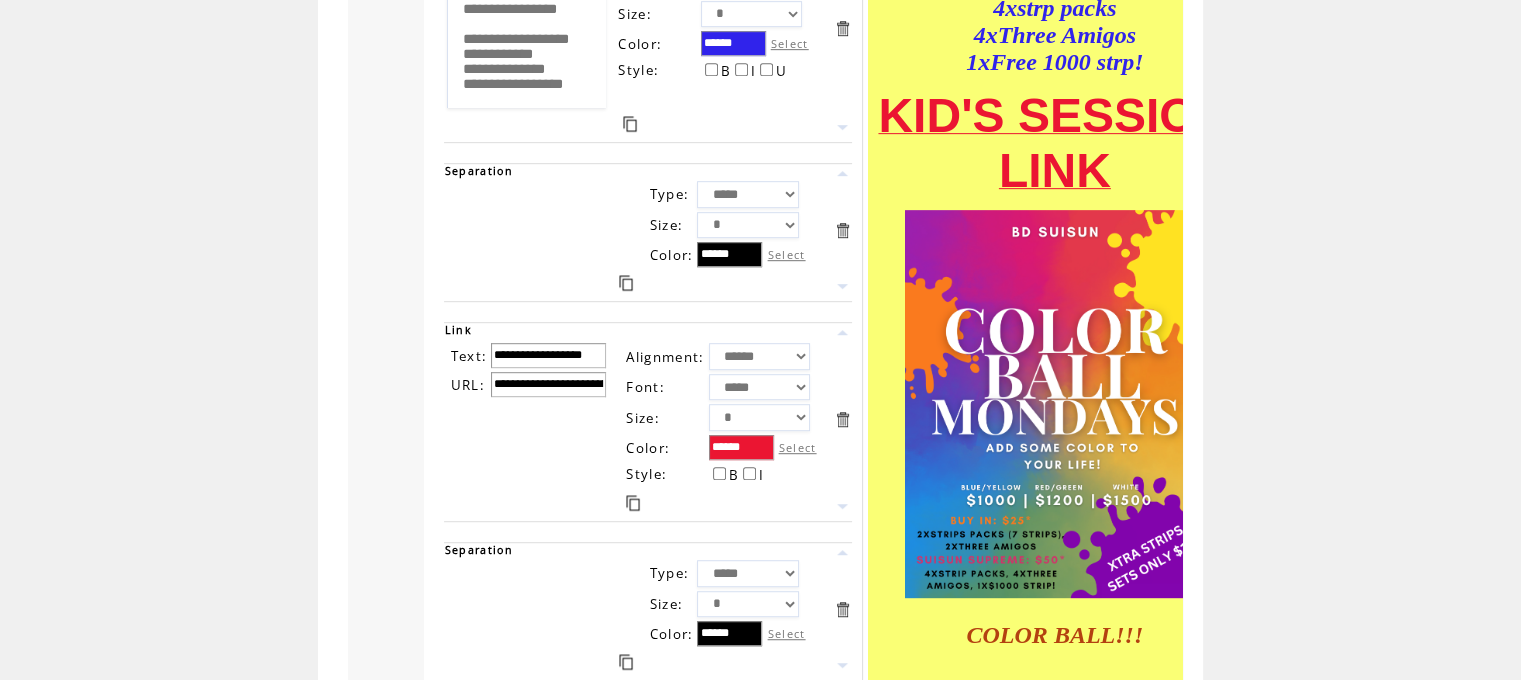 click at bounding box center (842, 419) 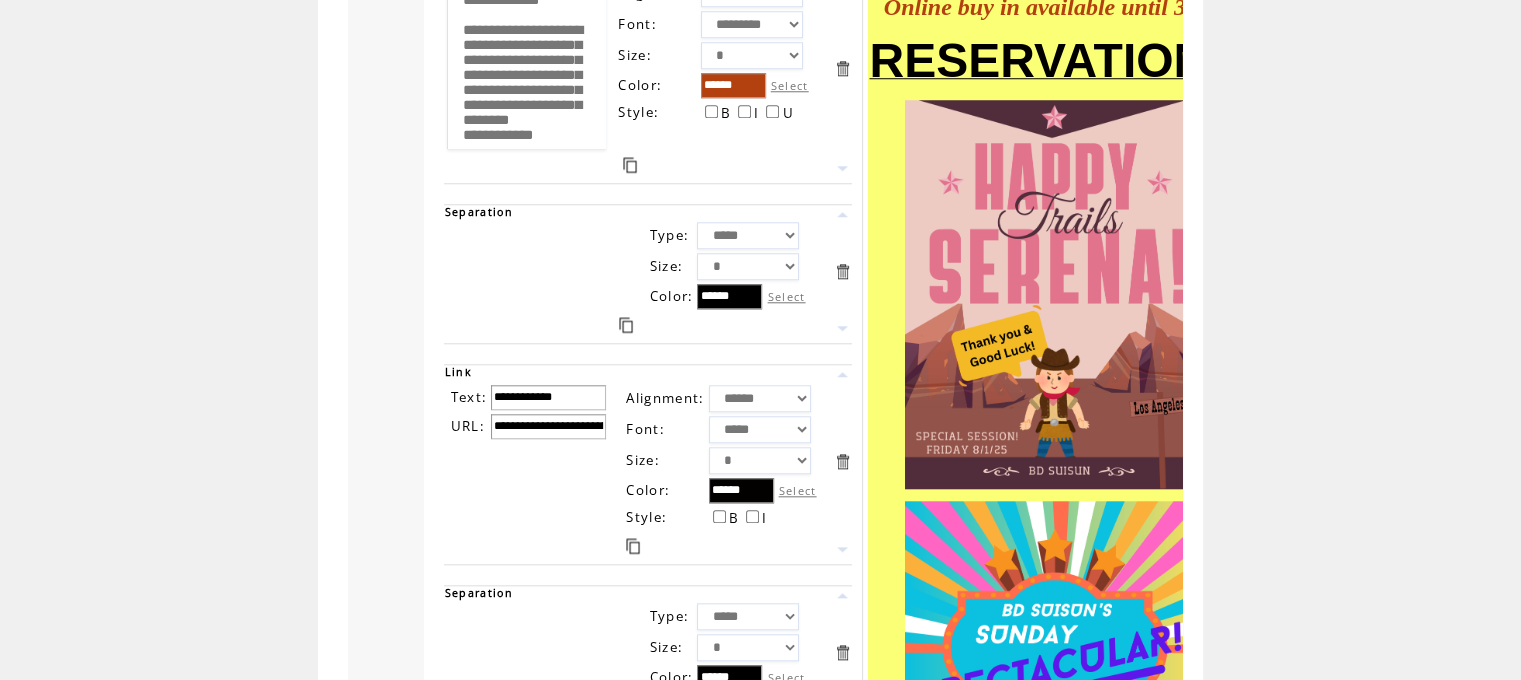 scroll, scrollTop: 1912, scrollLeft: 0, axis: vertical 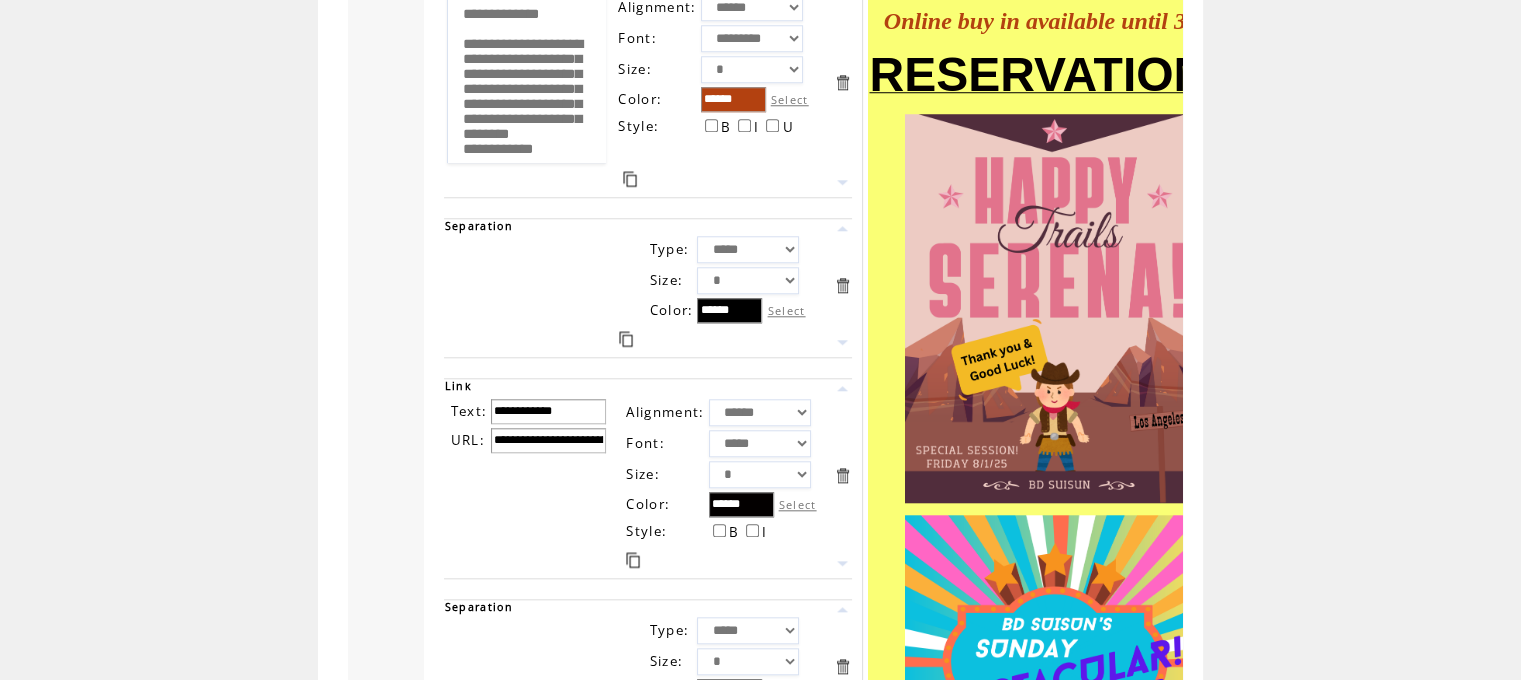 click at bounding box center (842, 388) 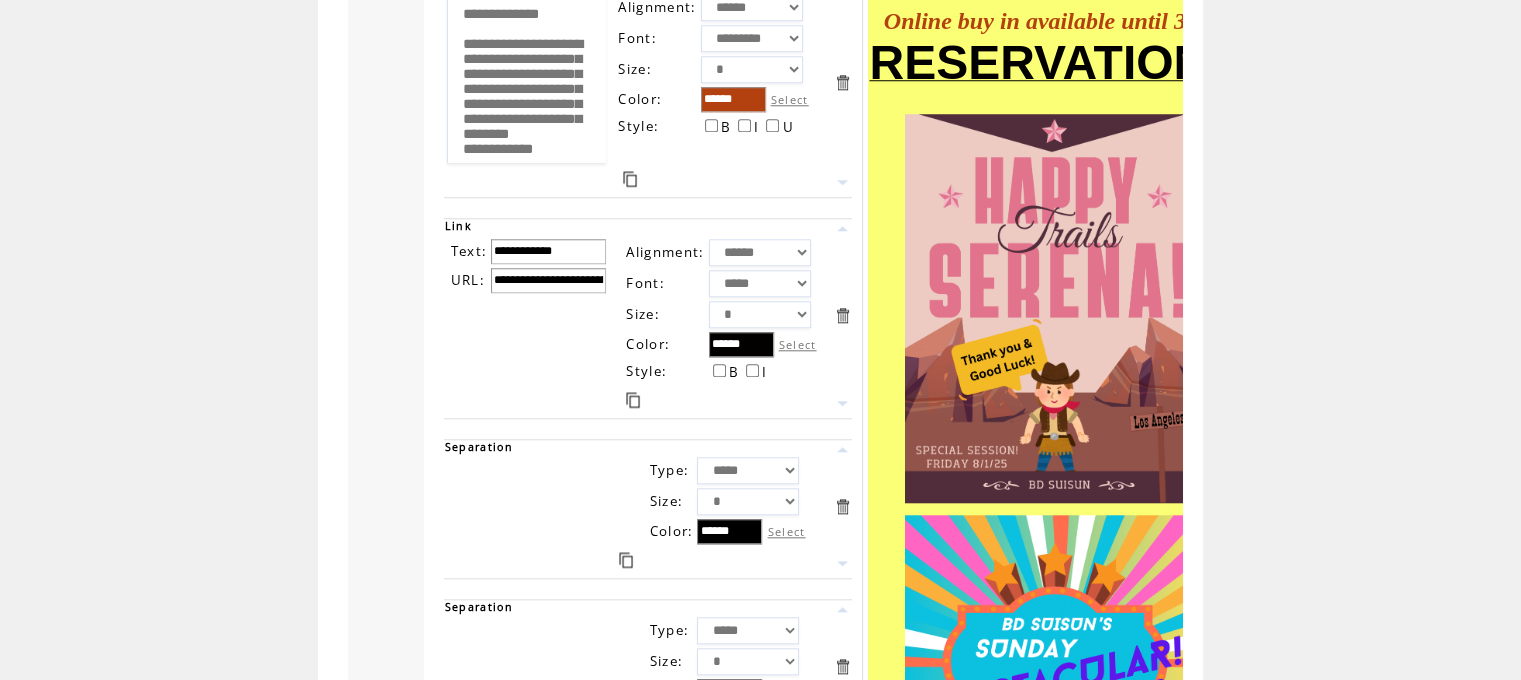 click at bounding box center (842, 228) 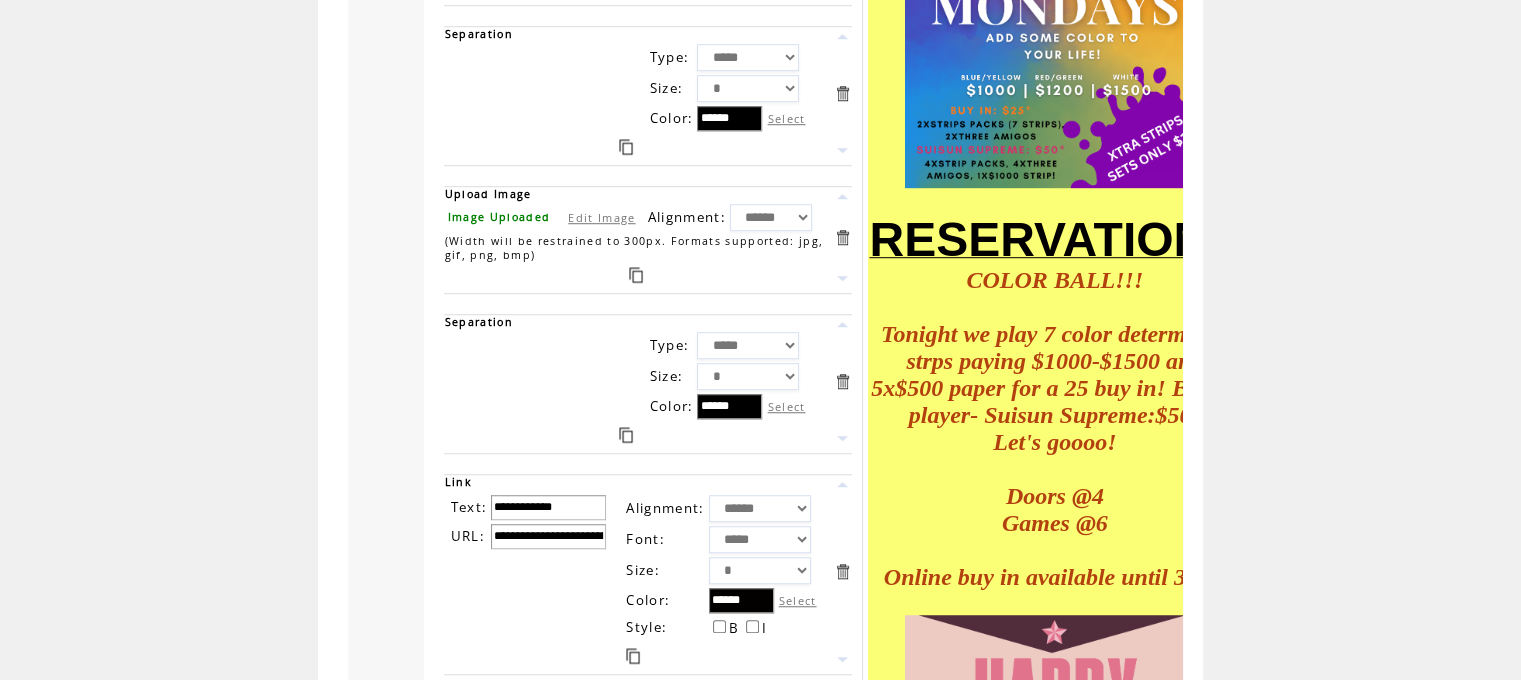 scroll, scrollTop: 1406, scrollLeft: 0, axis: vertical 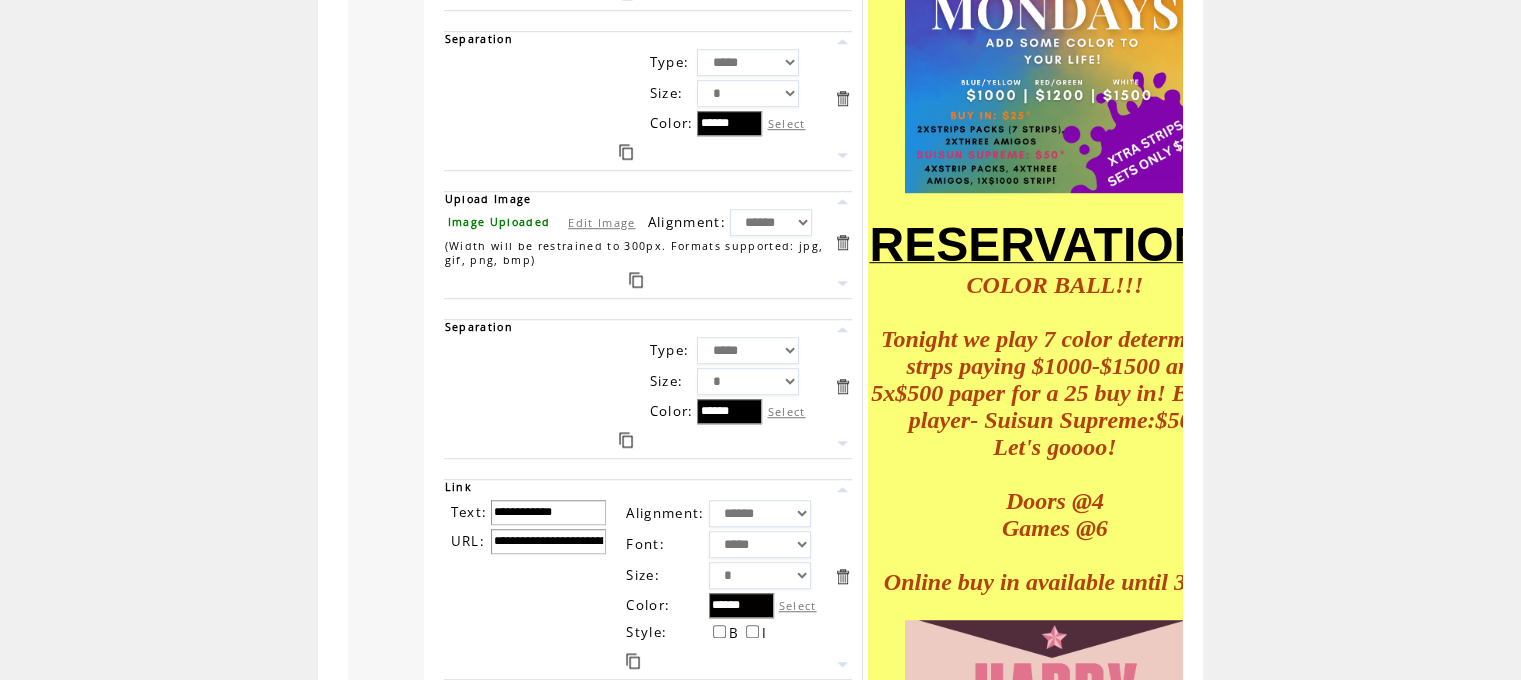 click at bounding box center [842, 489] 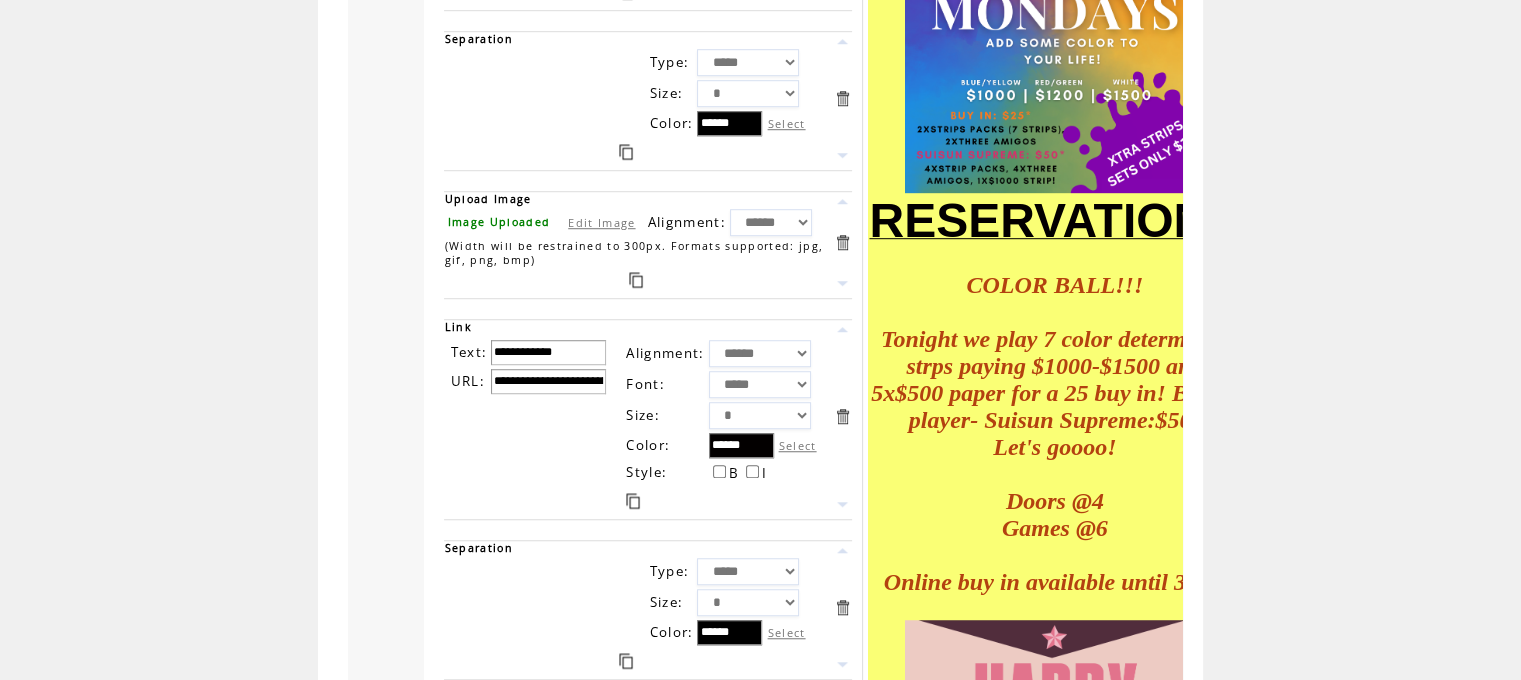 click at bounding box center [842, 329] 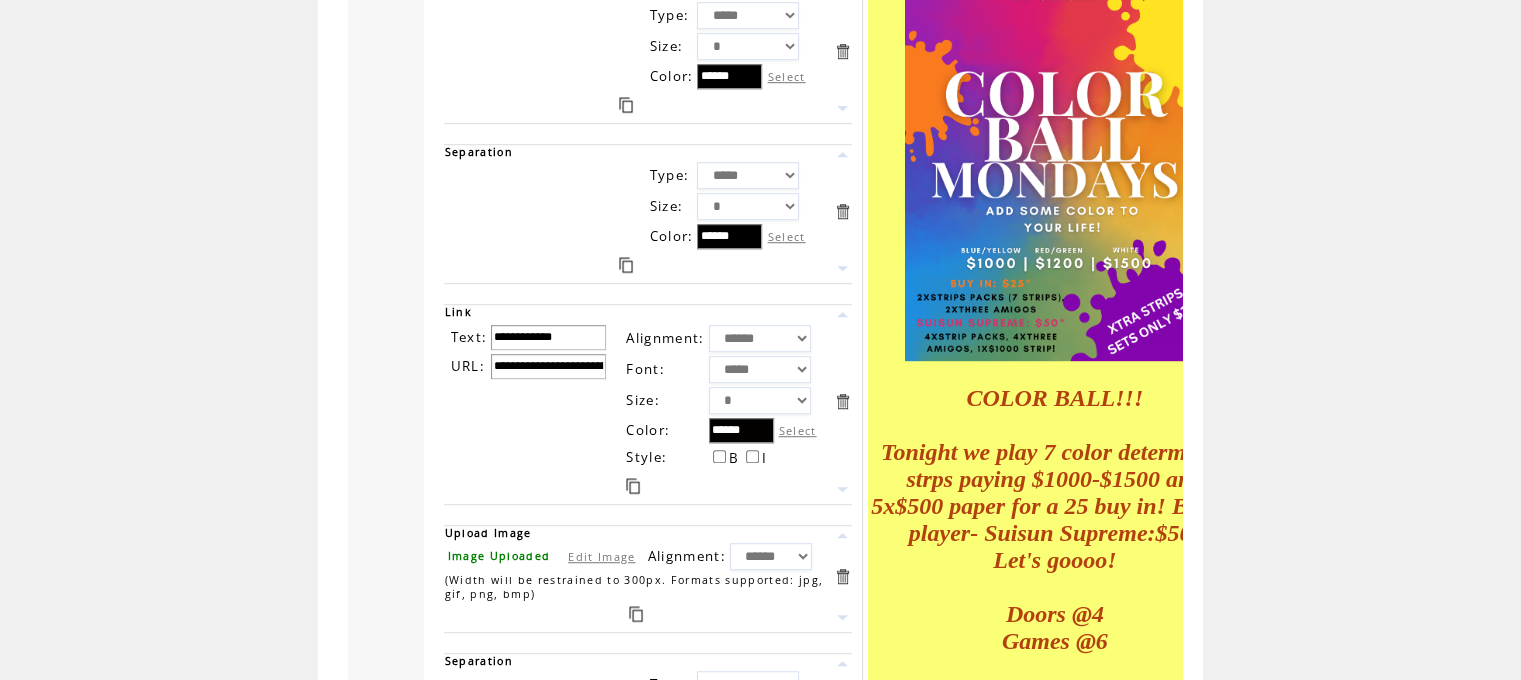 scroll, scrollTop: 1318, scrollLeft: 0, axis: vertical 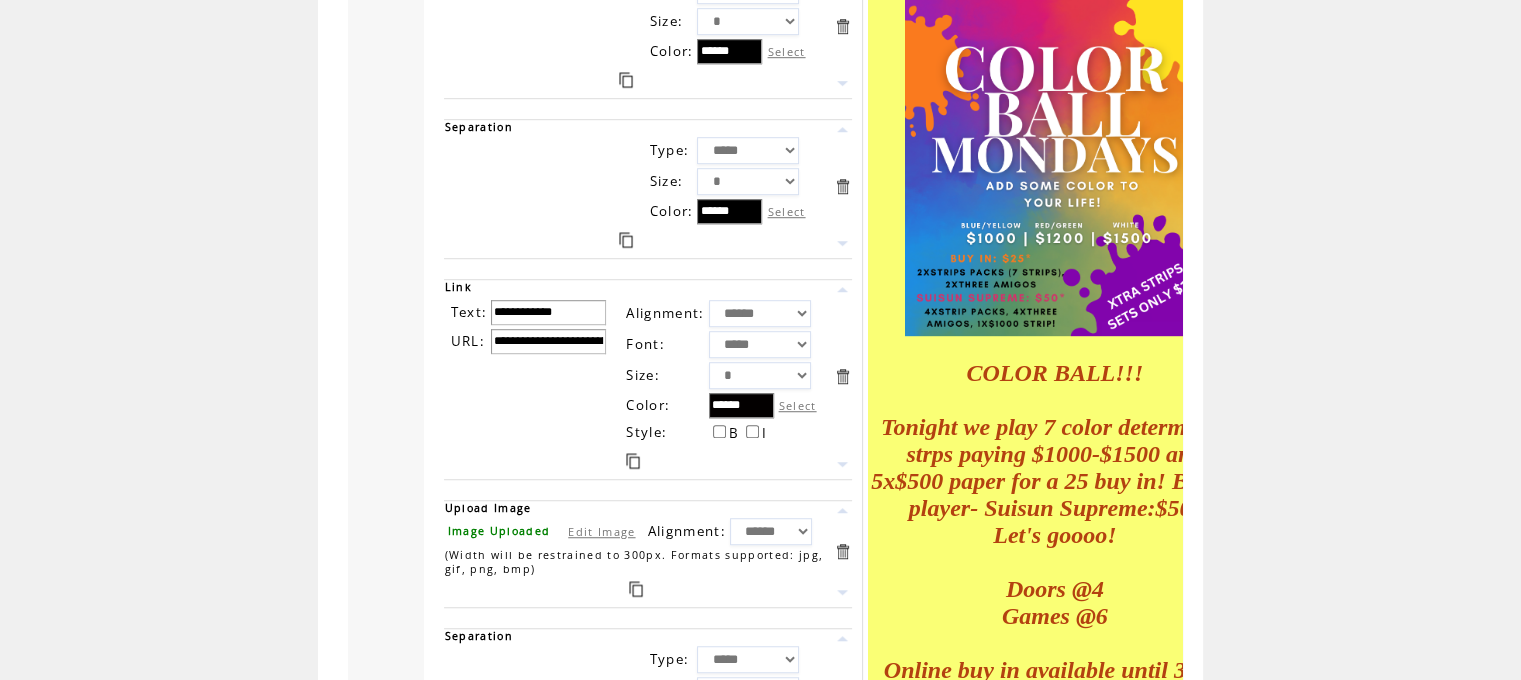 click on "Select" at bounding box center [798, 405] 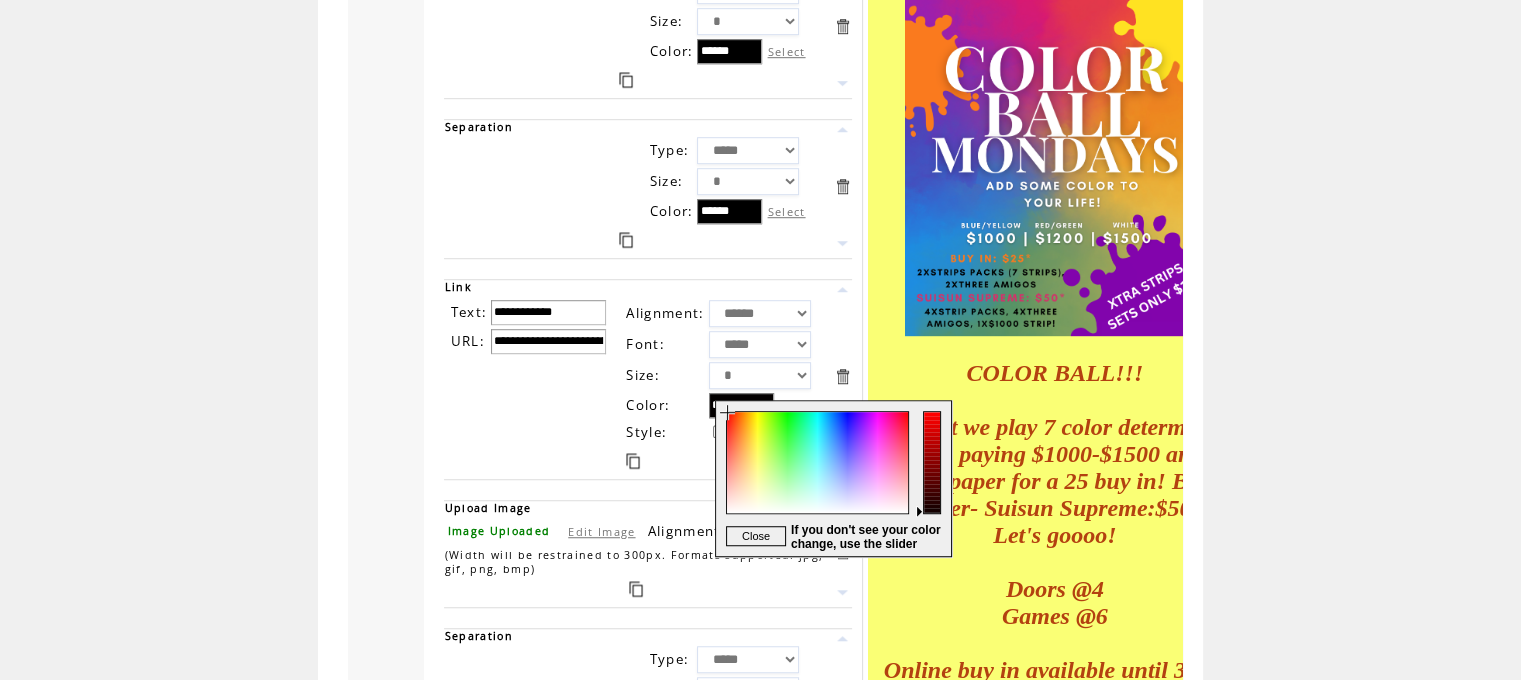 type on "******" 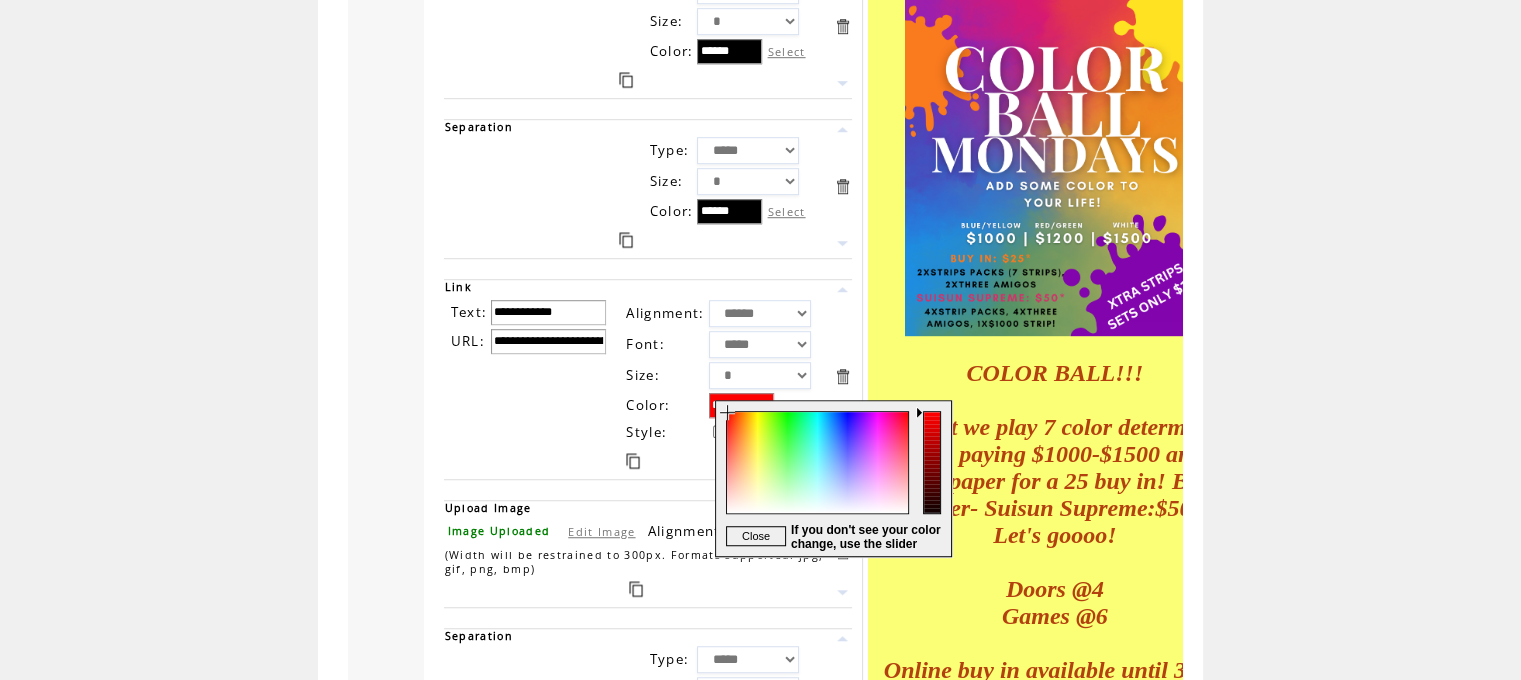 click at bounding box center (933, 478) 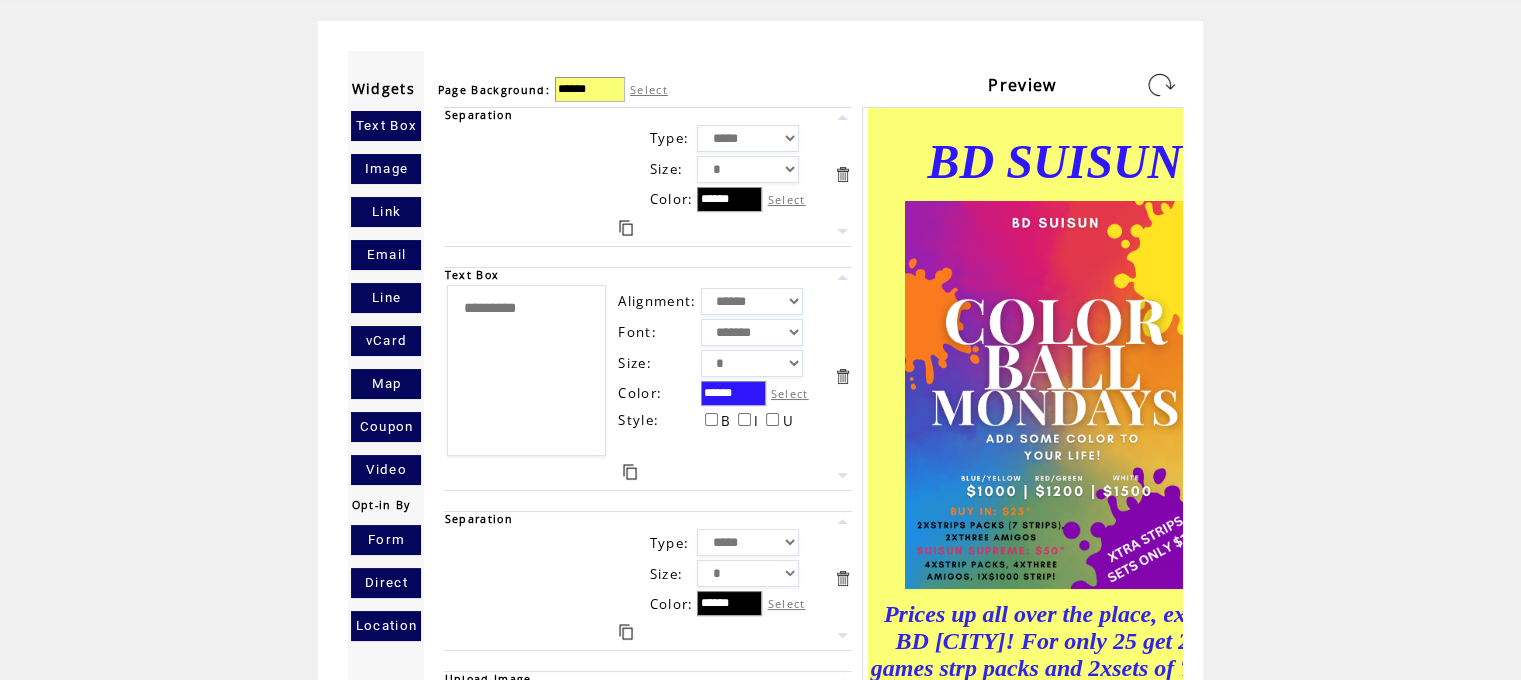 scroll, scrollTop: 0, scrollLeft: 0, axis: both 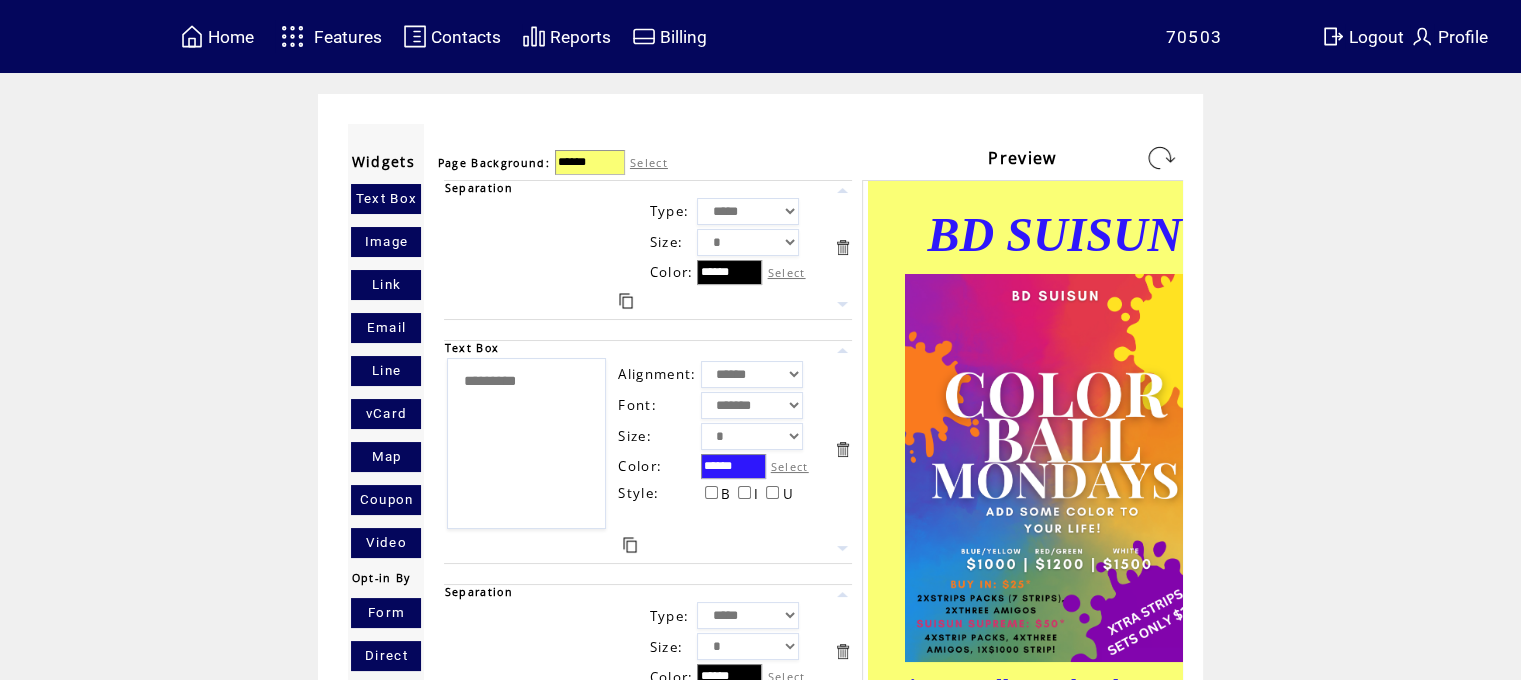 click at bounding box center (1161, 158) 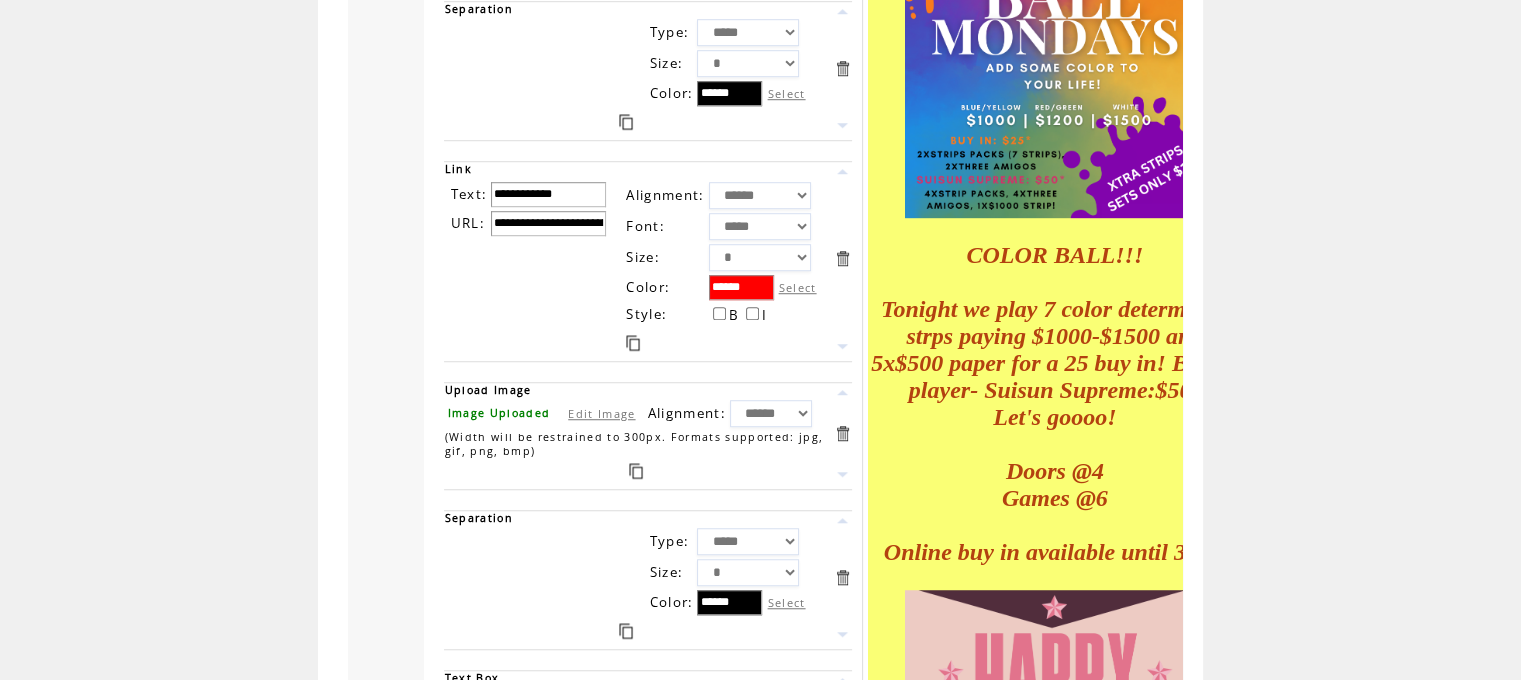 scroll, scrollTop: 1451, scrollLeft: 0, axis: vertical 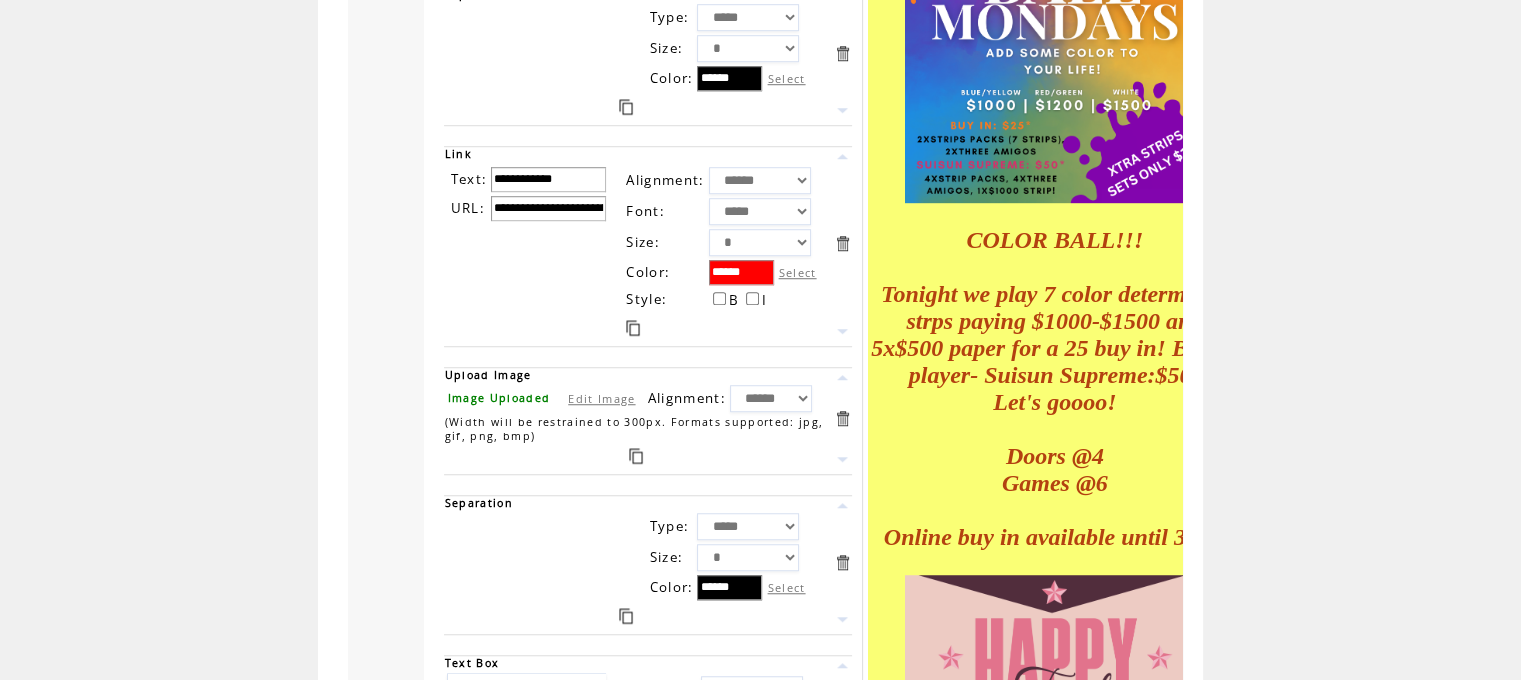 click at bounding box center [626, 616] 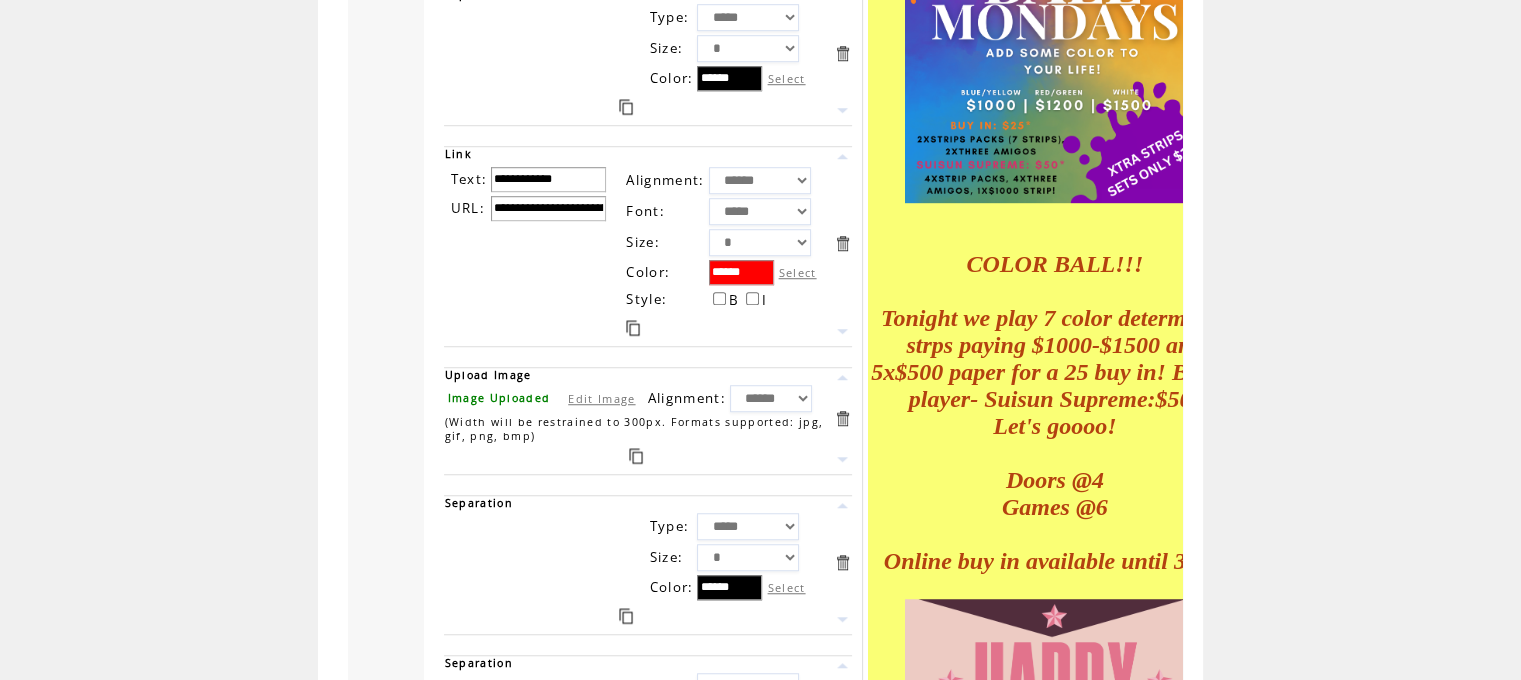 click at bounding box center [842, 505] 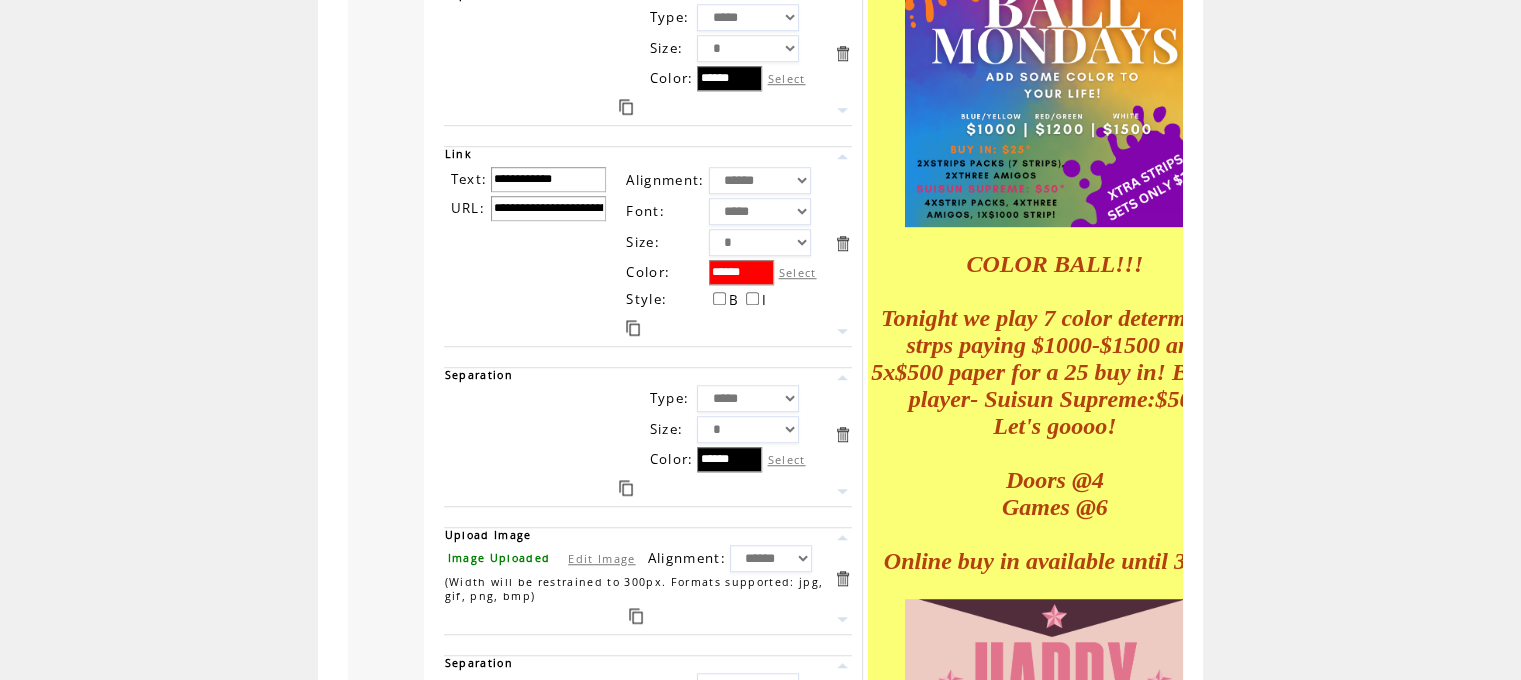click on "* * * * * * *" at bounding box center [748, 429] 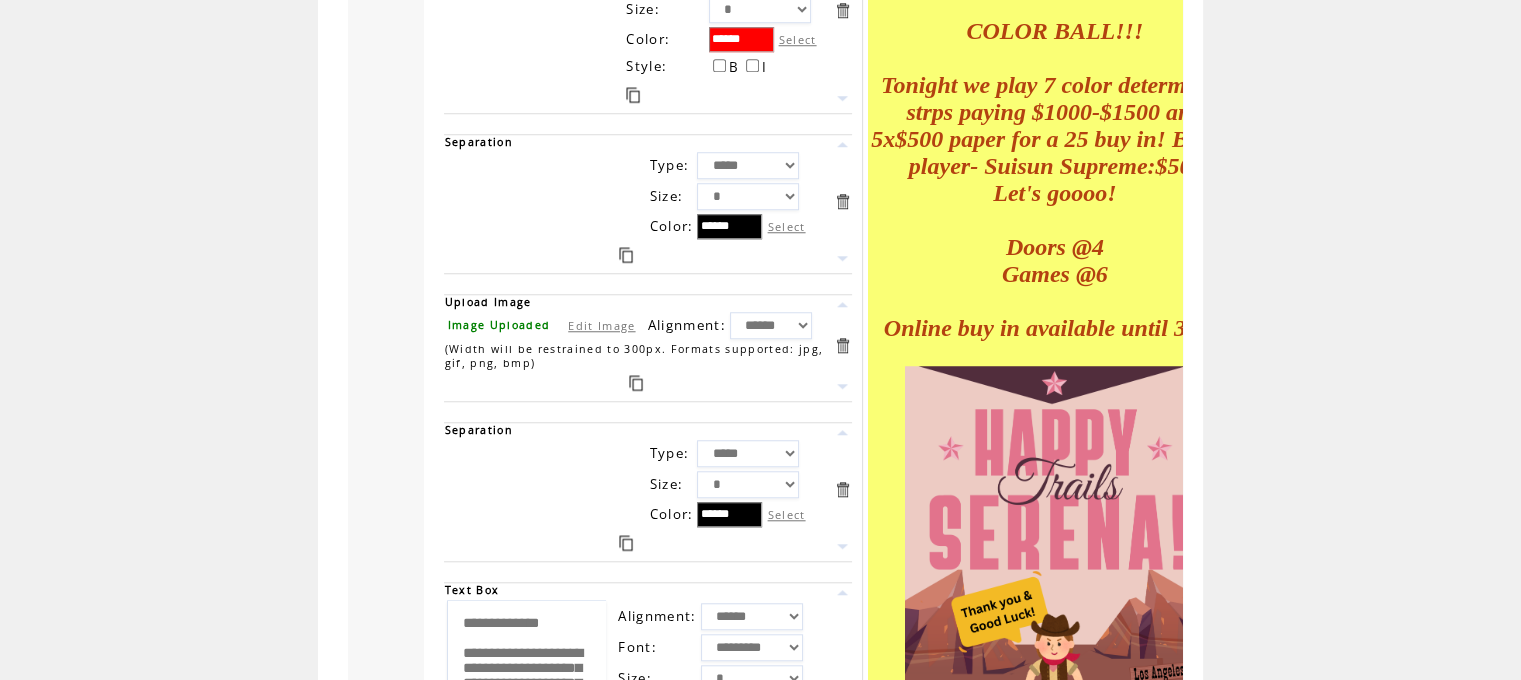 scroll, scrollTop: 1731, scrollLeft: 0, axis: vertical 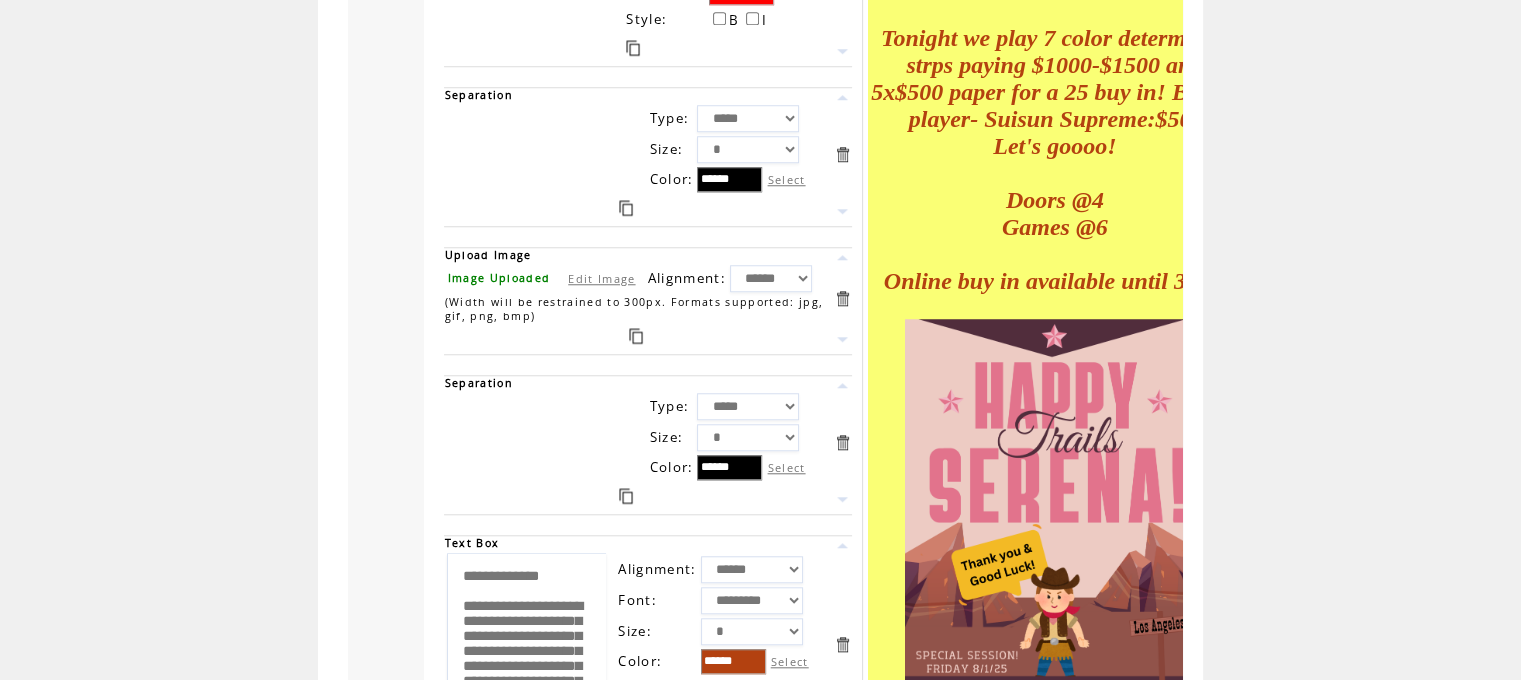 click on "* * * * * * *" at bounding box center (748, 437) 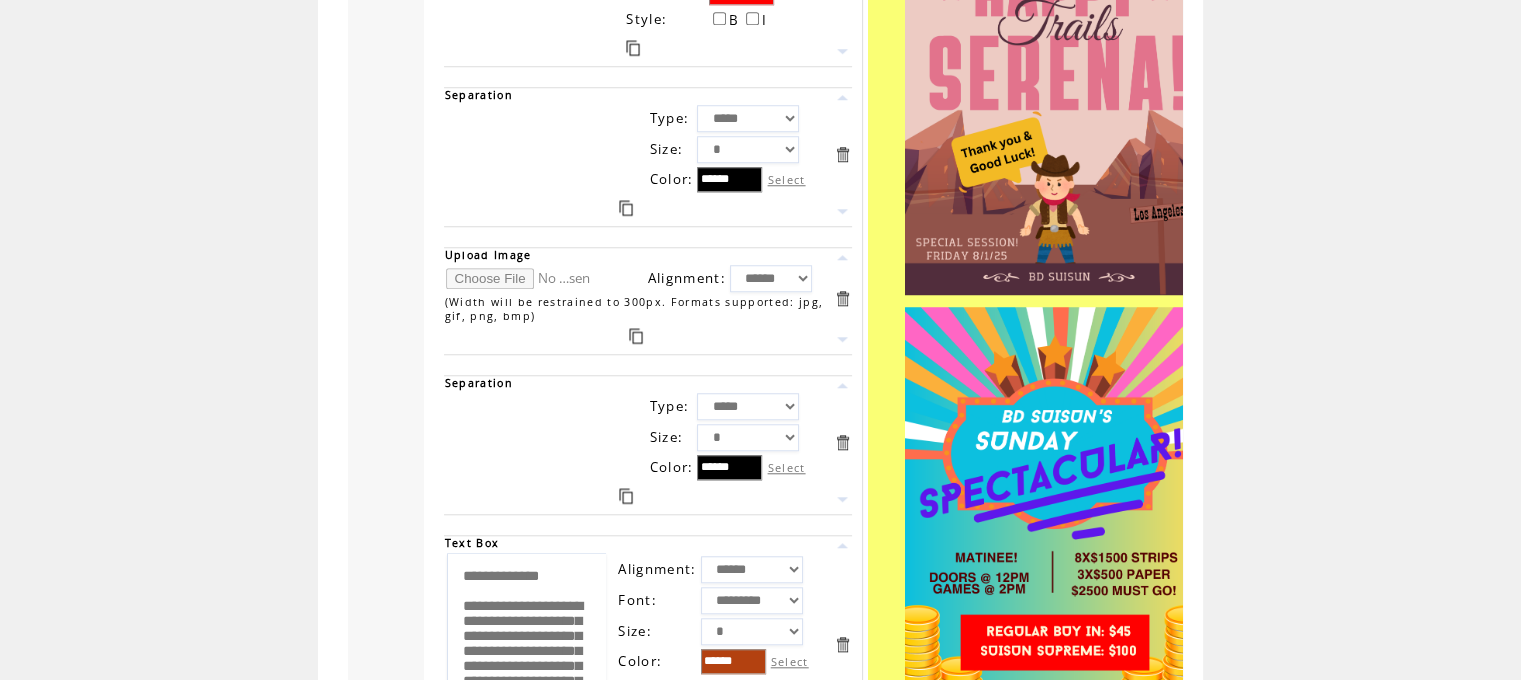 click at bounding box center (521, 278) 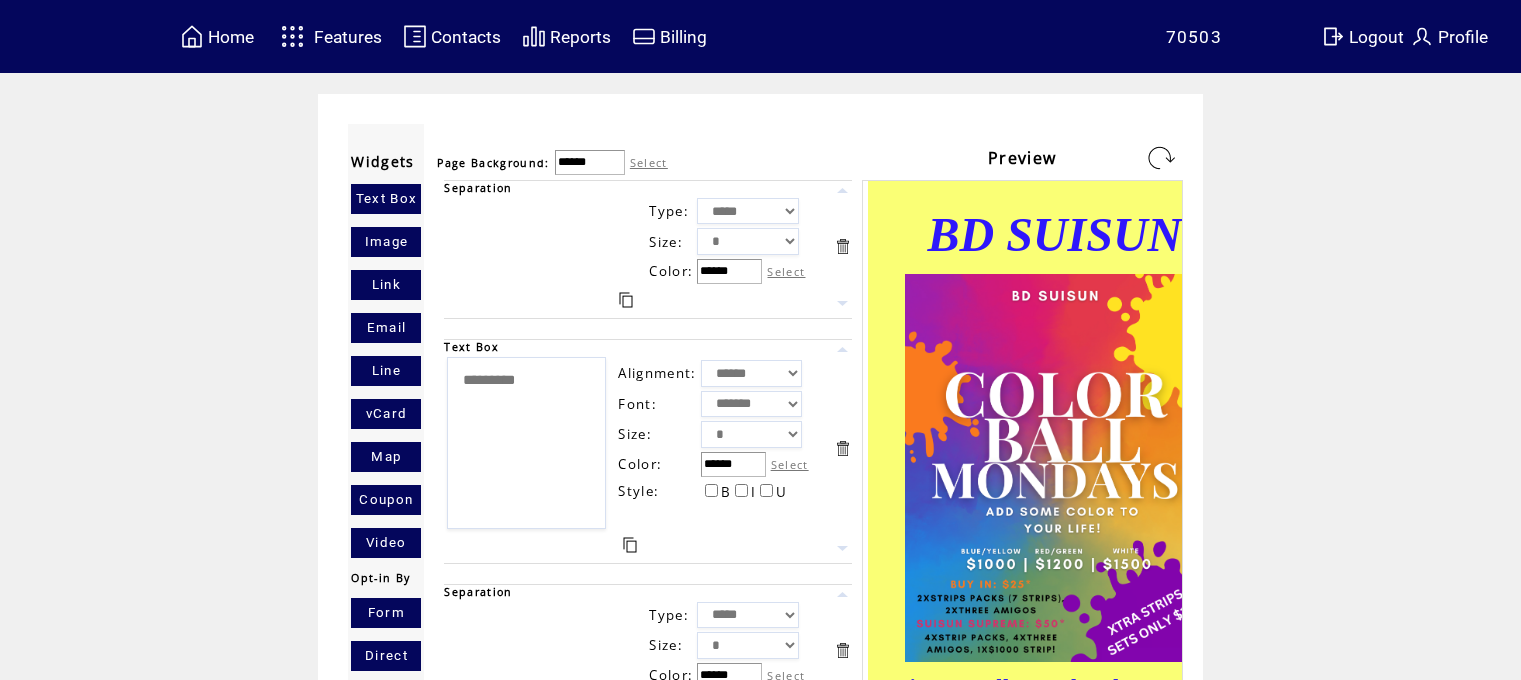 scroll, scrollTop: 0, scrollLeft: 0, axis: both 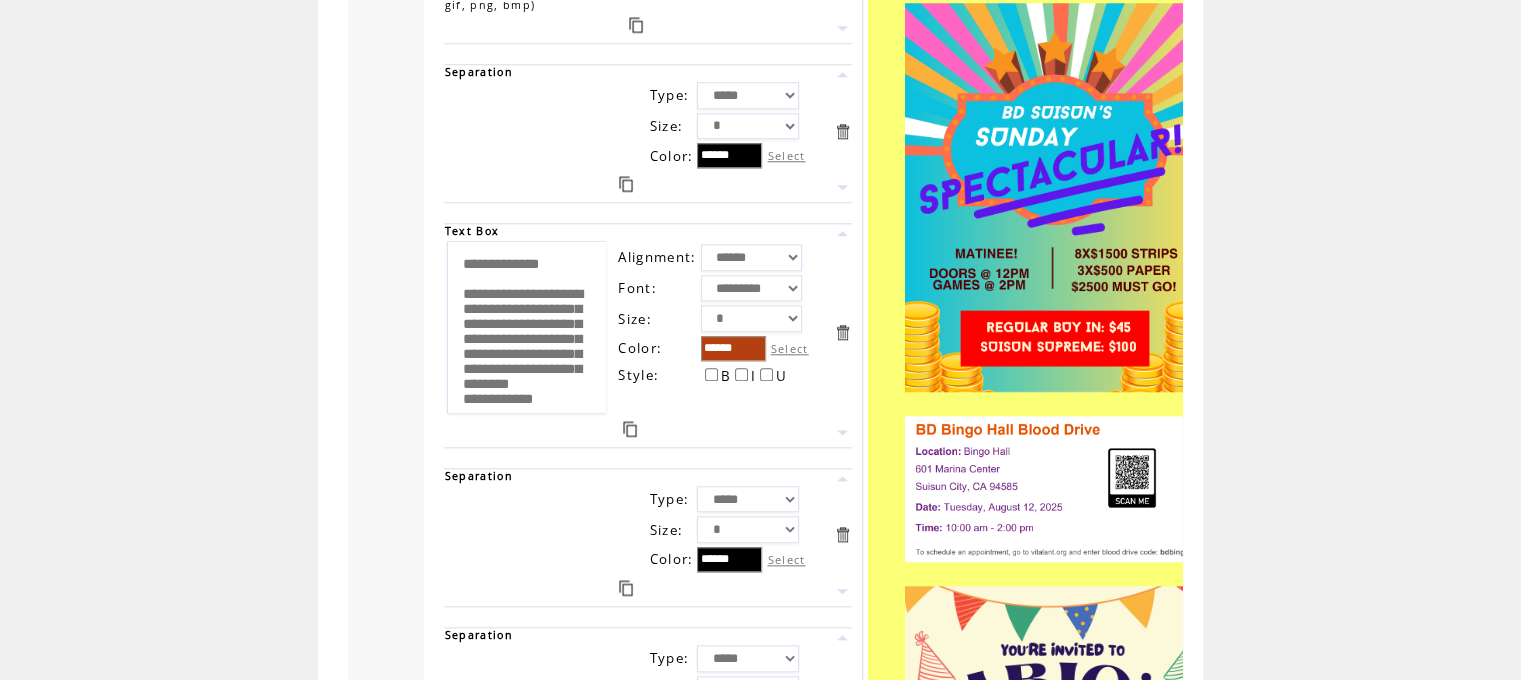 drag, startPoint x: 583, startPoint y: 383, endPoint x: 360, endPoint y: 158, distance: 316.787 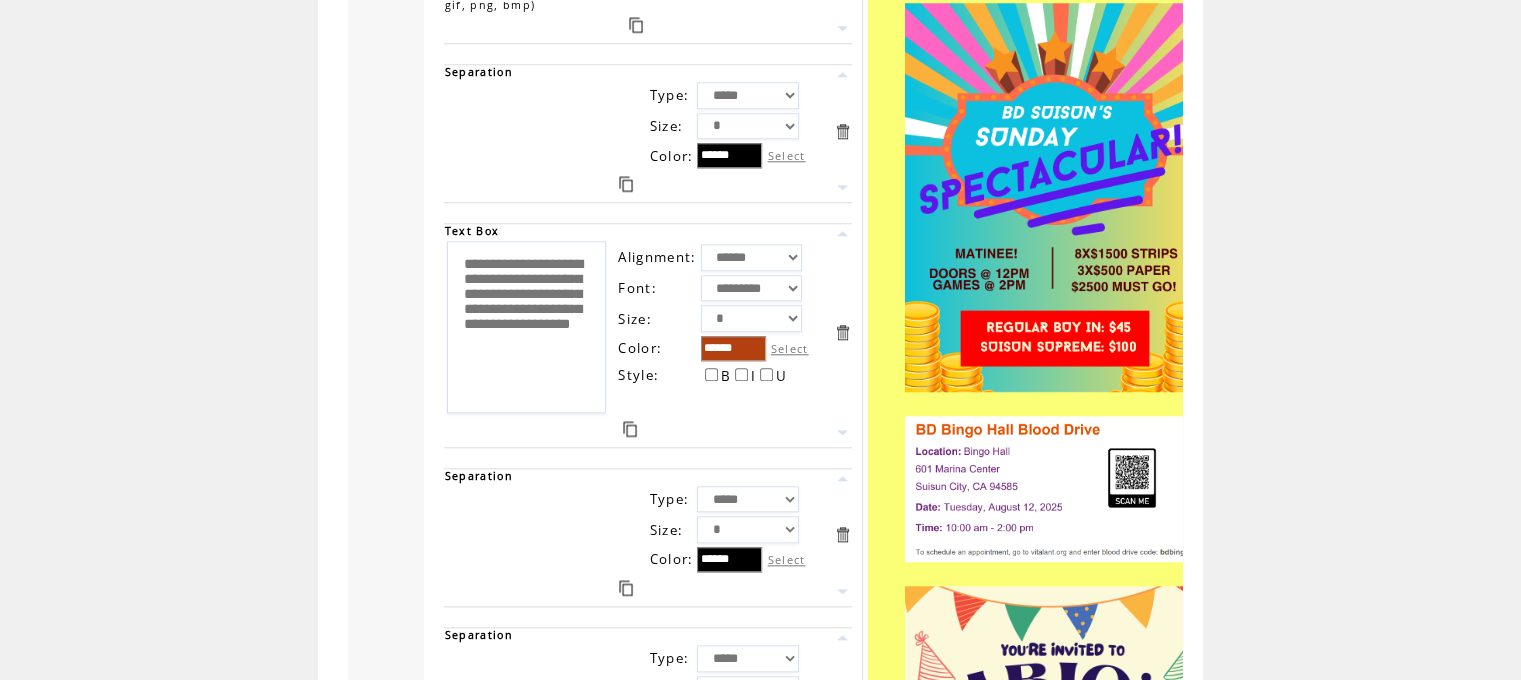 scroll, scrollTop: 25, scrollLeft: 0, axis: vertical 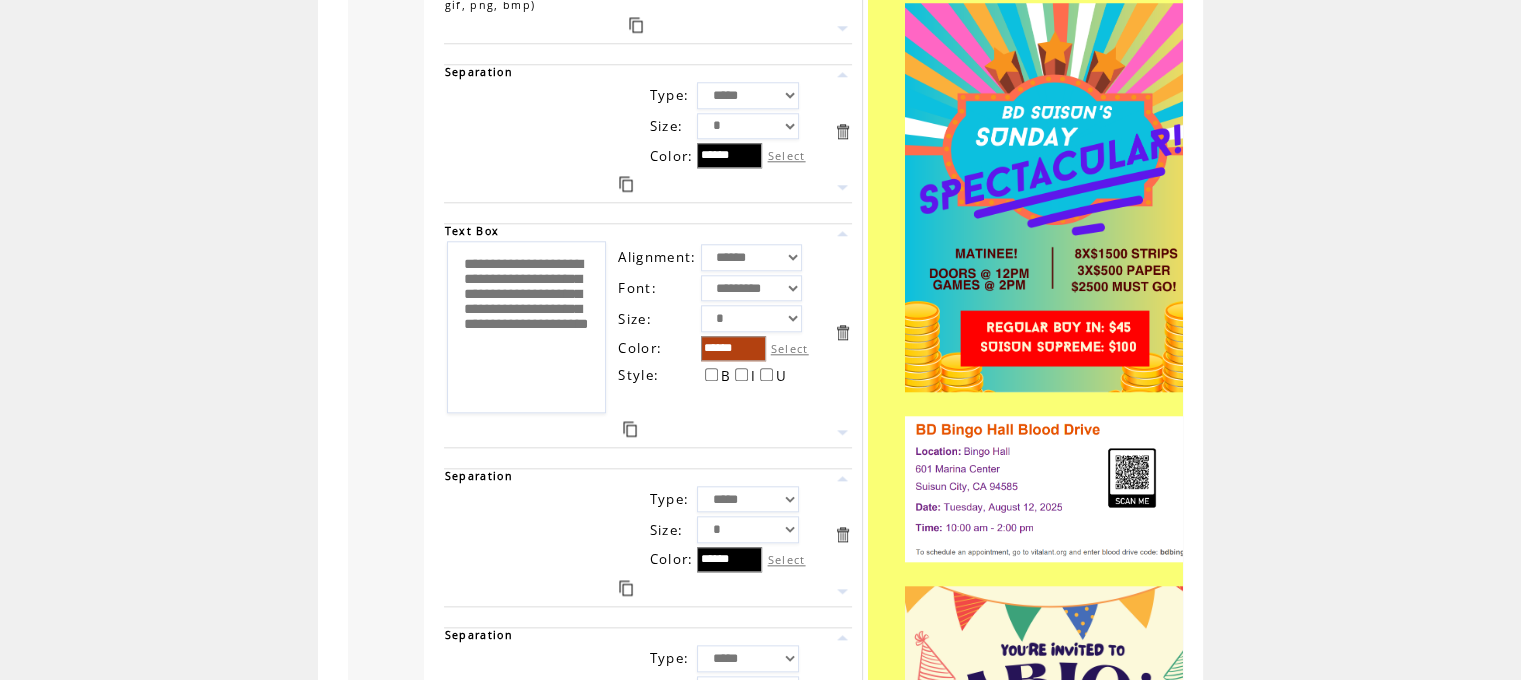 drag, startPoint x: 549, startPoint y: 323, endPoint x: 532, endPoint y: 298, distance: 30.232433 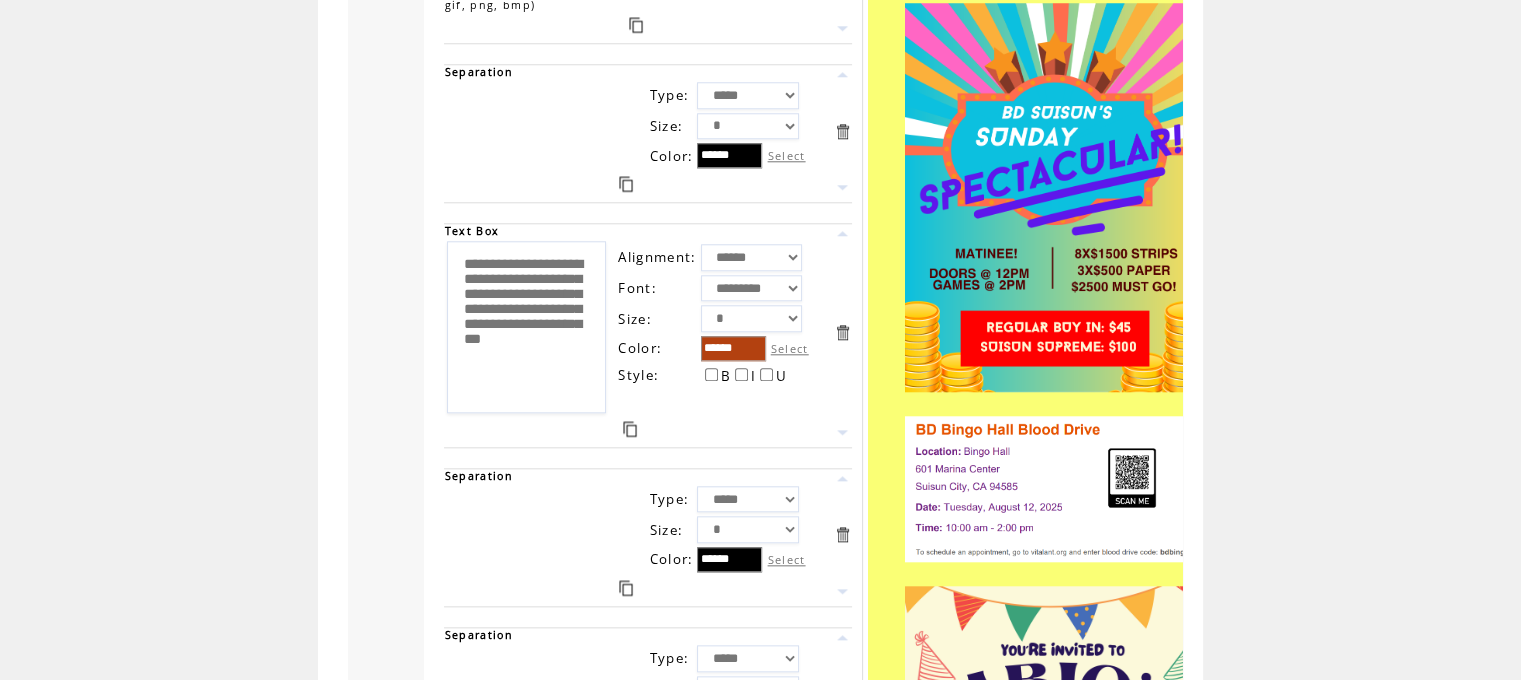 scroll, scrollTop: 40, scrollLeft: 0, axis: vertical 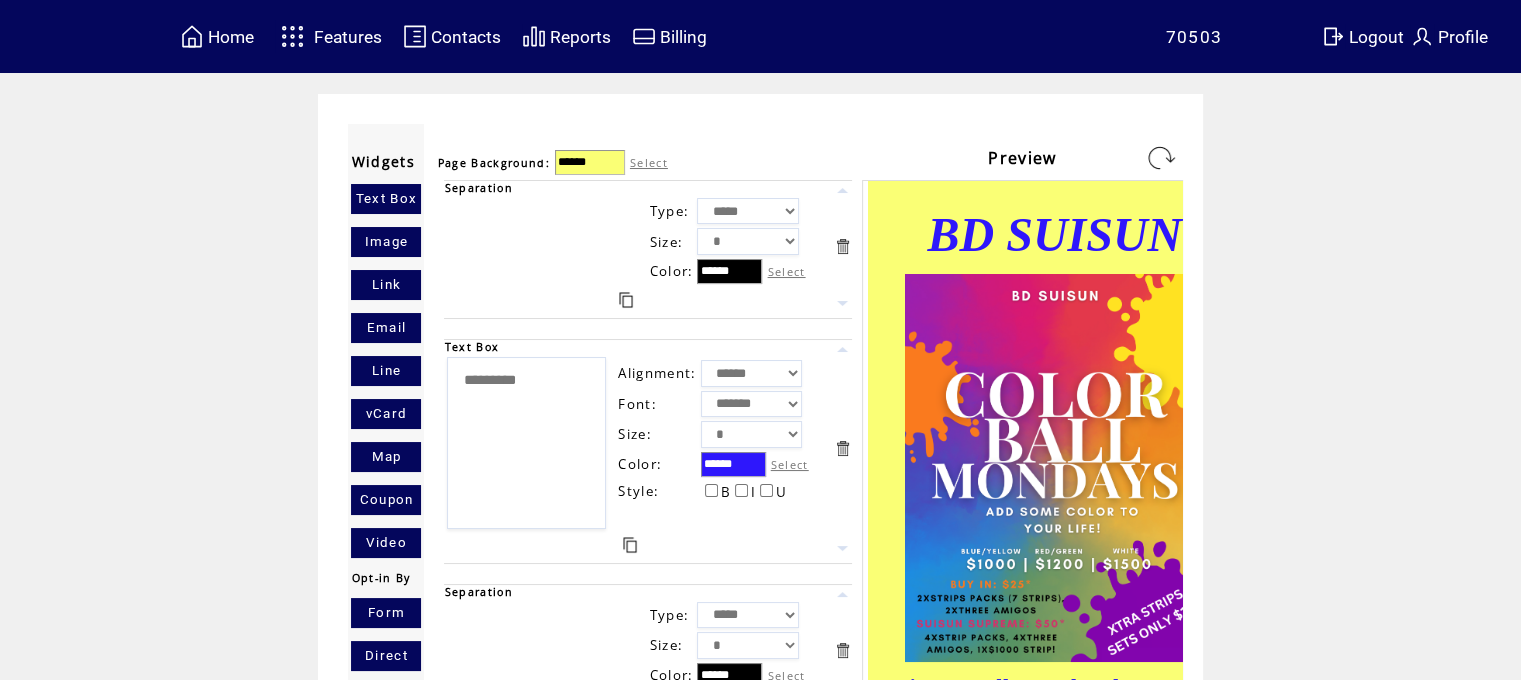 type on "**********" 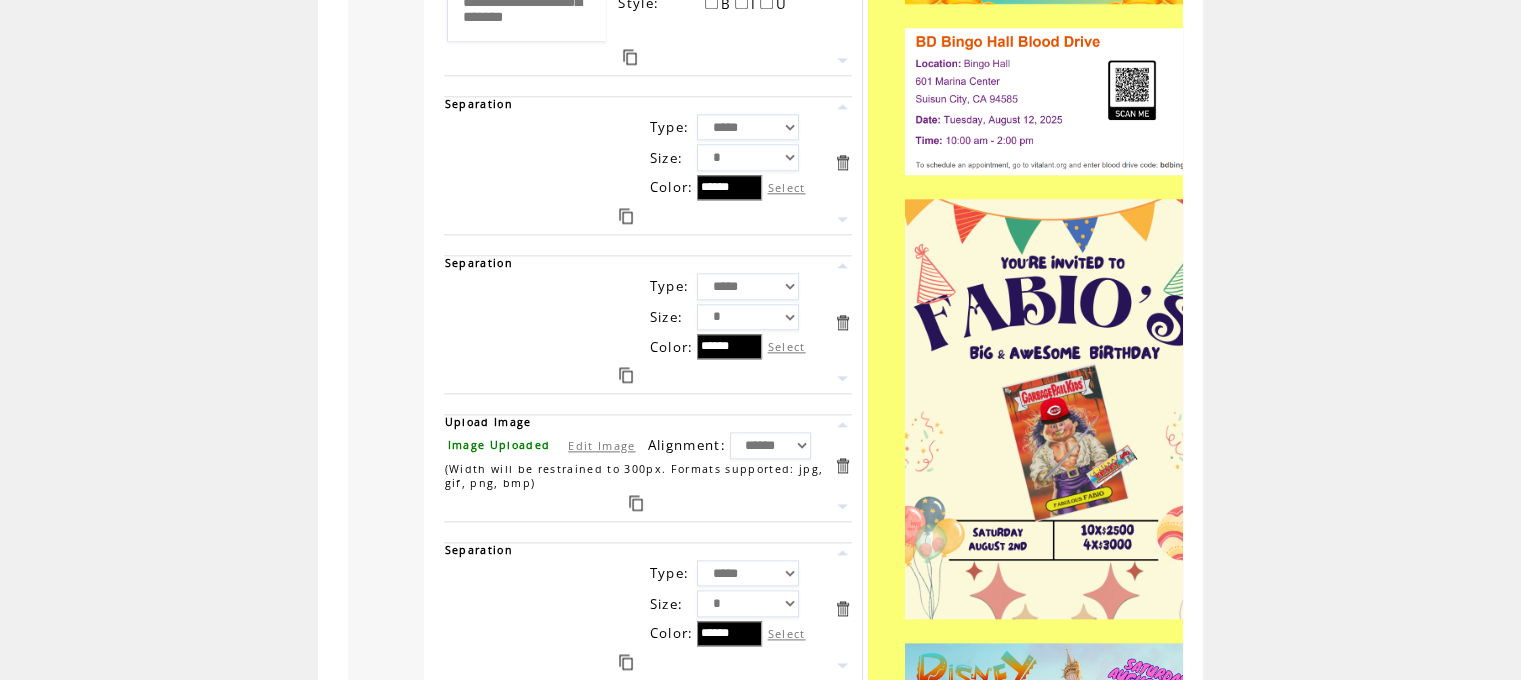 scroll, scrollTop: 2376, scrollLeft: 0, axis: vertical 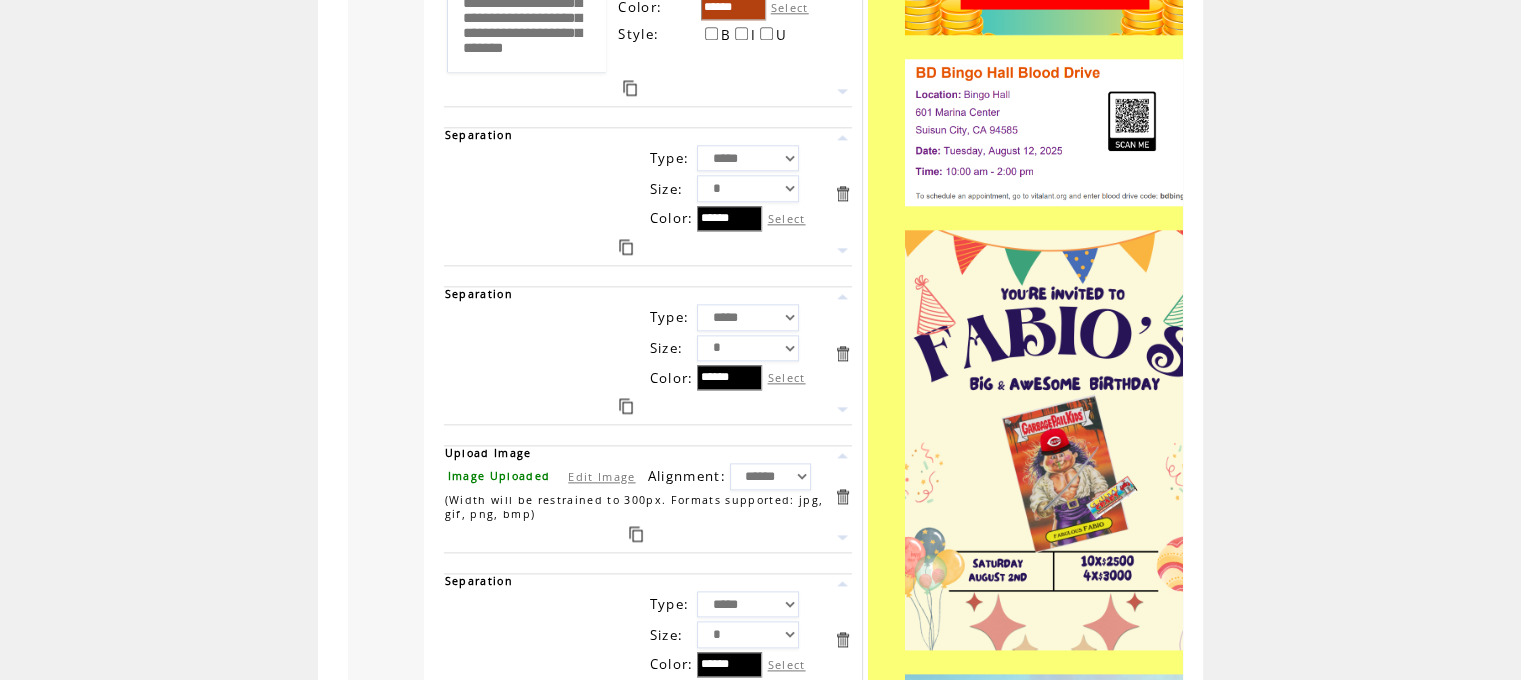 click at bounding box center [842, 353] 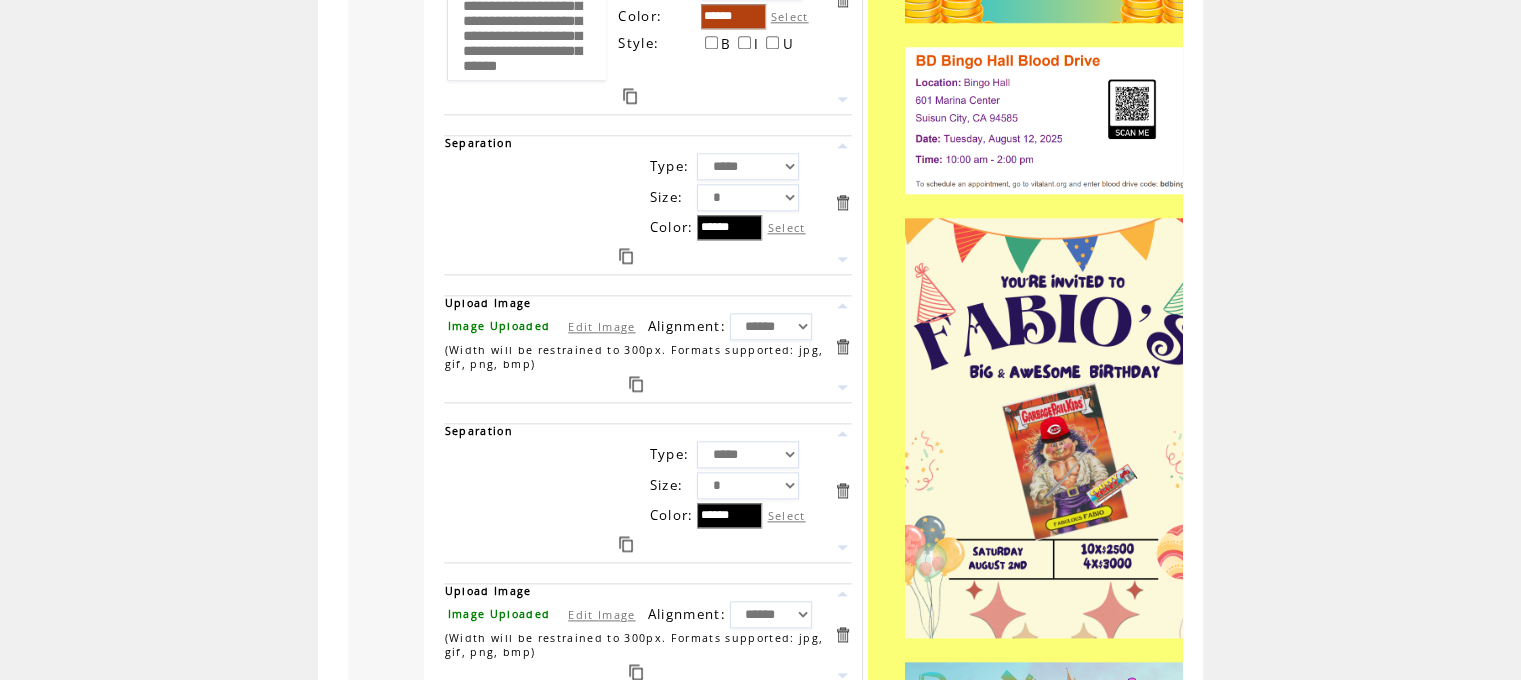 click at bounding box center [842, 346] 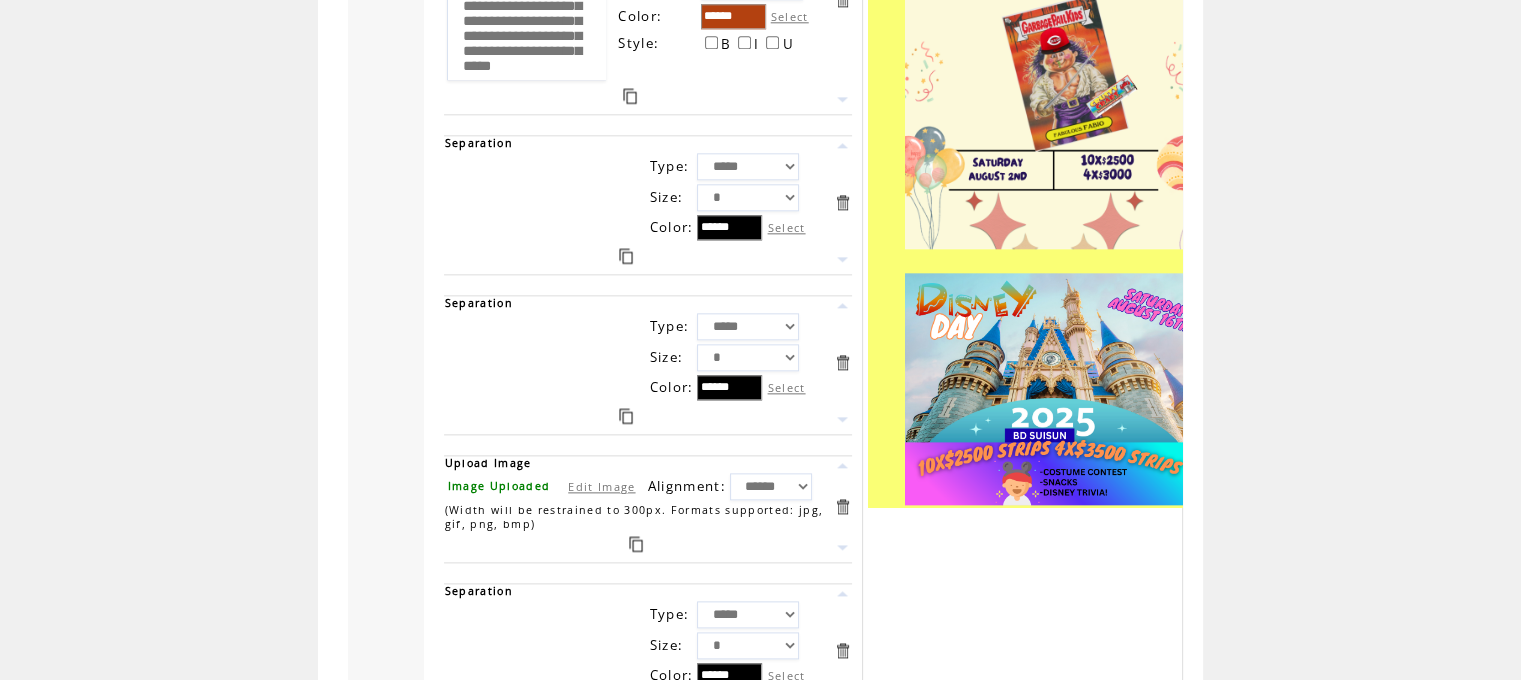 click at bounding box center (842, 202) 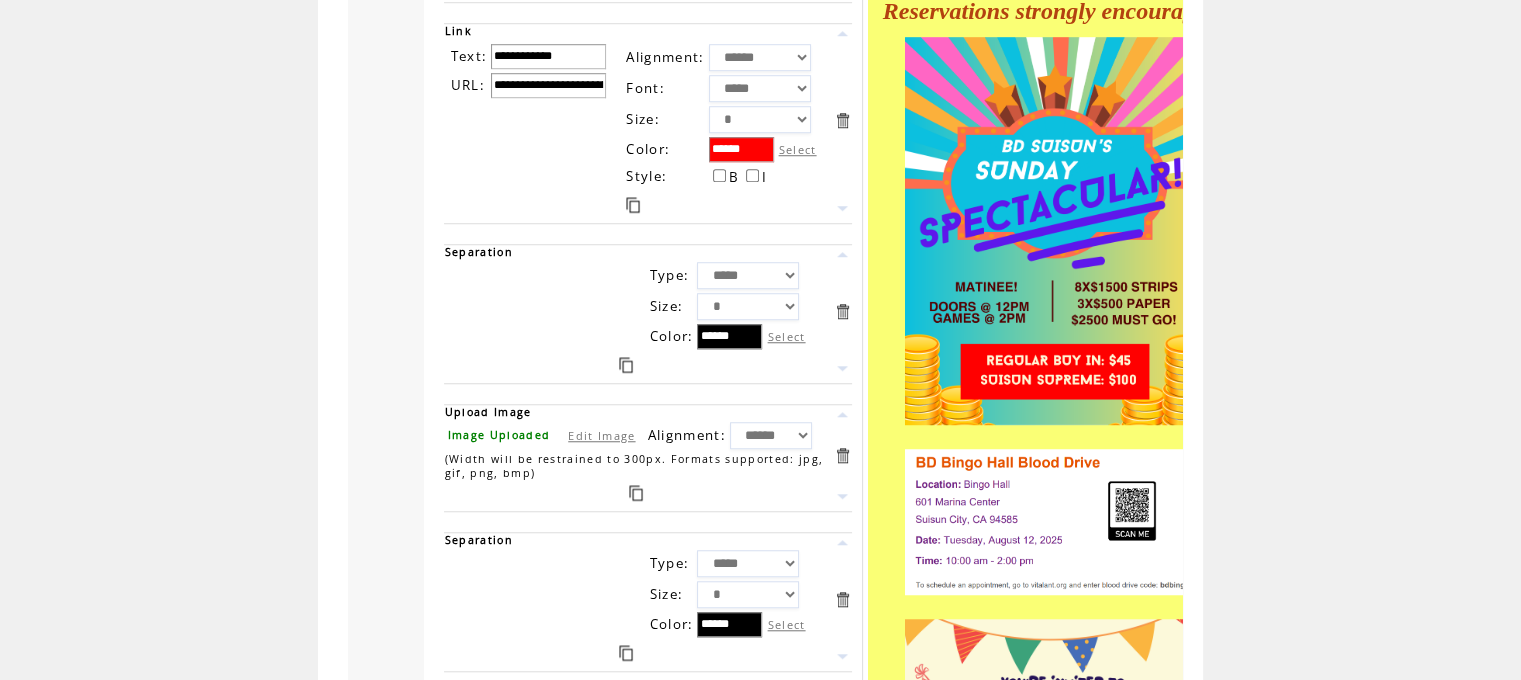 scroll, scrollTop: 1579, scrollLeft: 0, axis: vertical 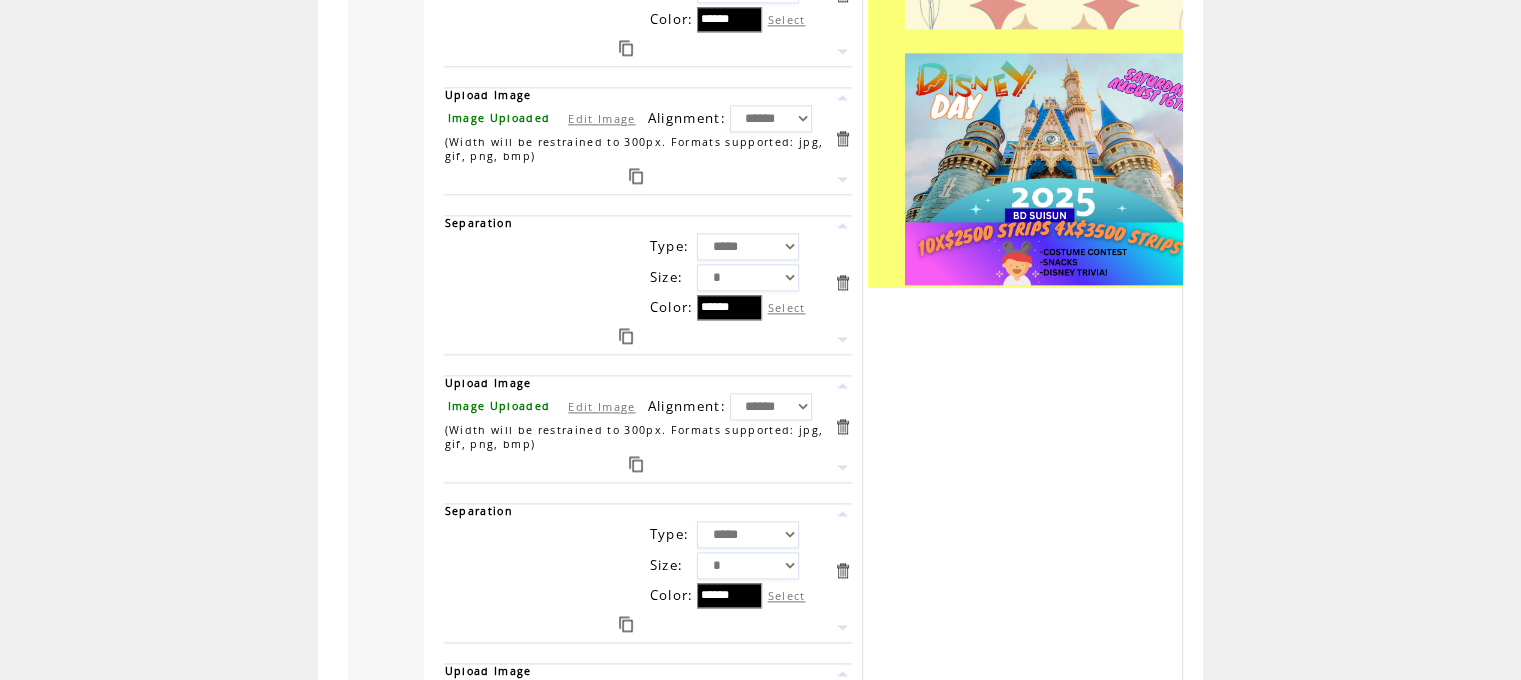 click on "Edit Image" at bounding box center (601, 406) 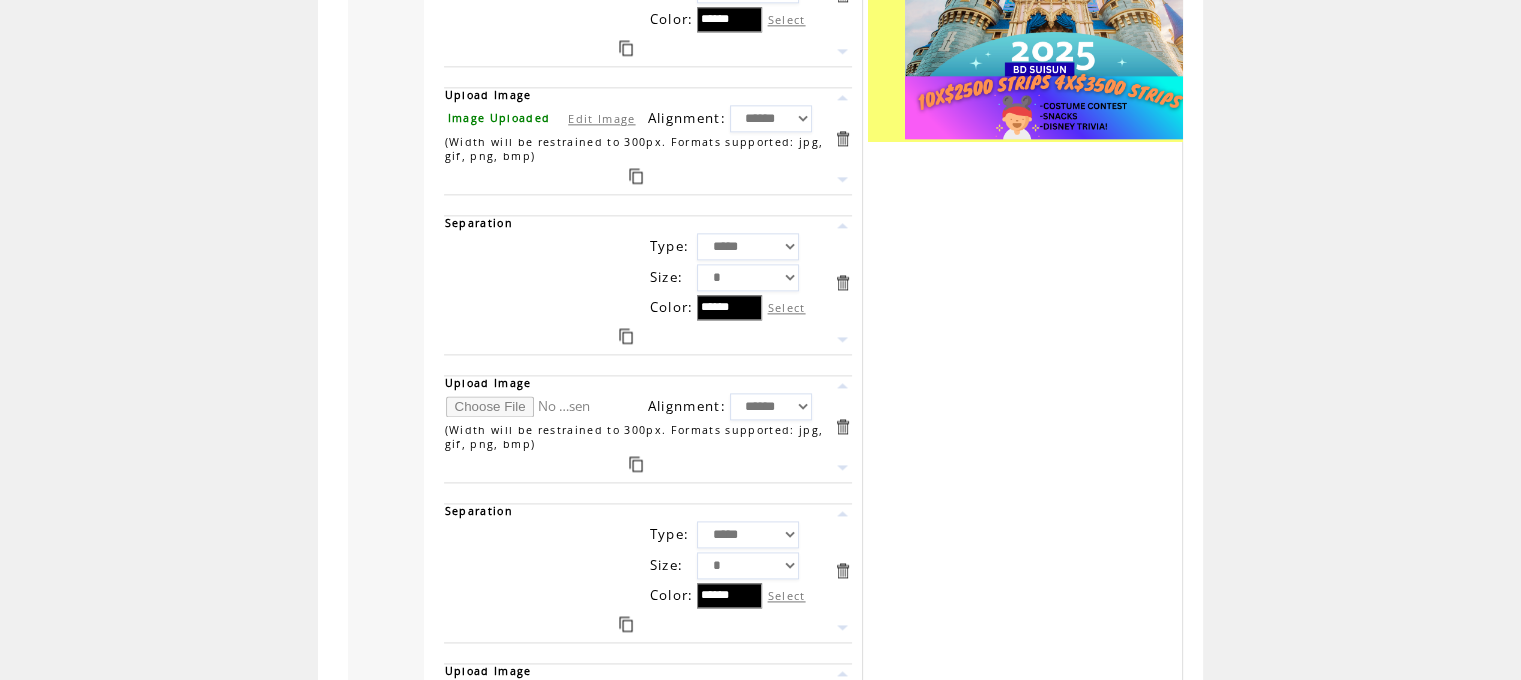 click at bounding box center (521, 406) 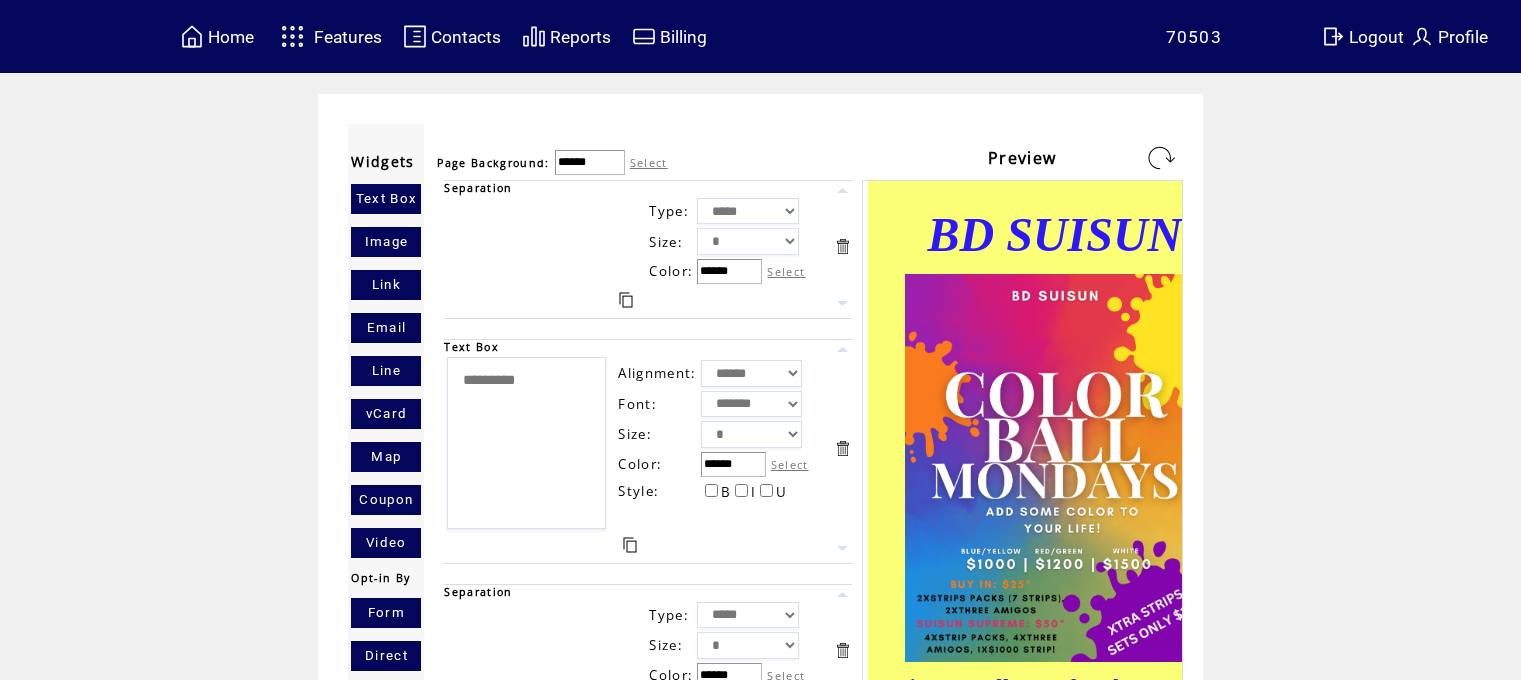 scroll, scrollTop: 0, scrollLeft: 0, axis: both 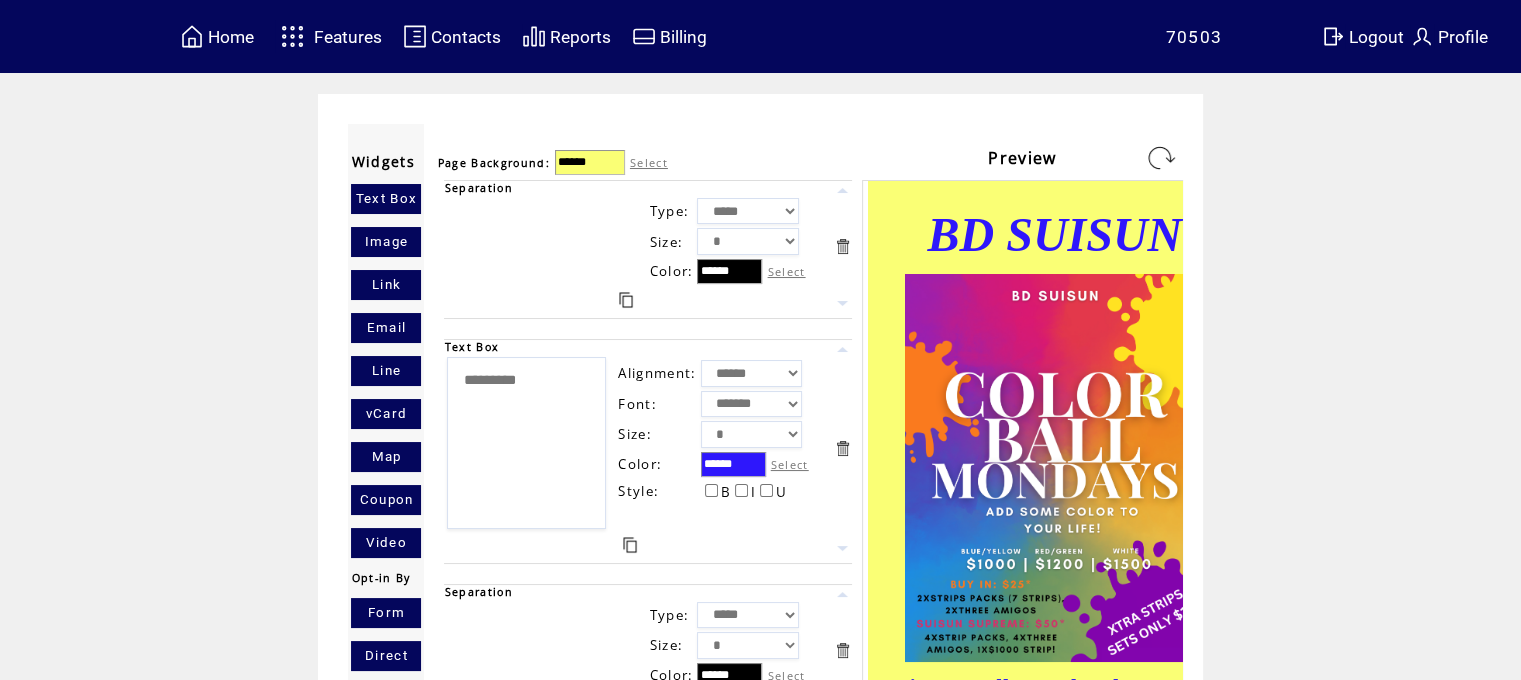 click at bounding box center [1161, 158] 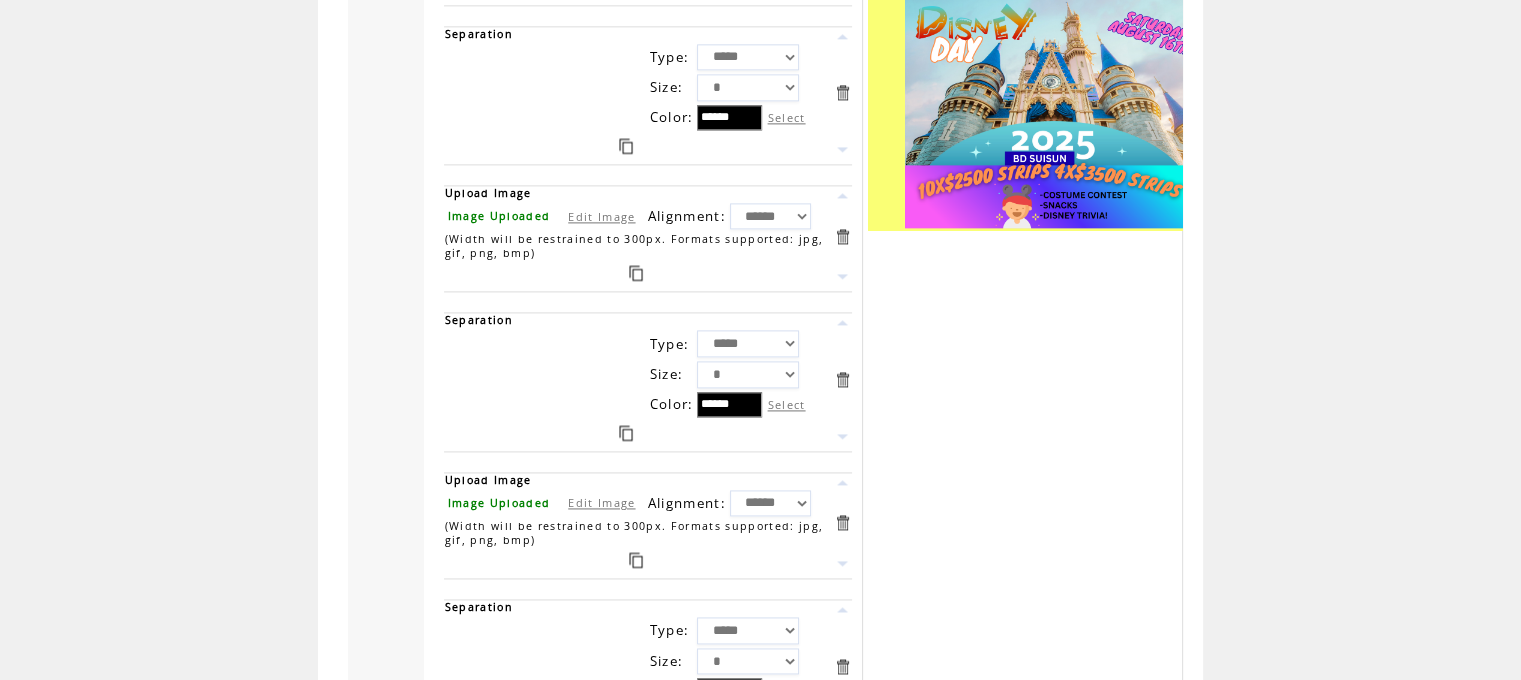 scroll, scrollTop: 2792, scrollLeft: 0, axis: vertical 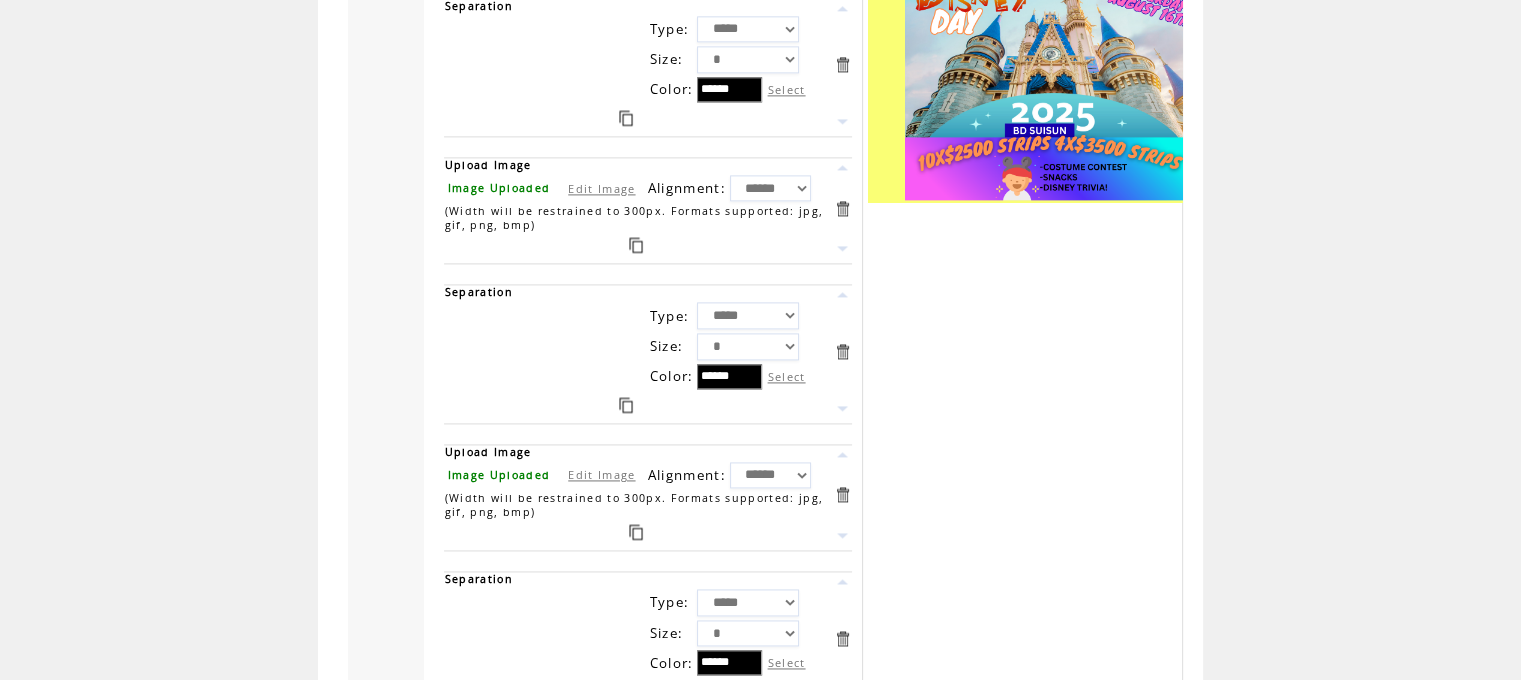 click on "Edit Image" at bounding box center (601, 474) 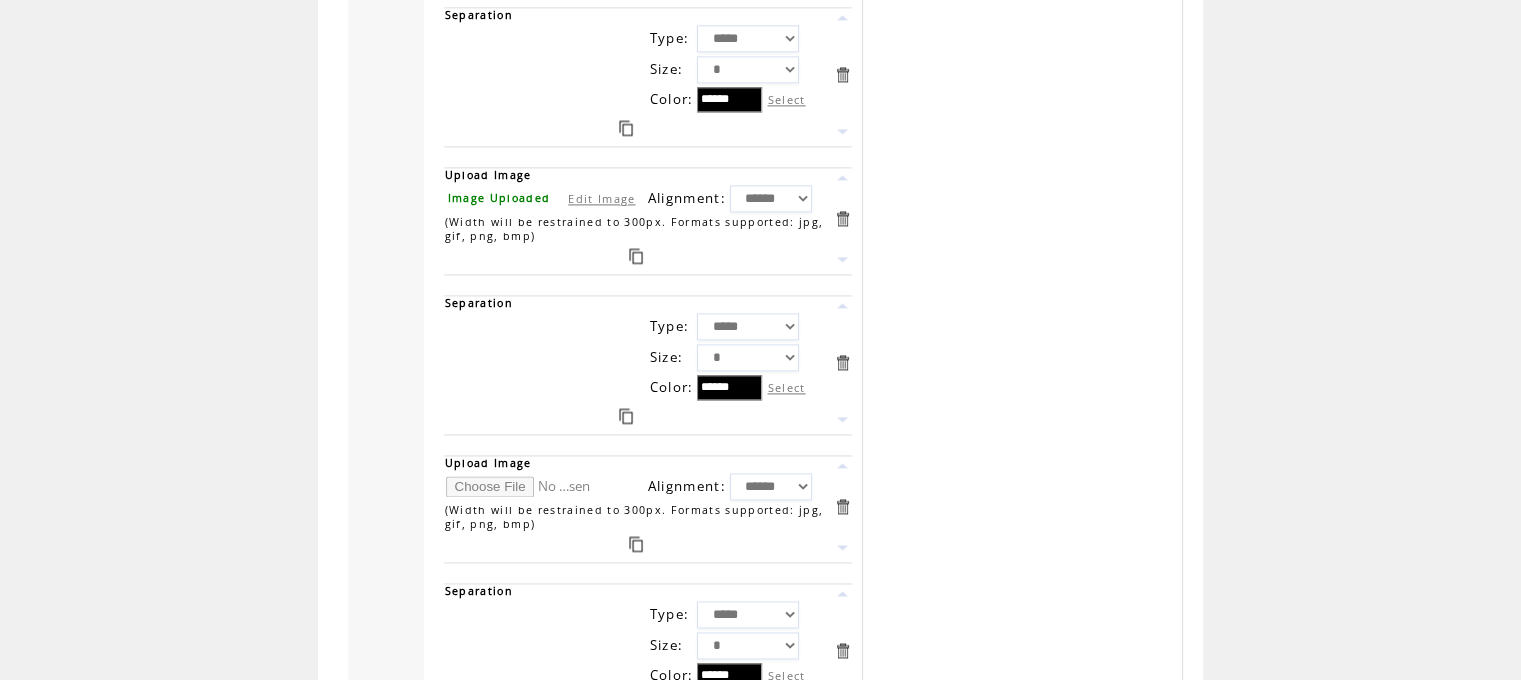 click at bounding box center (521, 486) 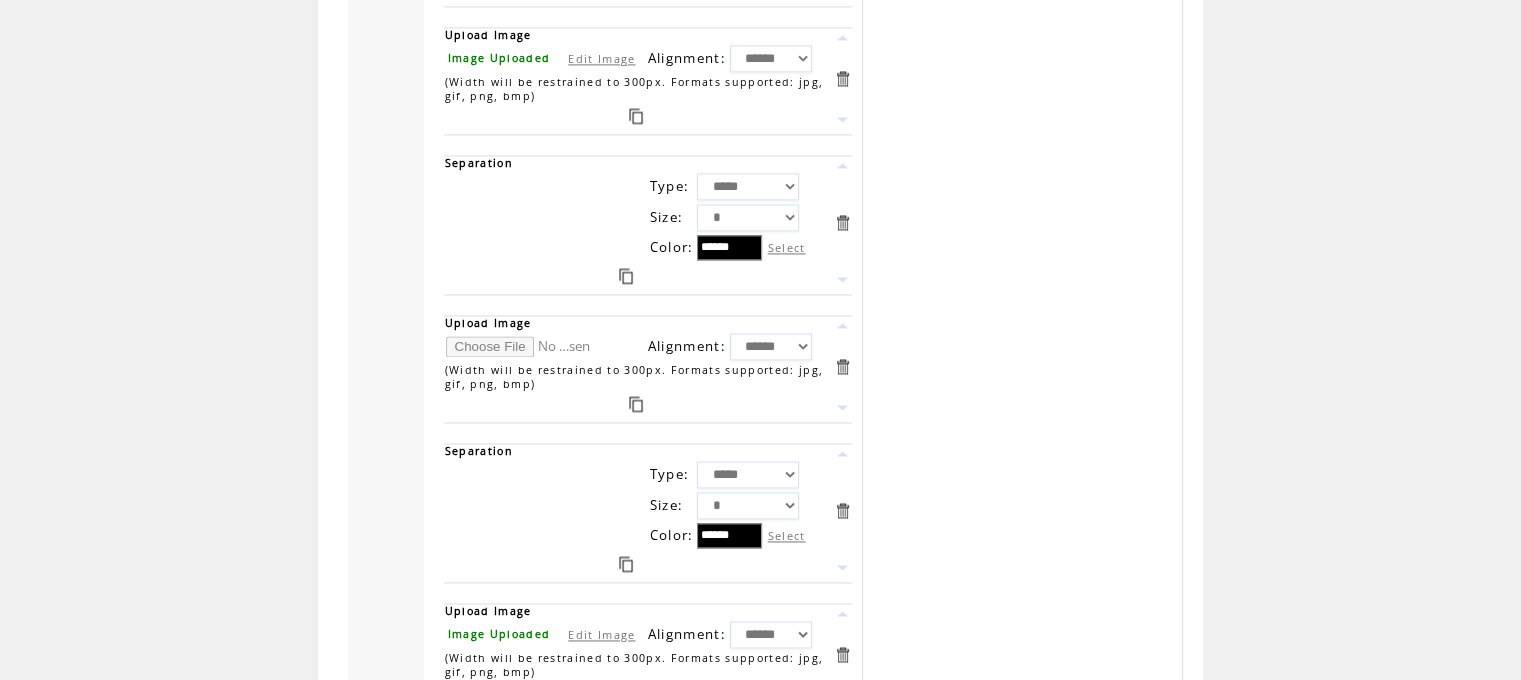 scroll, scrollTop: 3026, scrollLeft: 0, axis: vertical 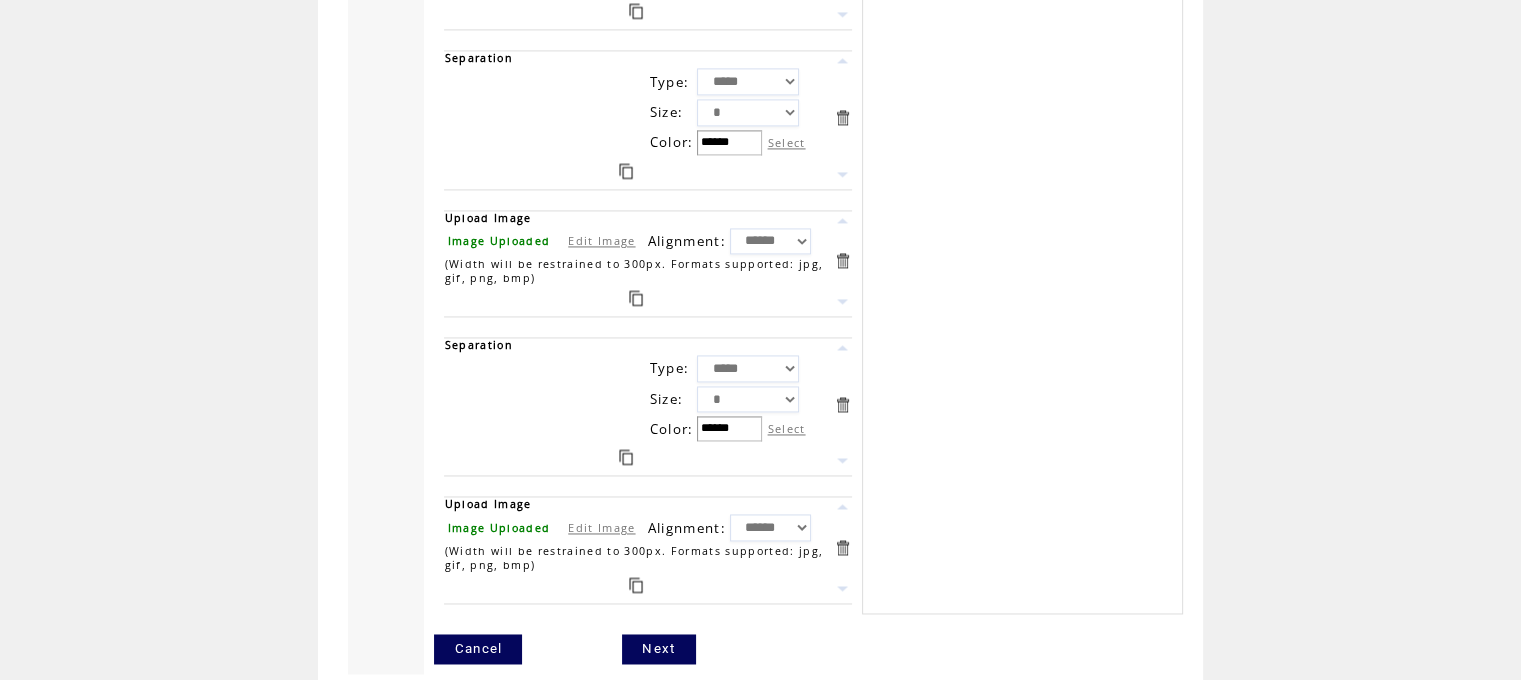 click on "Next" at bounding box center [658, 649] 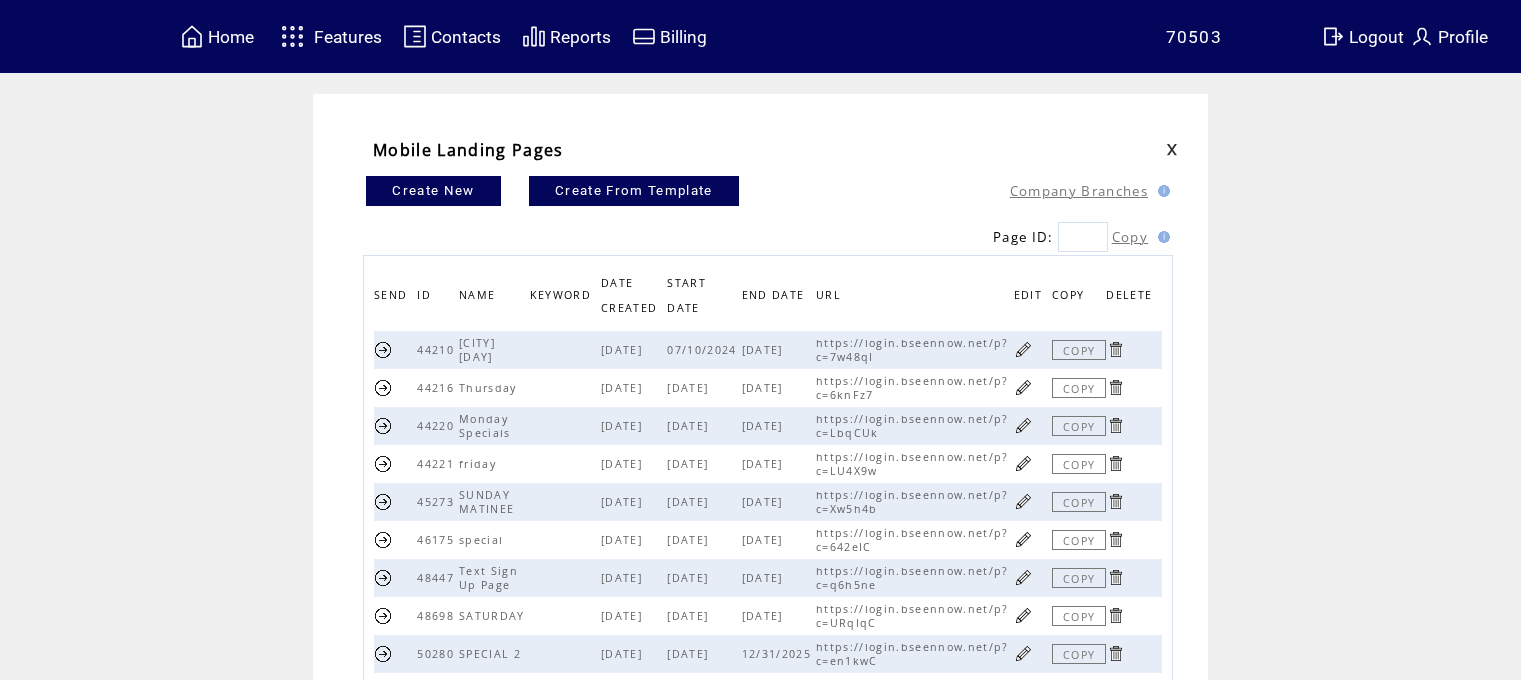 scroll, scrollTop: 0, scrollLeft: 0, axis: both 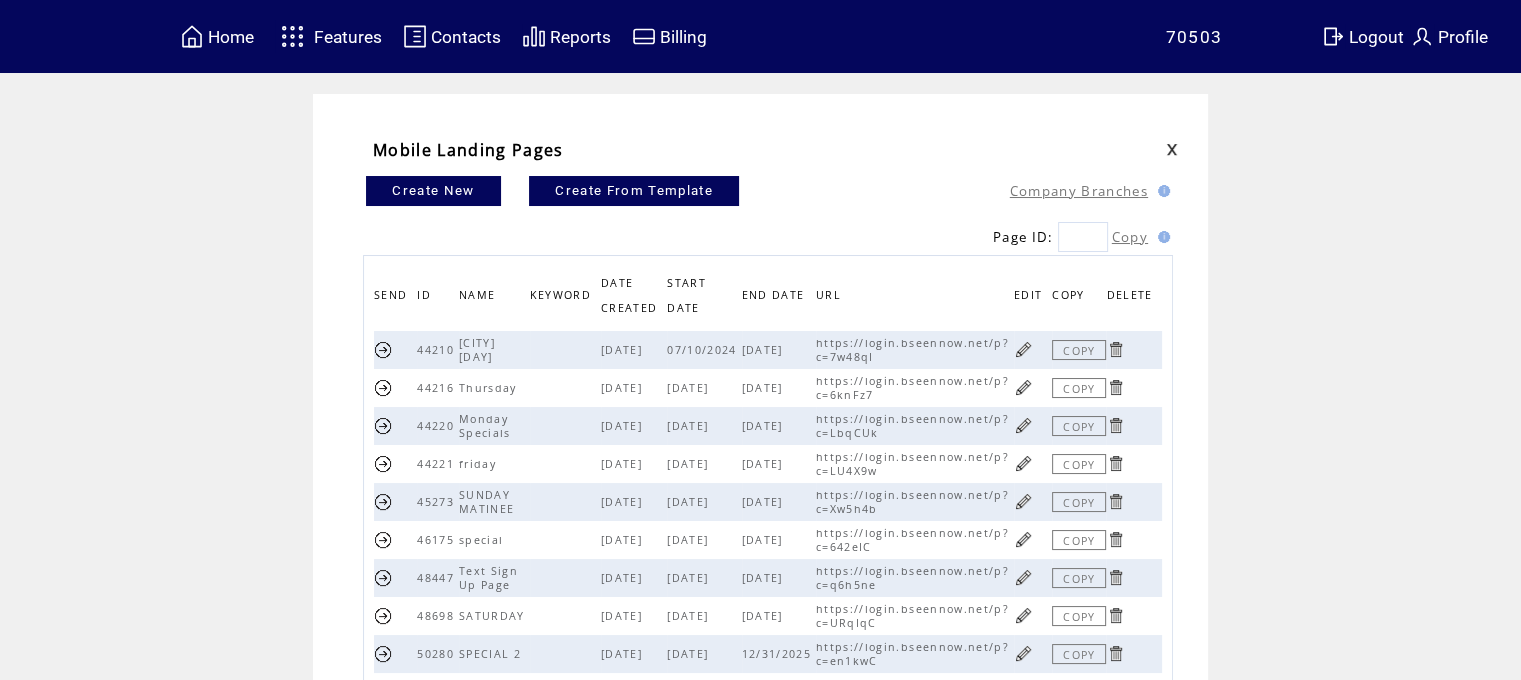click at bounding box center [383, 425] 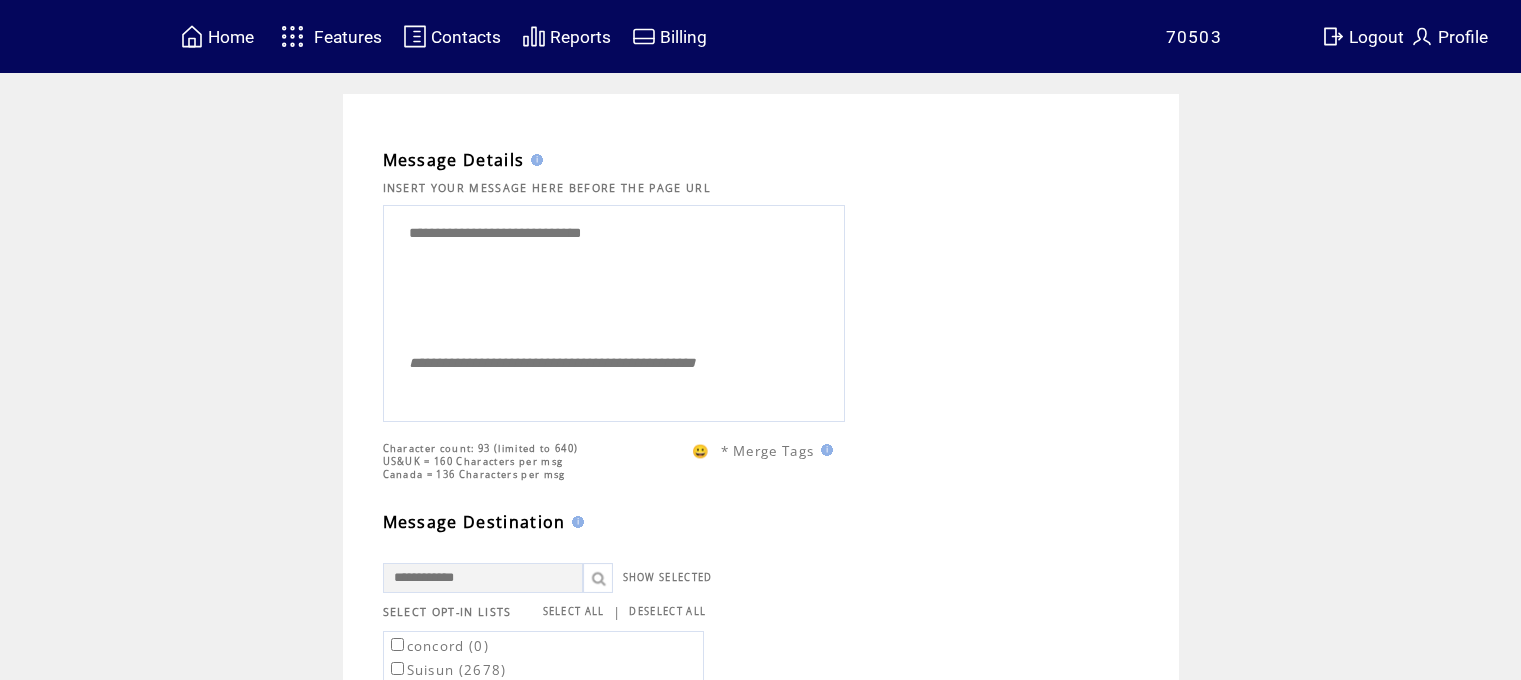 scroll, scrollTop: 0, scrollLeft: 0, axis: both 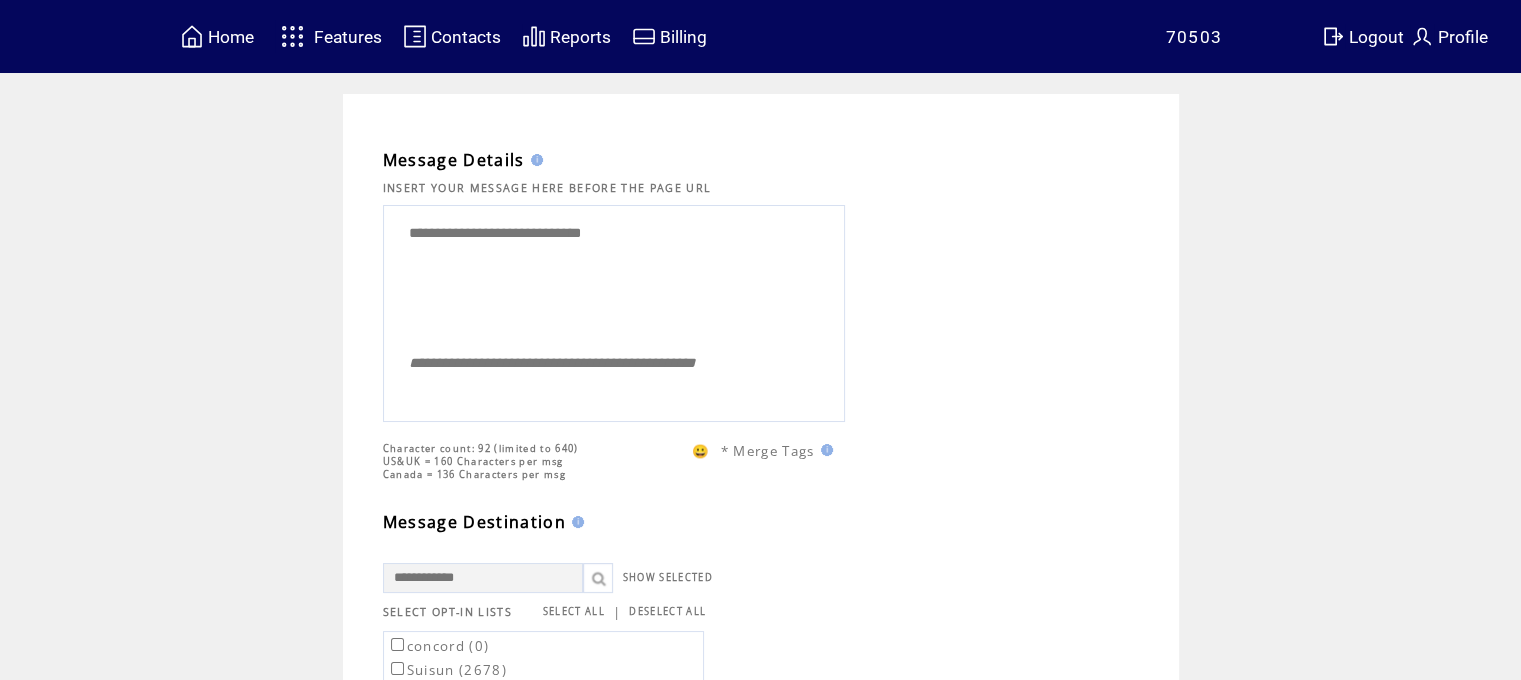 drag, startPoint x: 671, startPoint y: 243, endPoint x: 35, endPoint y: 221, distance: 636.3804 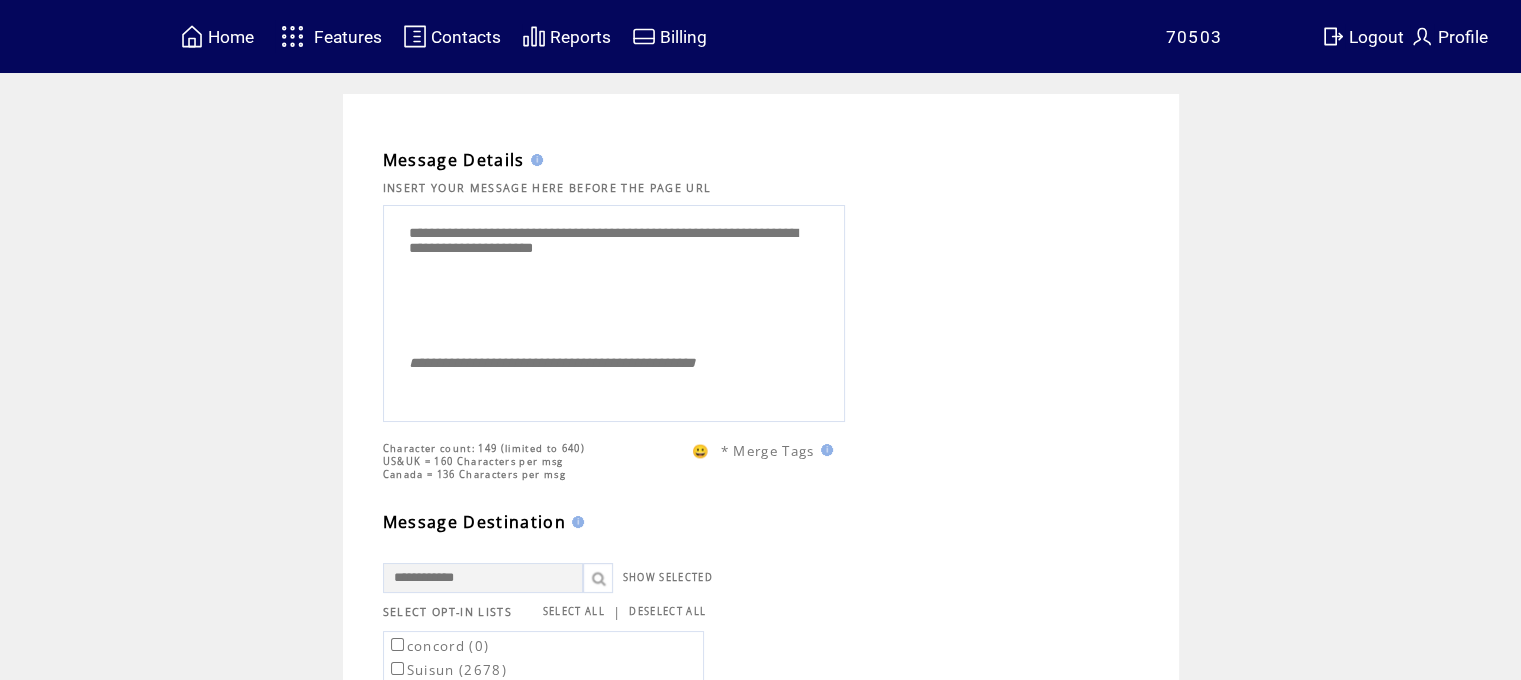 click on "**********" at bounding box center [614, 276] 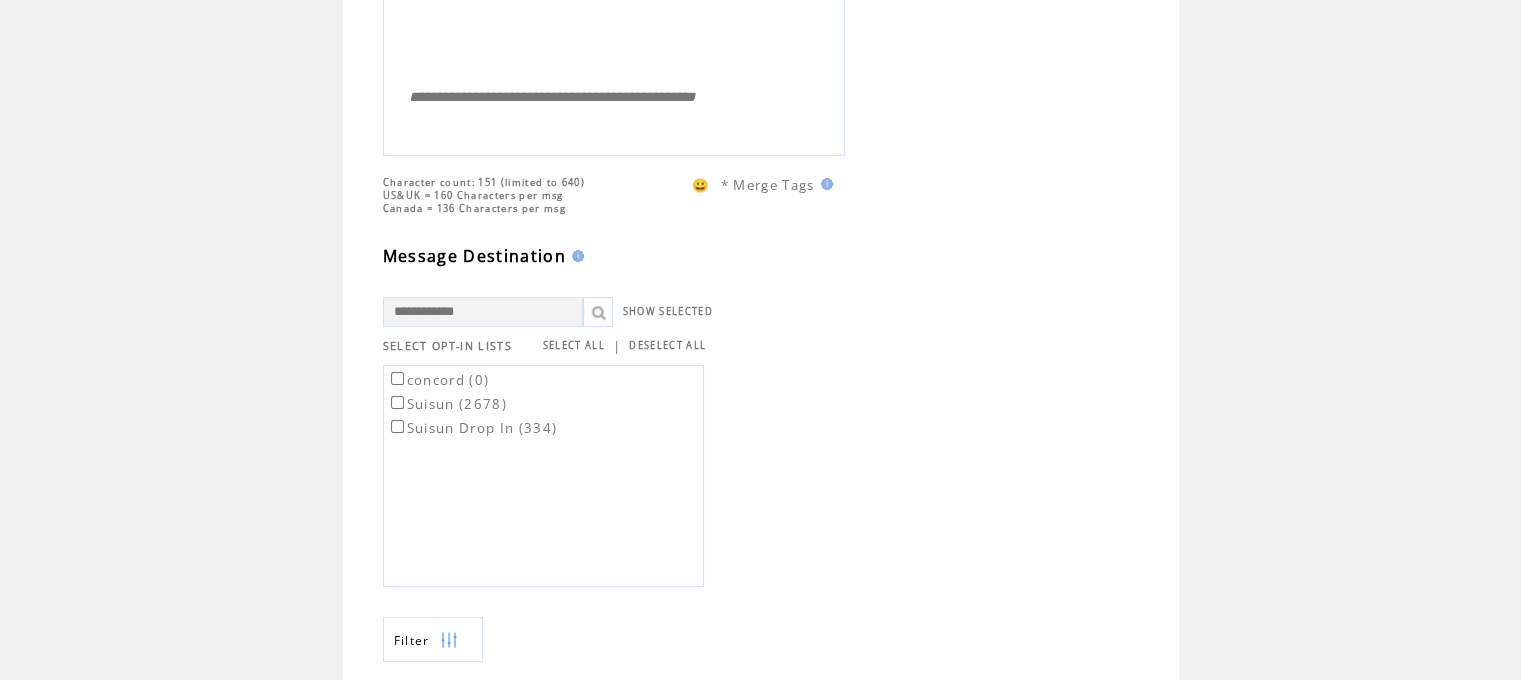 scroll, scrollTop: 772, scrollLeft: 0, axis: vertical 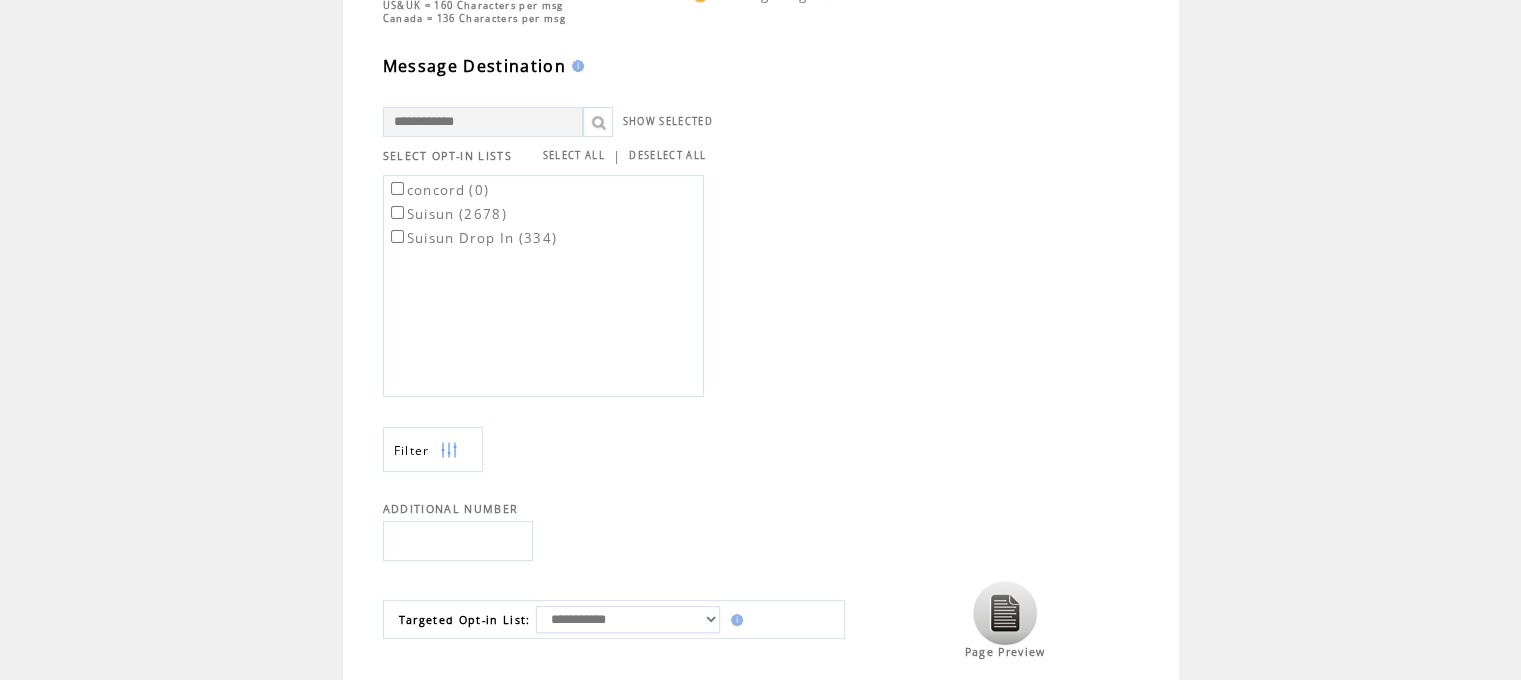 type on "**********" 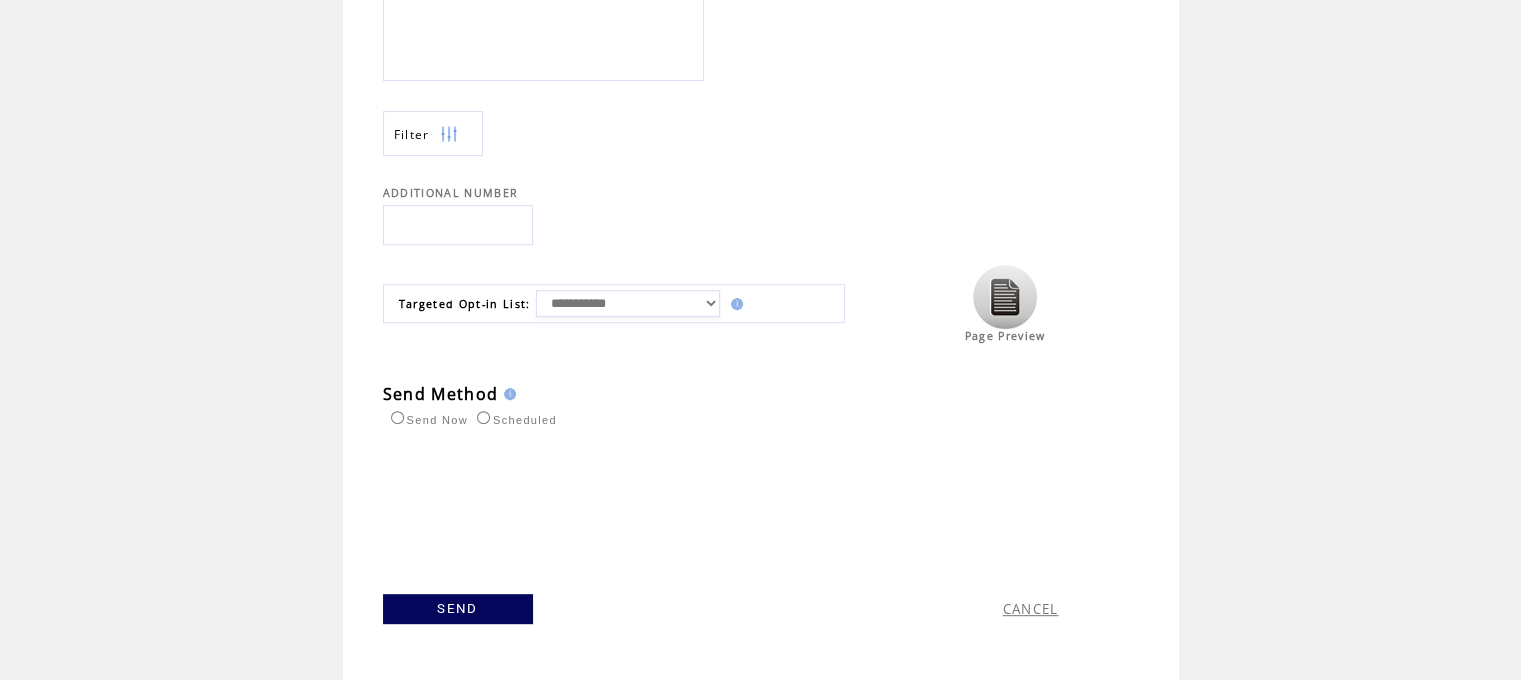 click on "Scheduled" at bounding box center (514, 420) 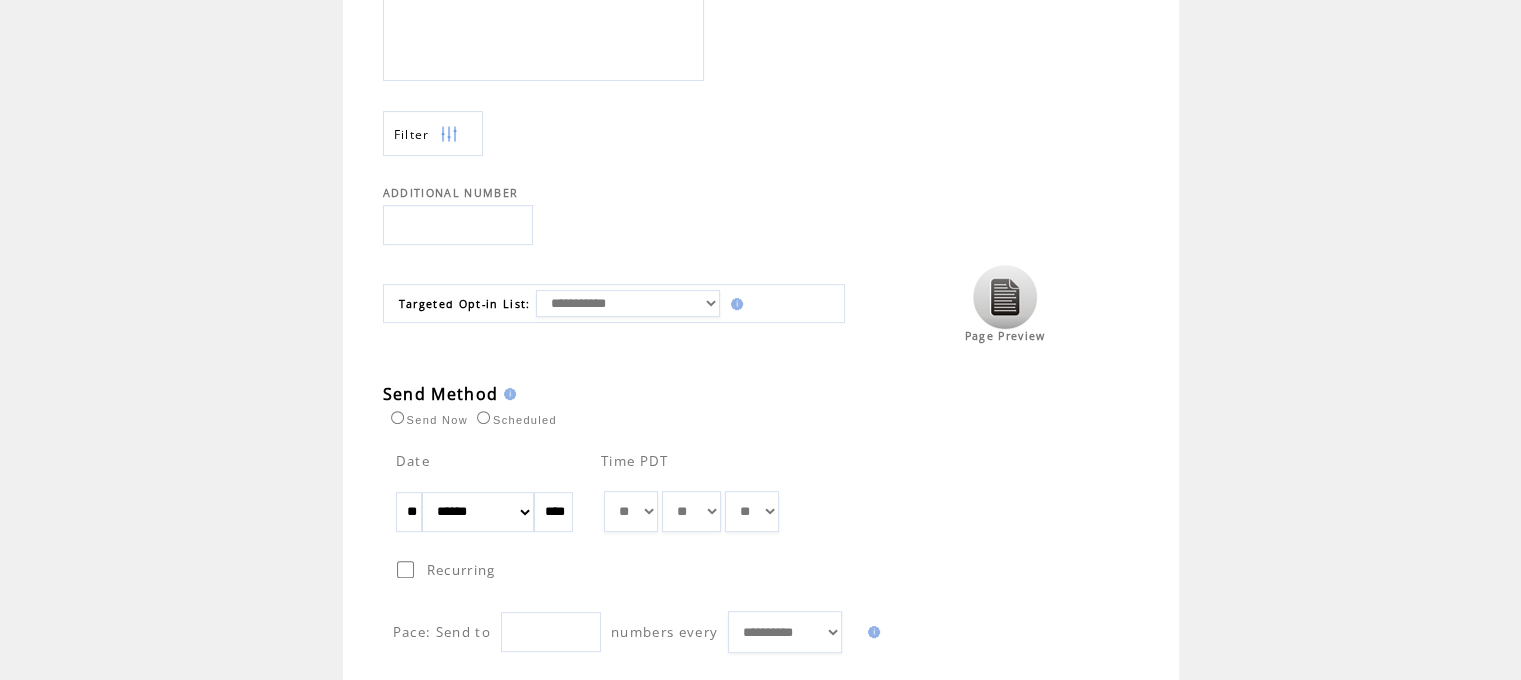 drag, startPoint x: 430, startPoint y: 507, endPoint x: 360, endPoint y: 532, distance: 74.330345 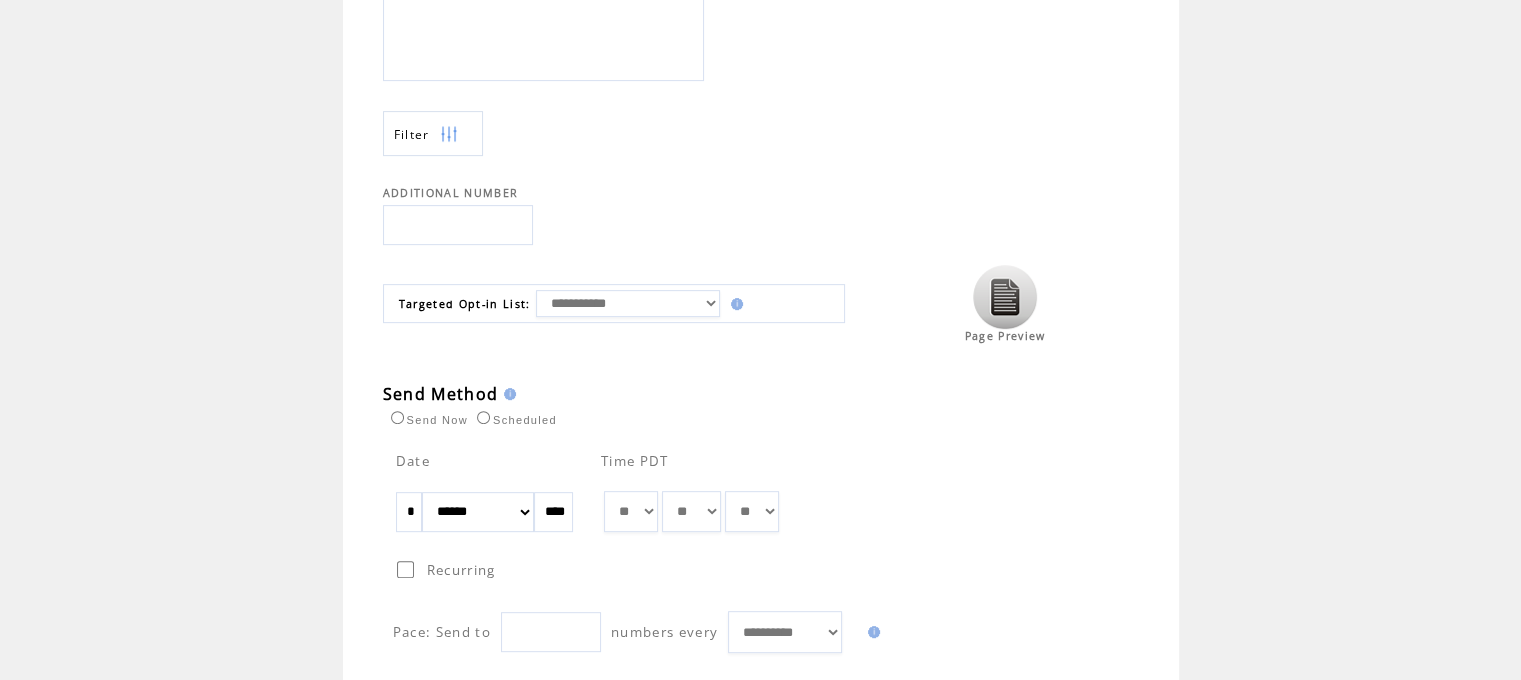 type on "*" 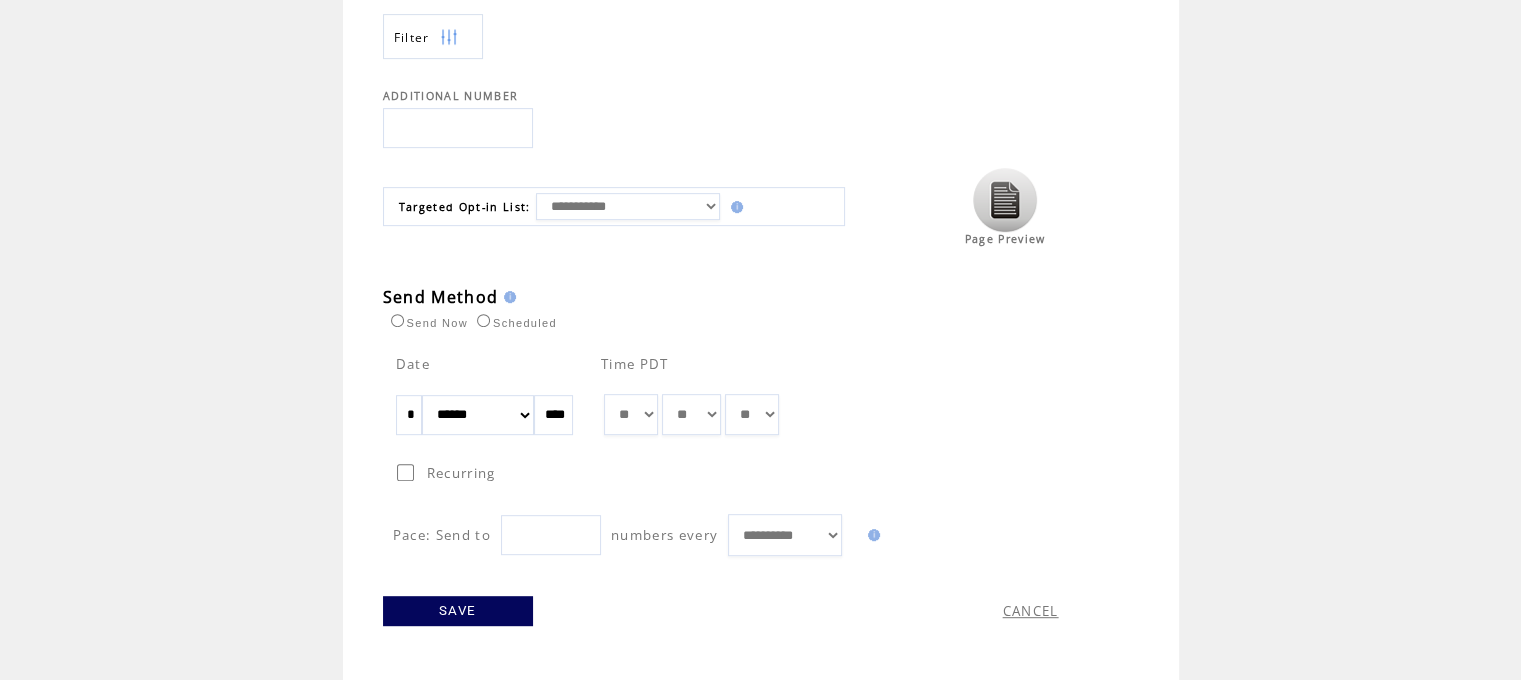 click on "SAVE" at bounding box center [458, 611] 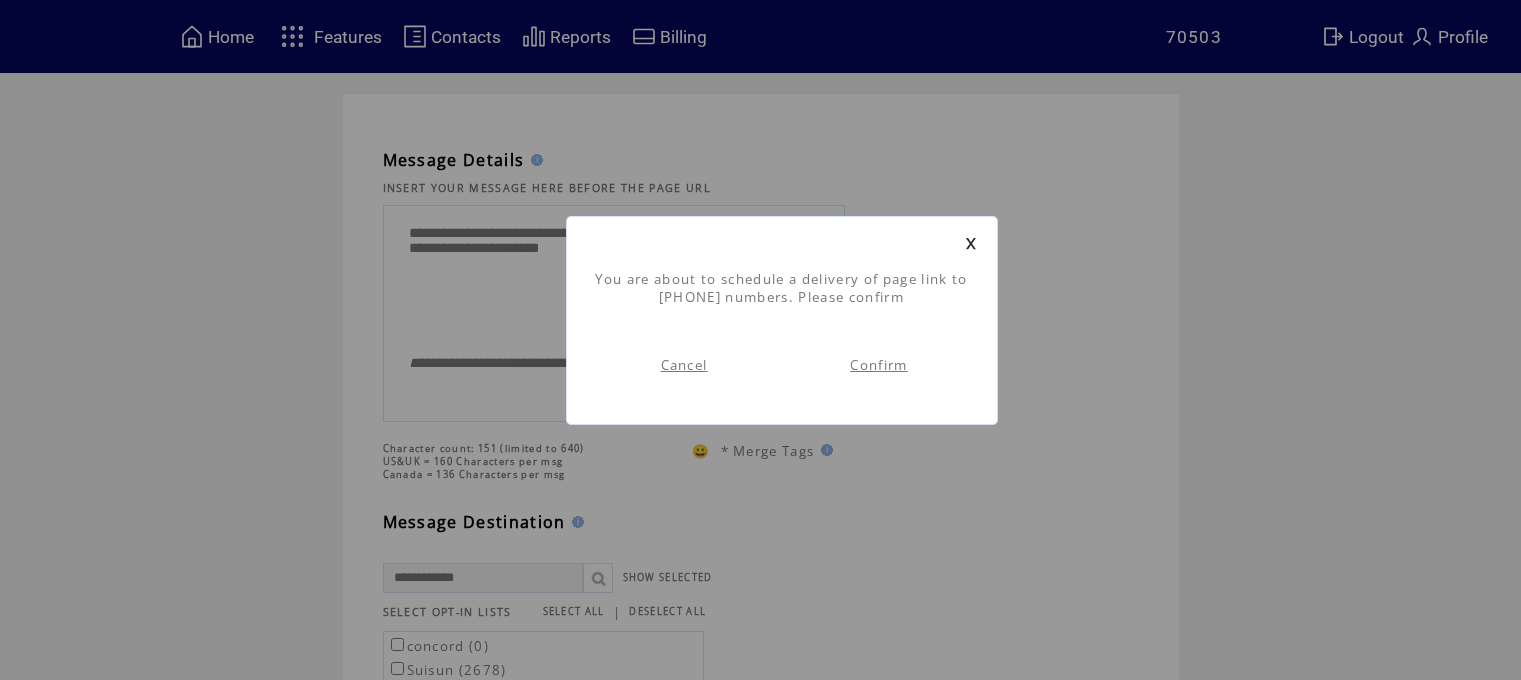 scroll, scrollTop: 0, scrollLeft: 0, axis: both 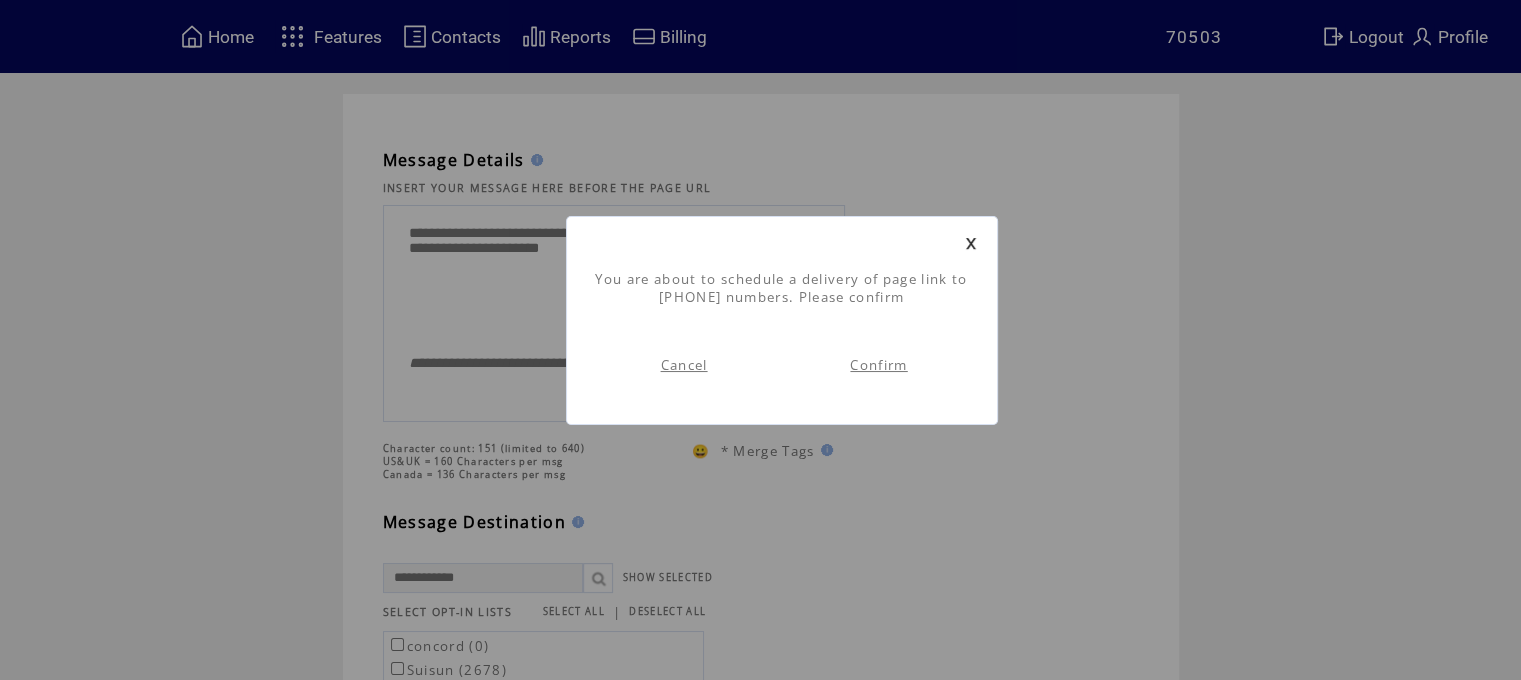click on "Confirm" at bounding box center [878, 365] 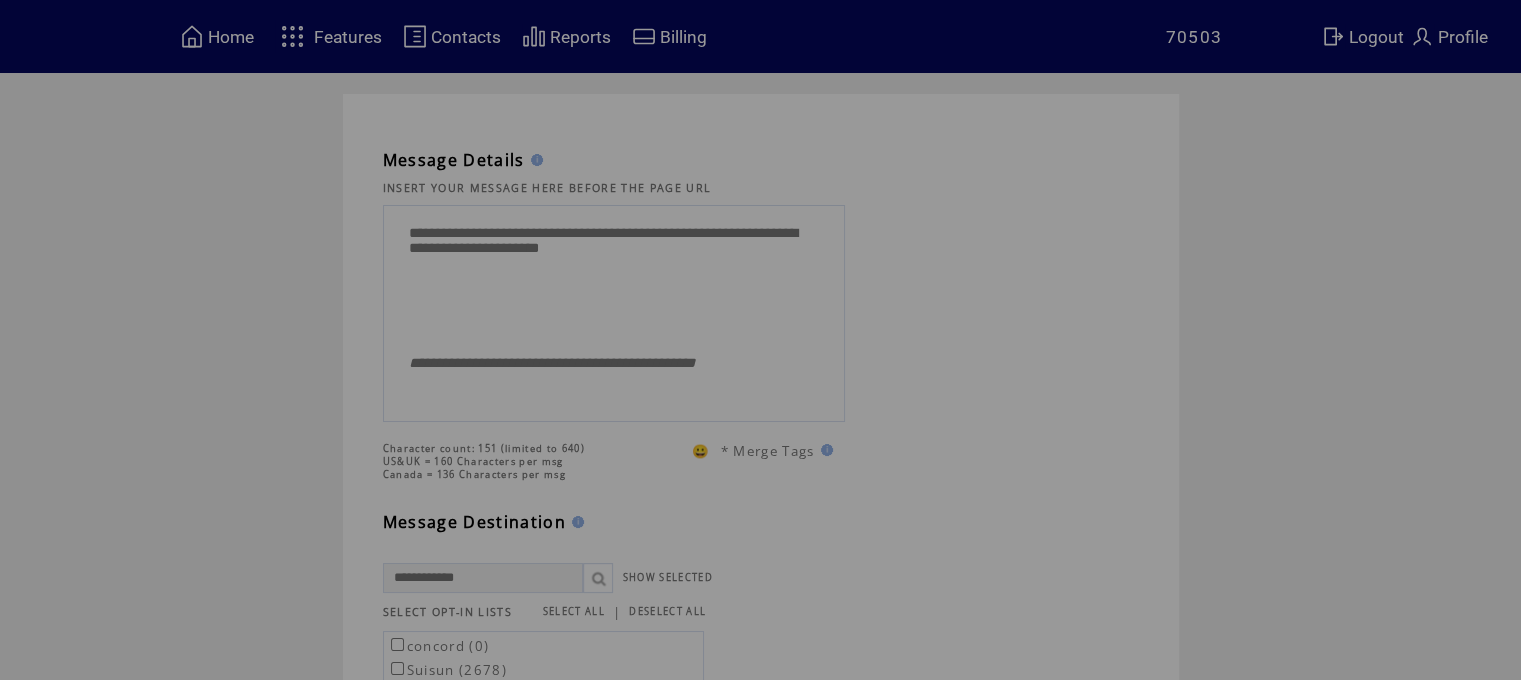 scroll, scrollTop: 0, scrollLeft: 0, axis: both 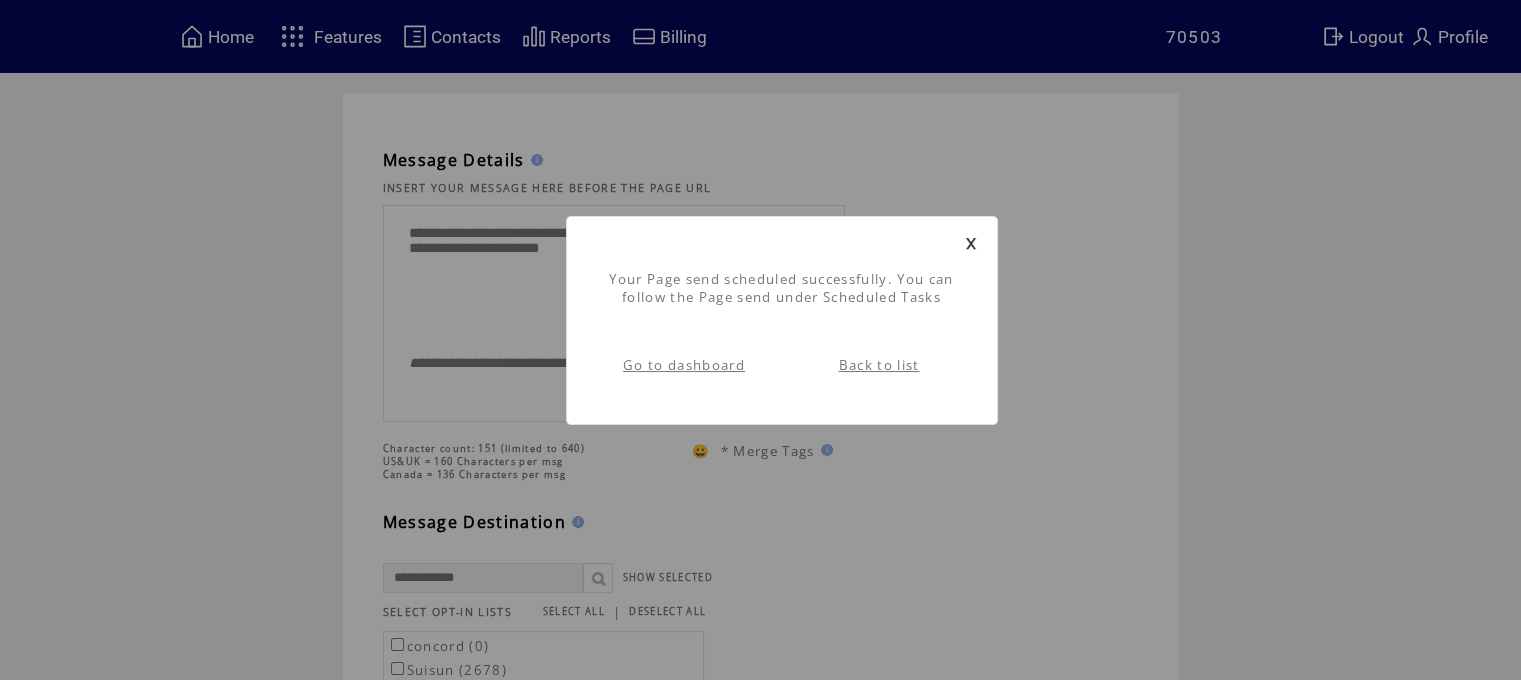 click on "Go to dashboard" at bounding box center [684, 365] 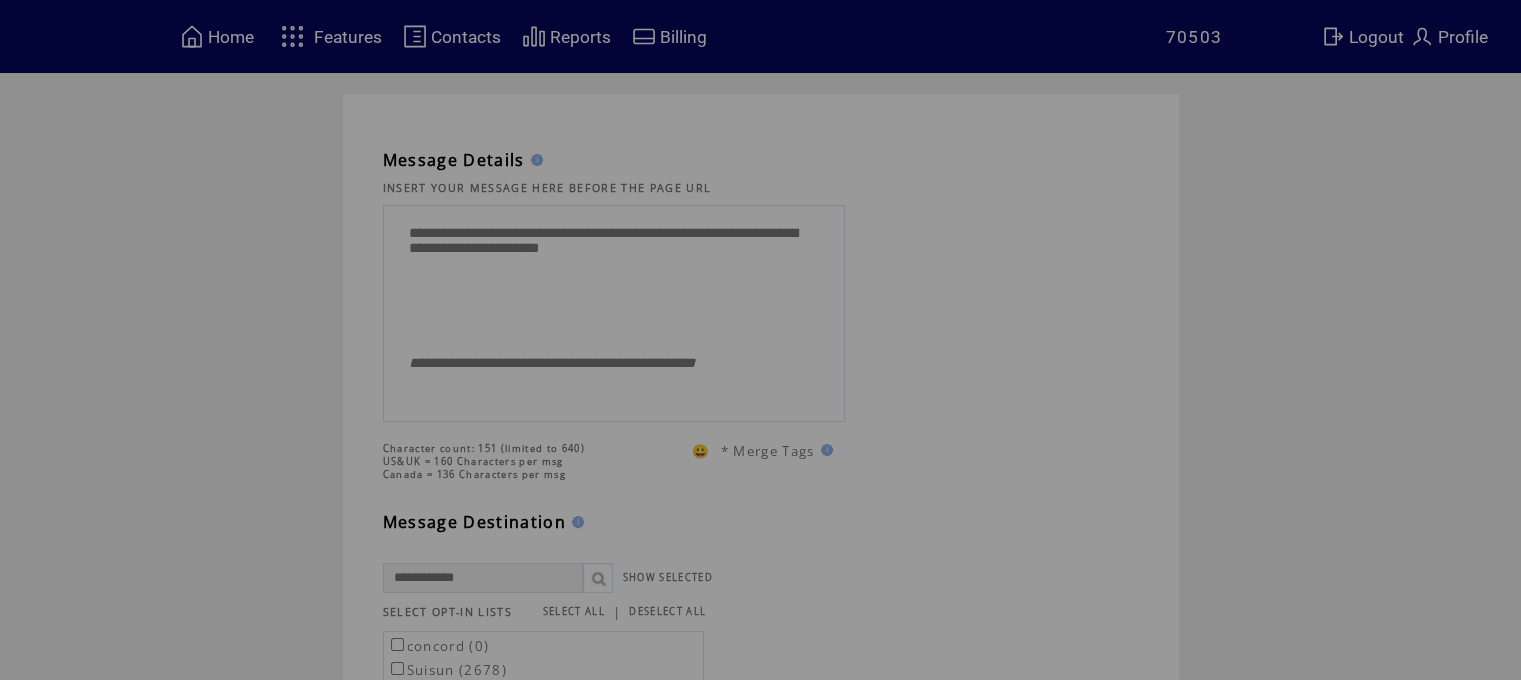 scroll, scrollTop: 0, scrollLeft: 0, axis: both 